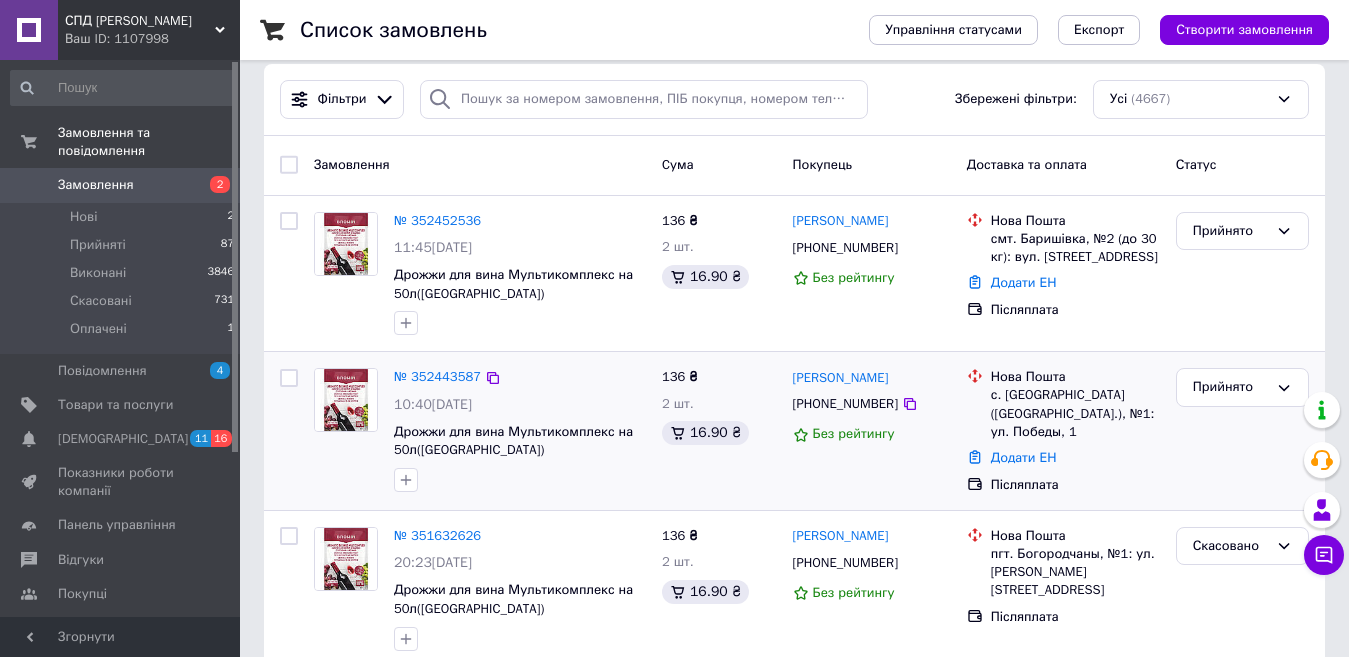 scroll, scrollTop: 0, scrollLeft: 0, axis: both 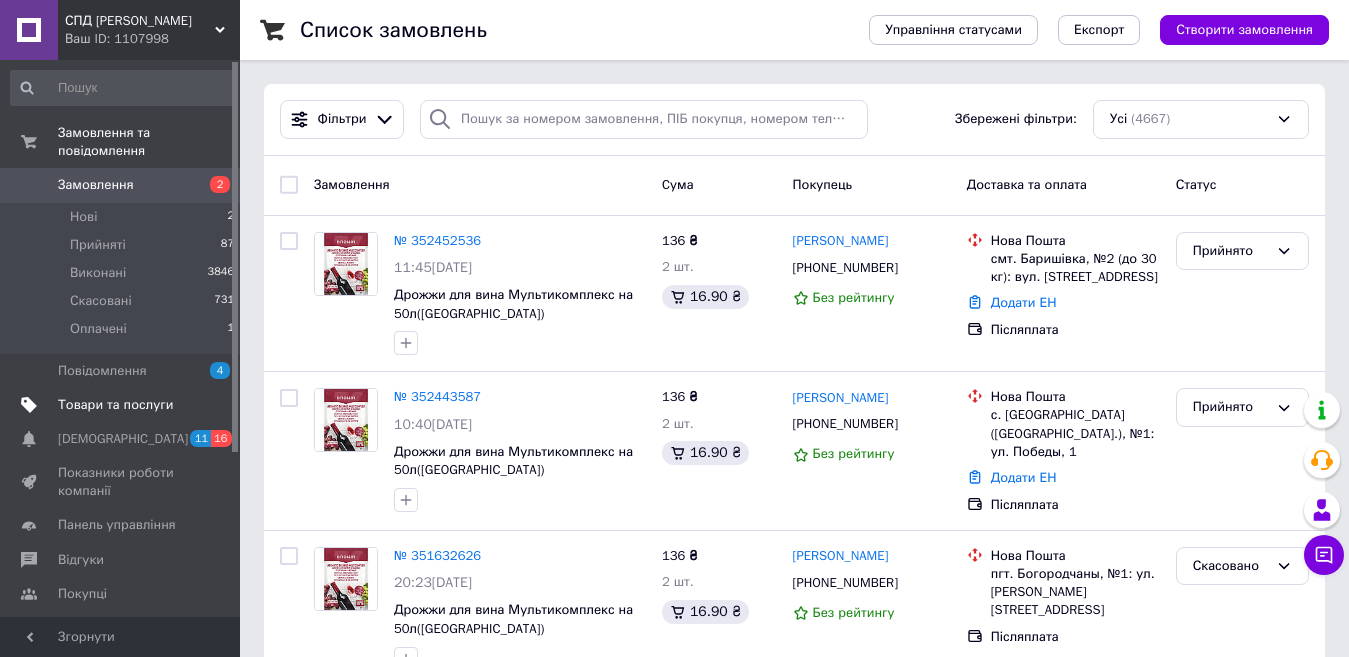 click on "Товари та послуги" at bounding box center (115, 405) 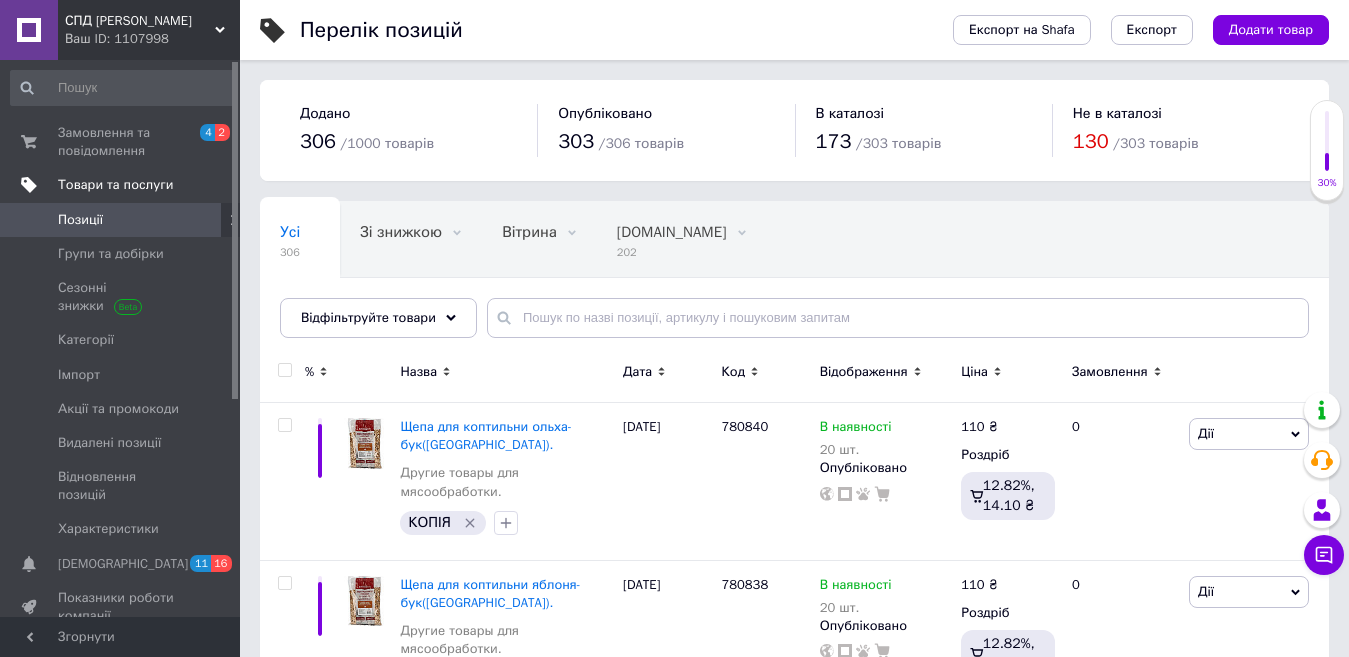 click on "Товари та послуги" at bounding box center [115, 185] 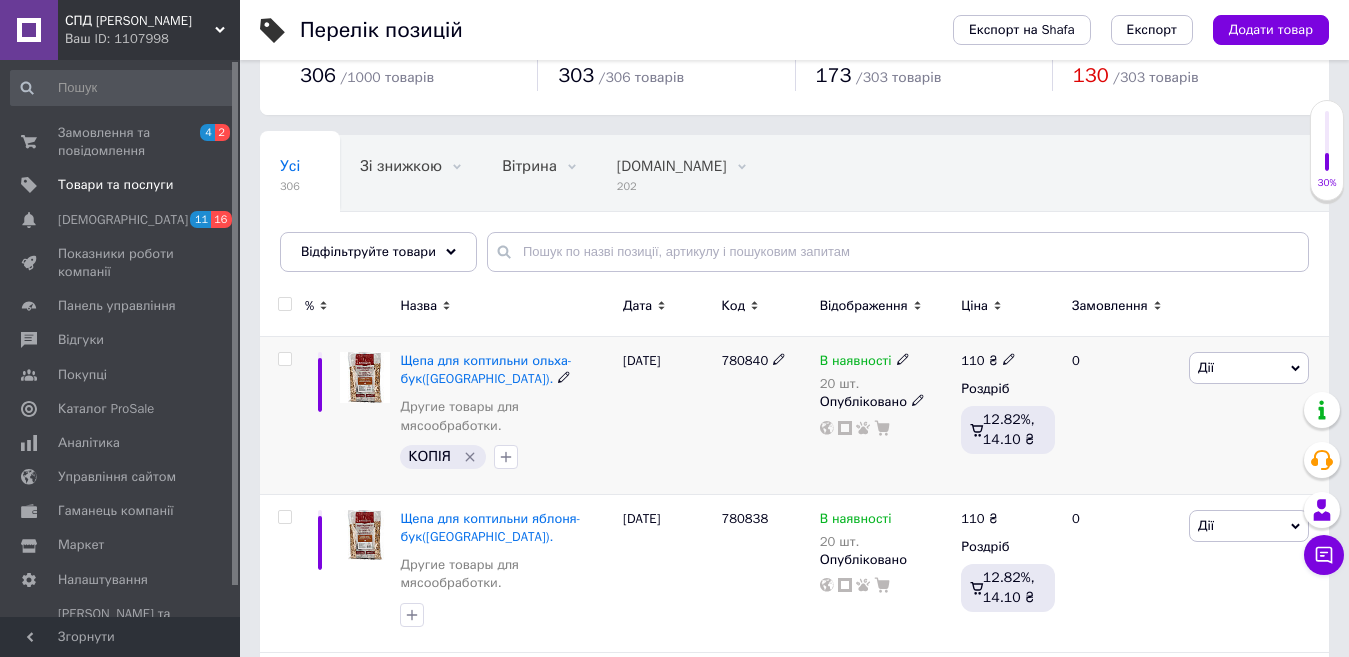 scroll, scrollTop: 100, scrollLeft: 0, axis: vertical 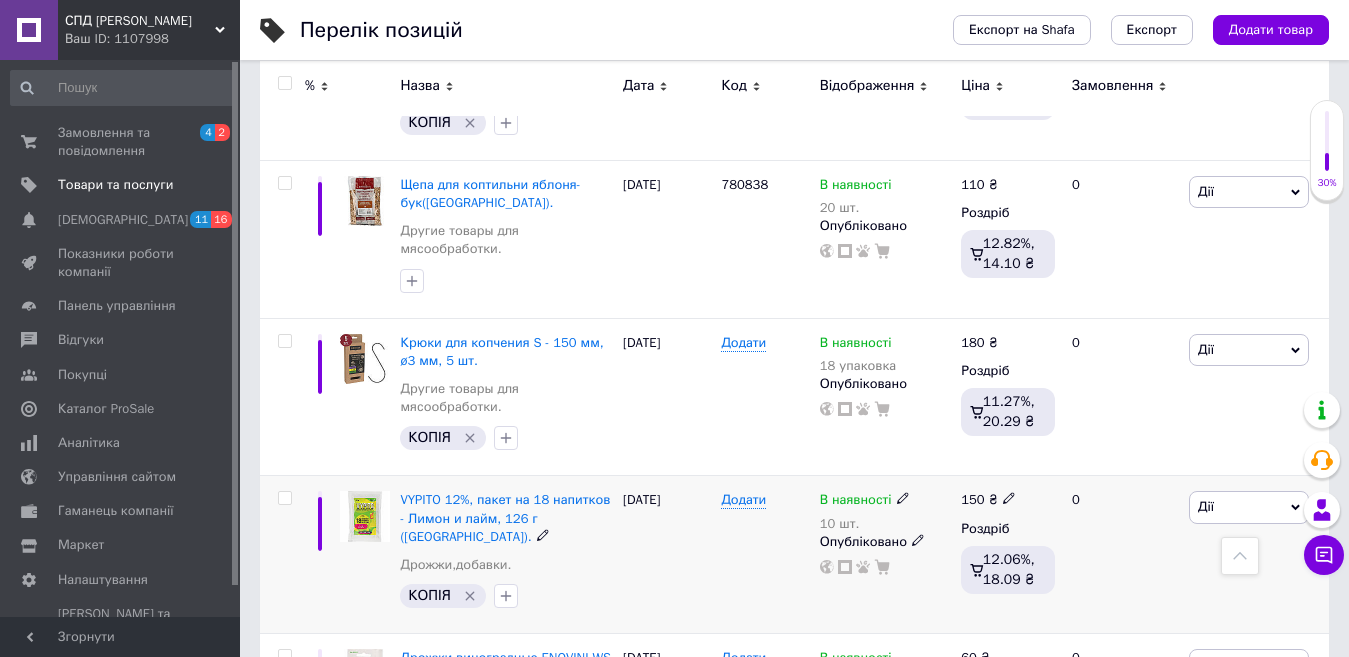 click 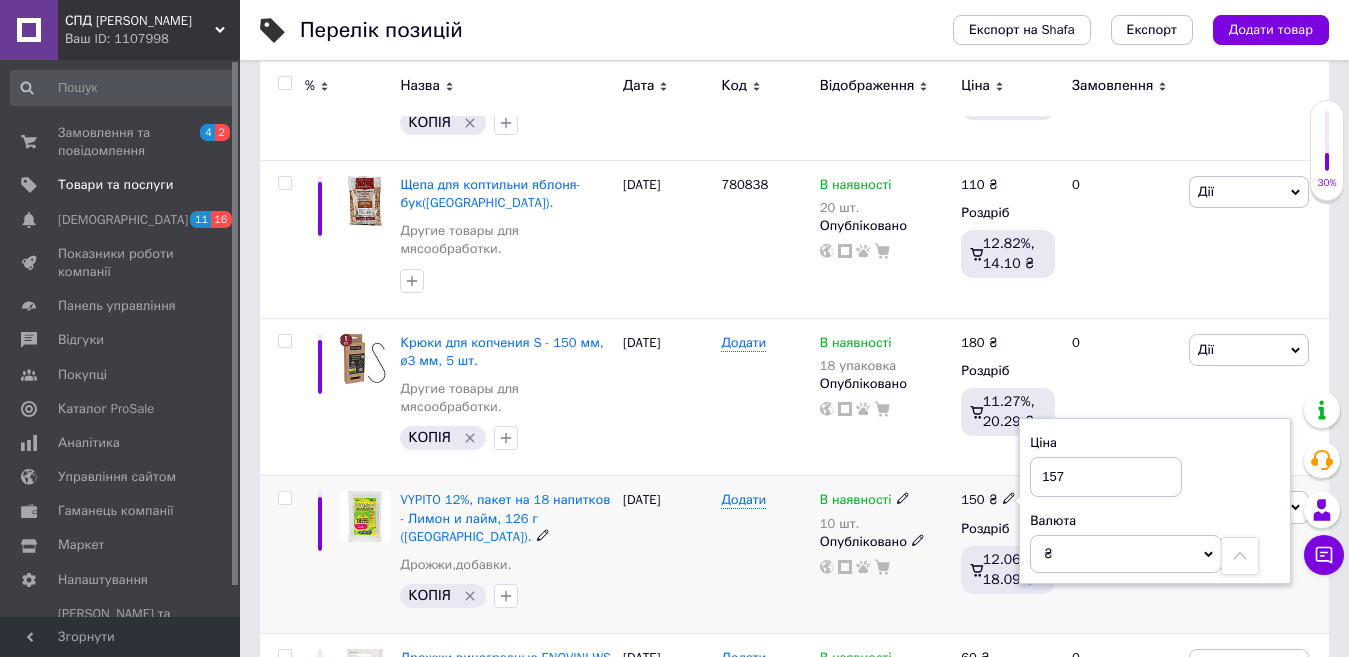 type on "157" 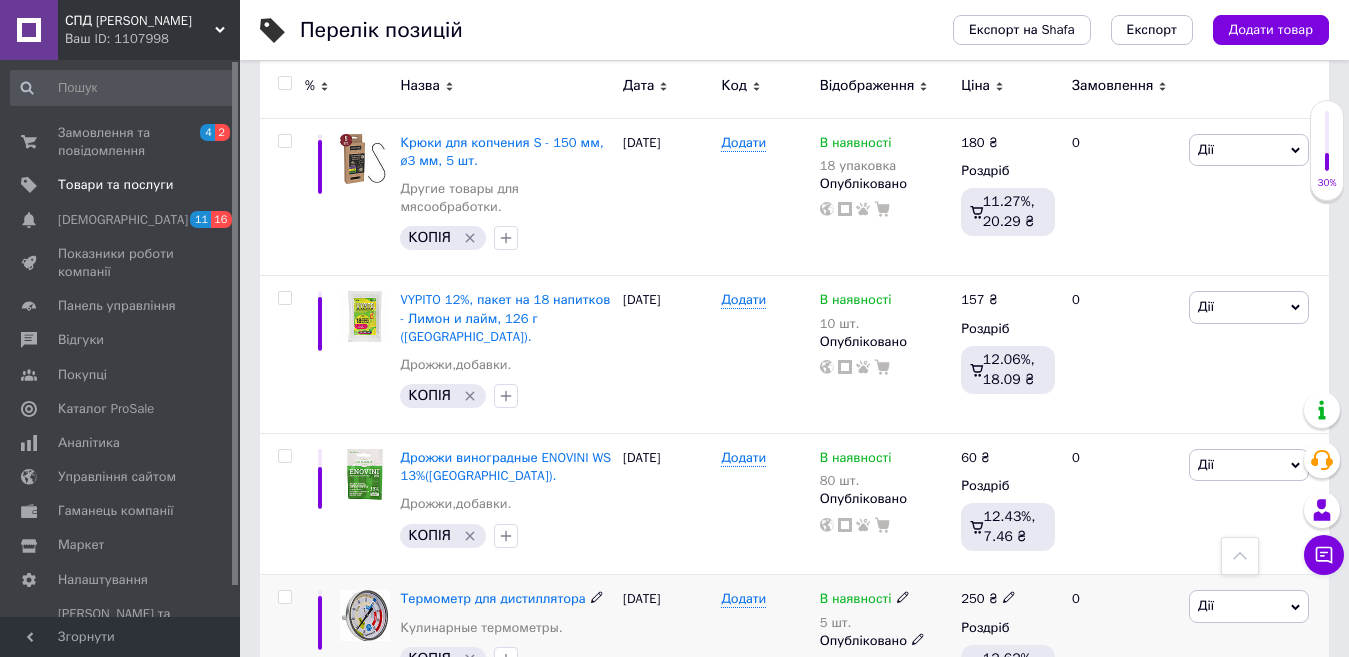 scroll, scrollTop: 700, scrollLeft: 0, axis: vertical 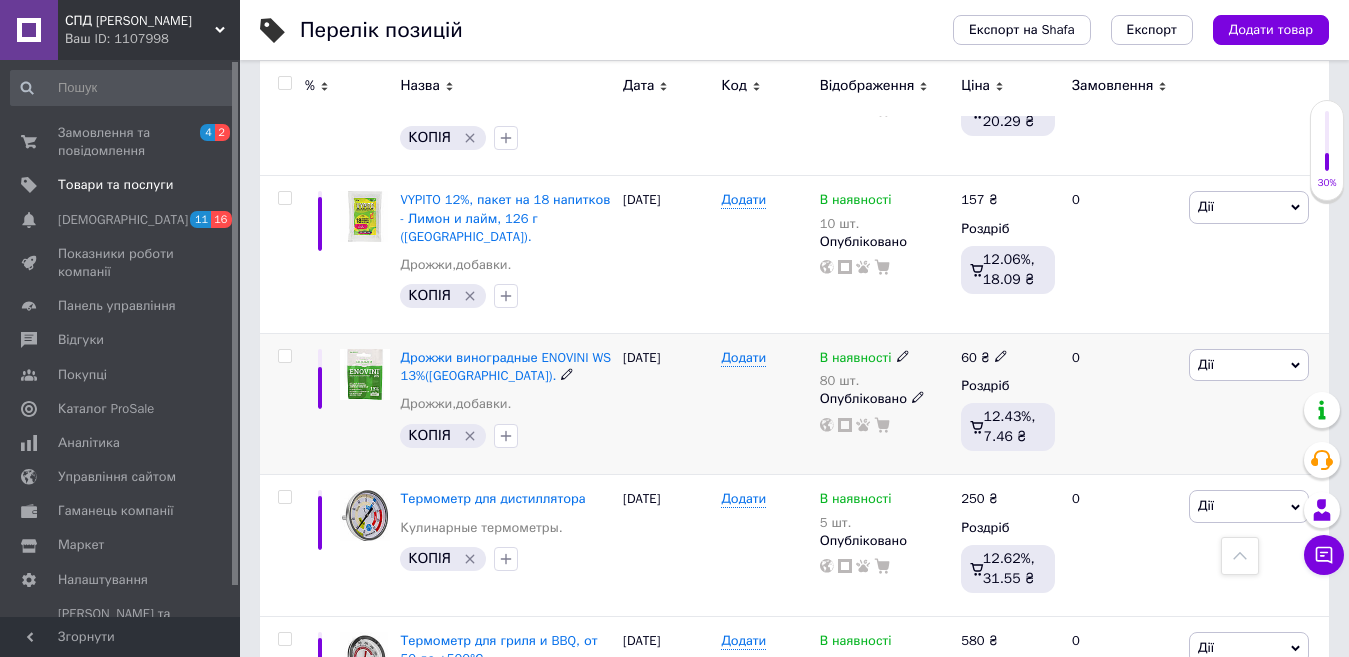 click 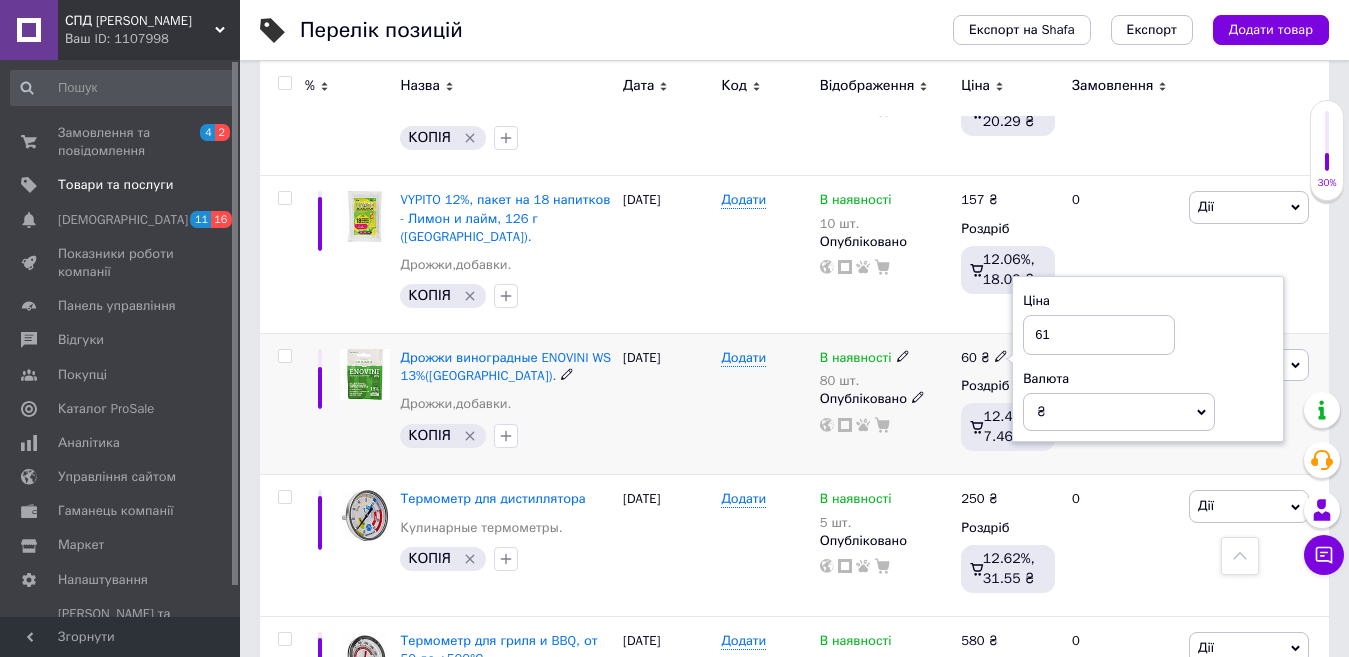 type on "61" 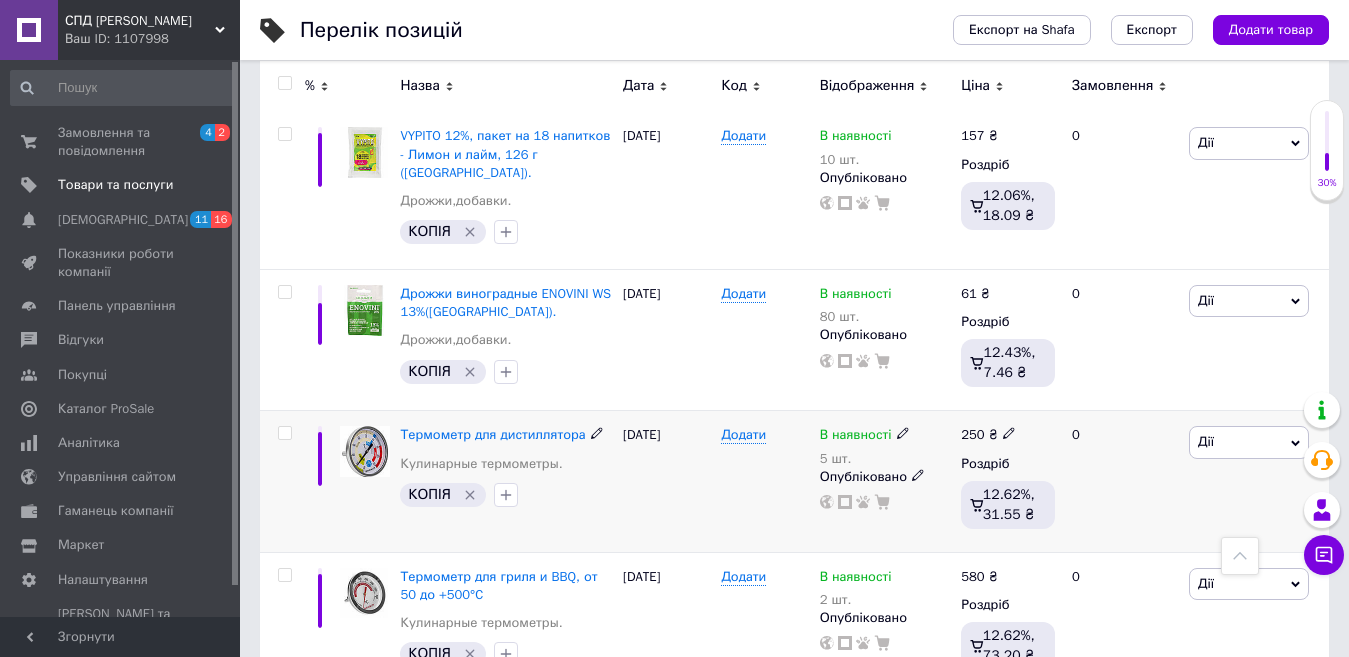 scroll, scrollTop: 800, scrollLeft: 0, axis: vertical 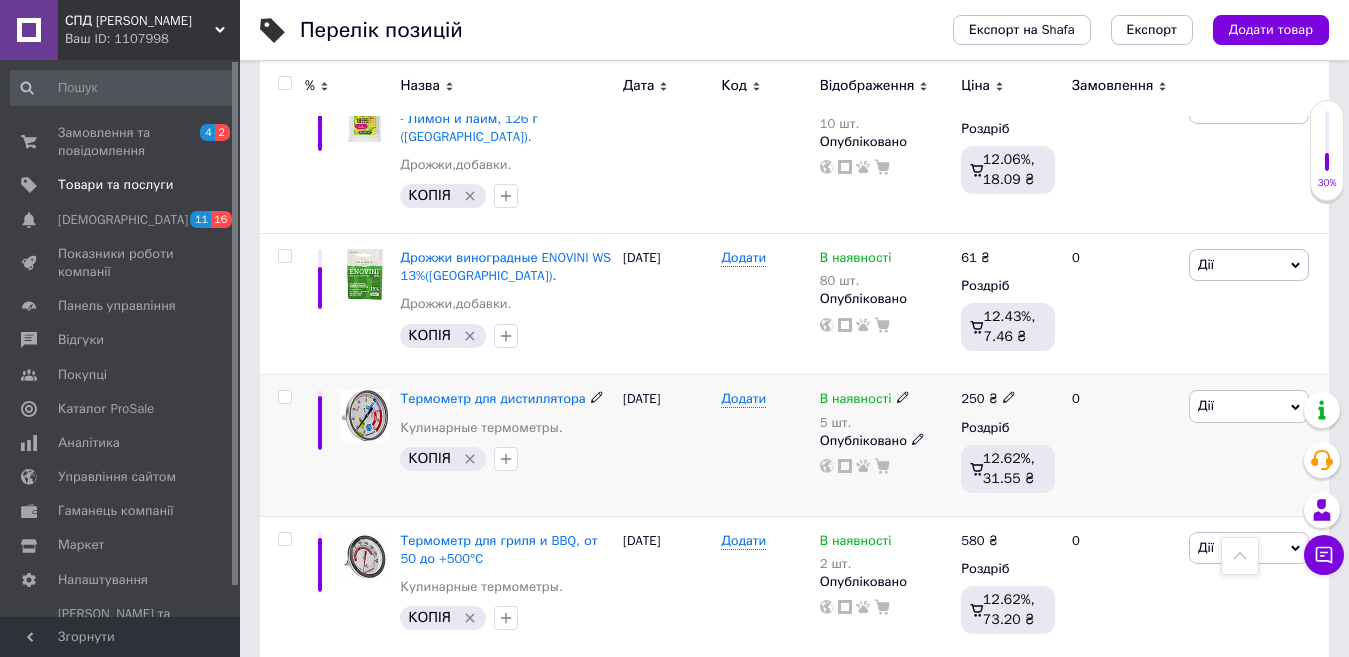 click 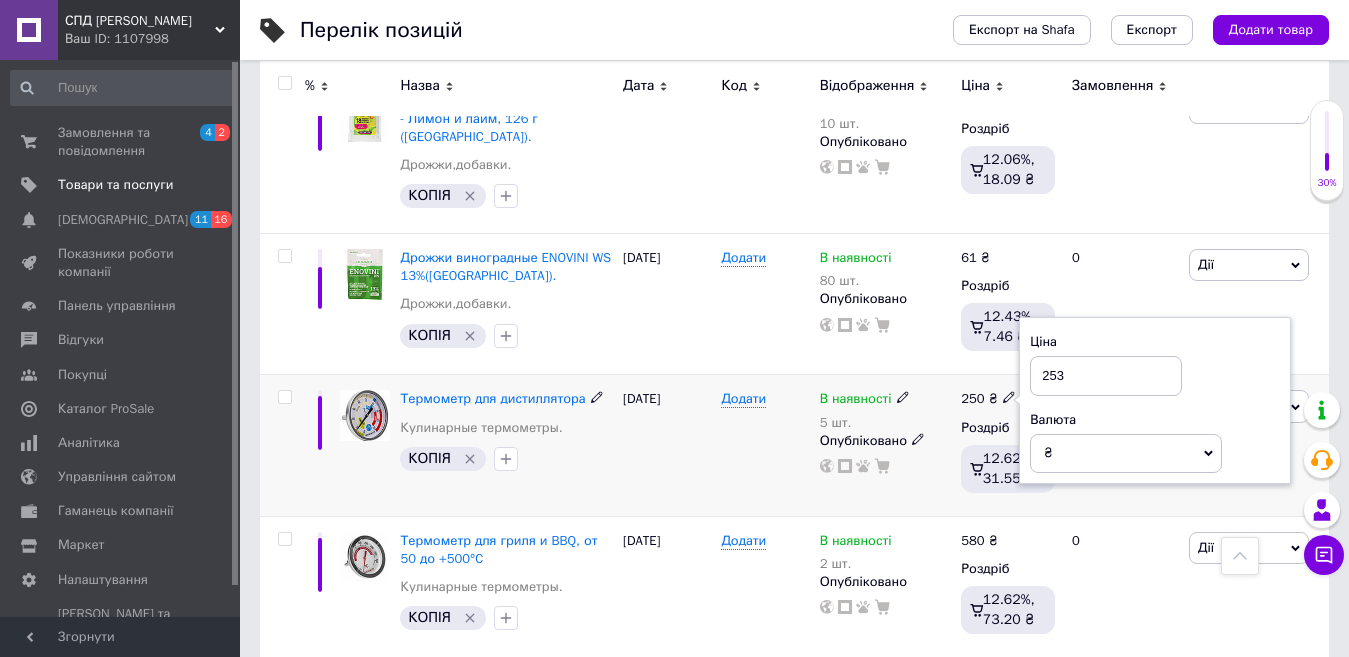 type on "253" 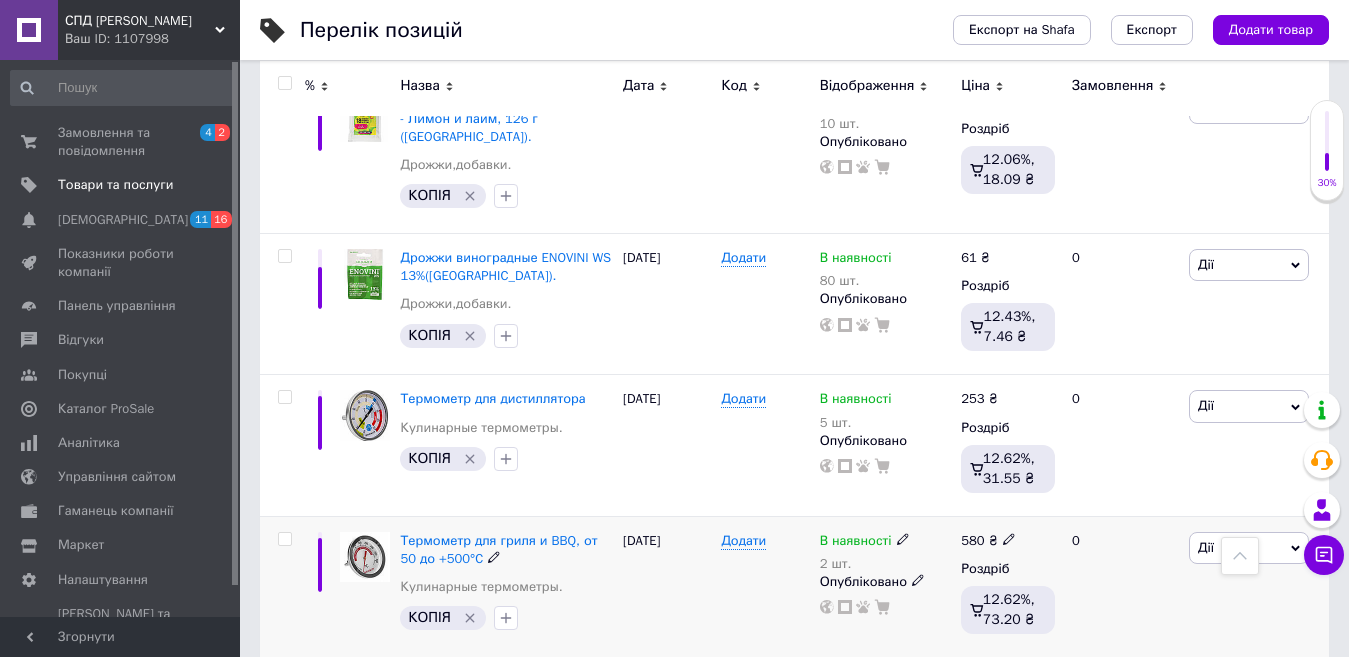 click 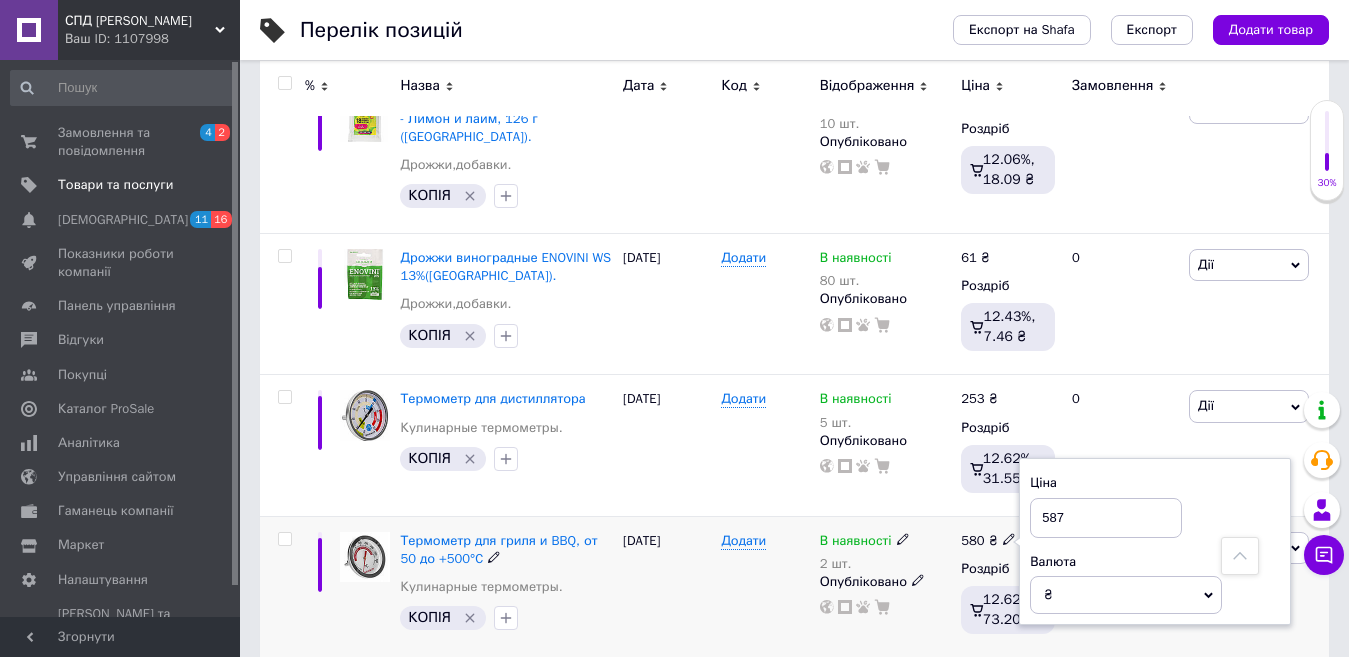 type on "587" 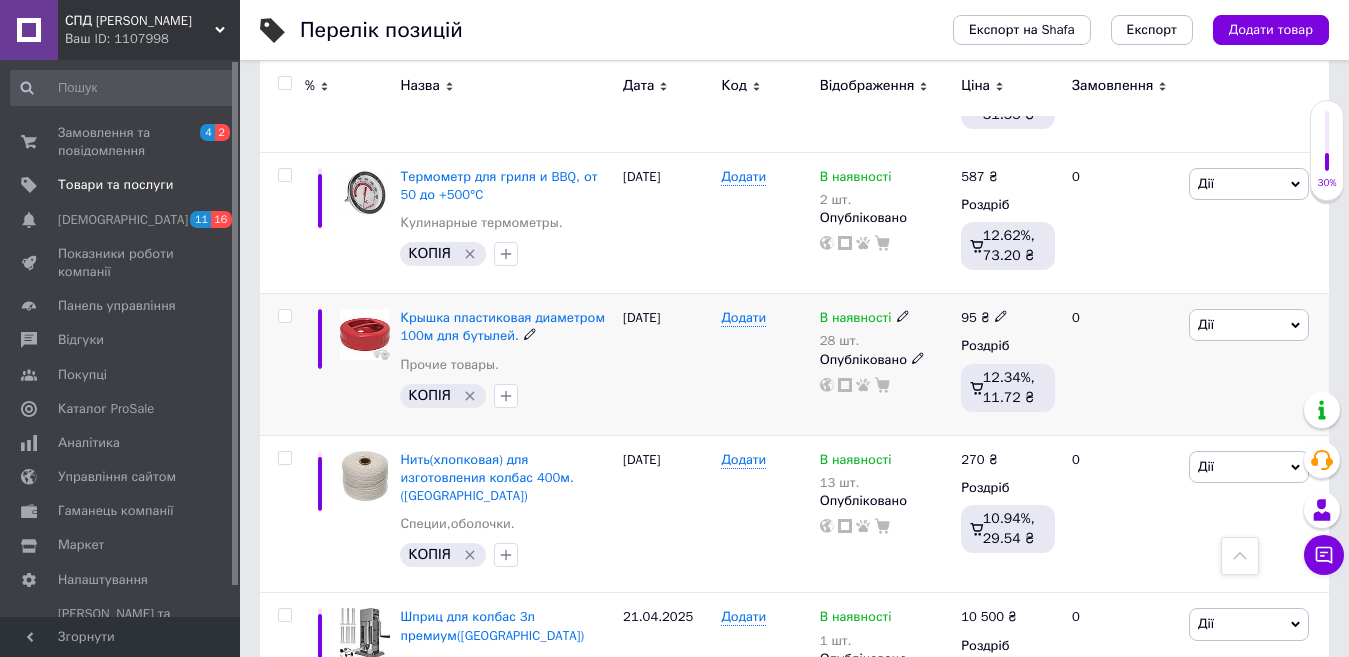 scroll, scrollTop: 1200, scrollLeft: 0, axis: vertical 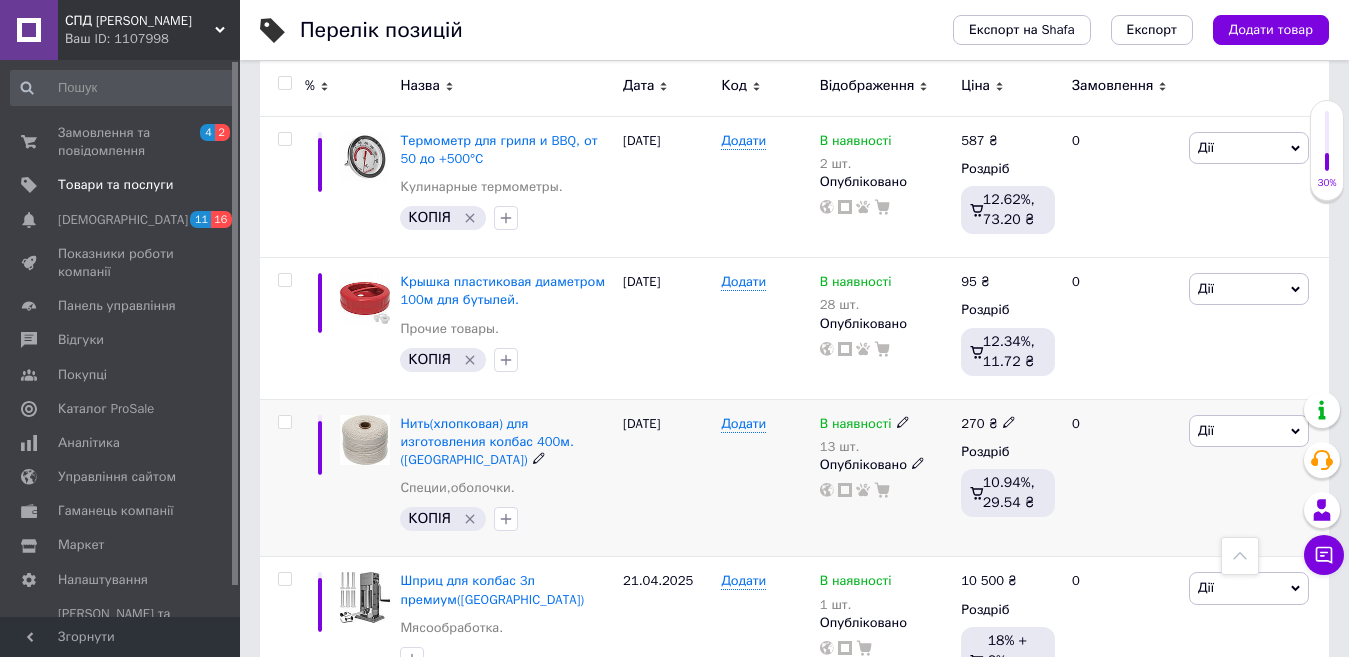 click 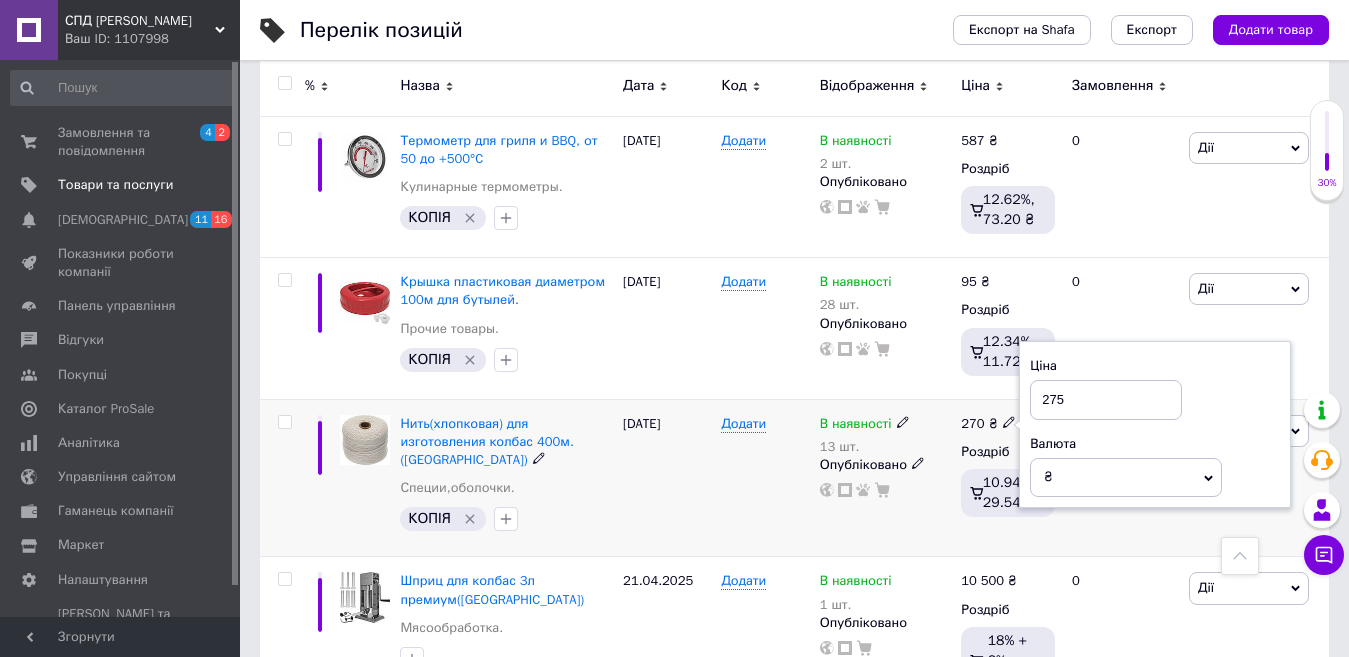 type on "275" 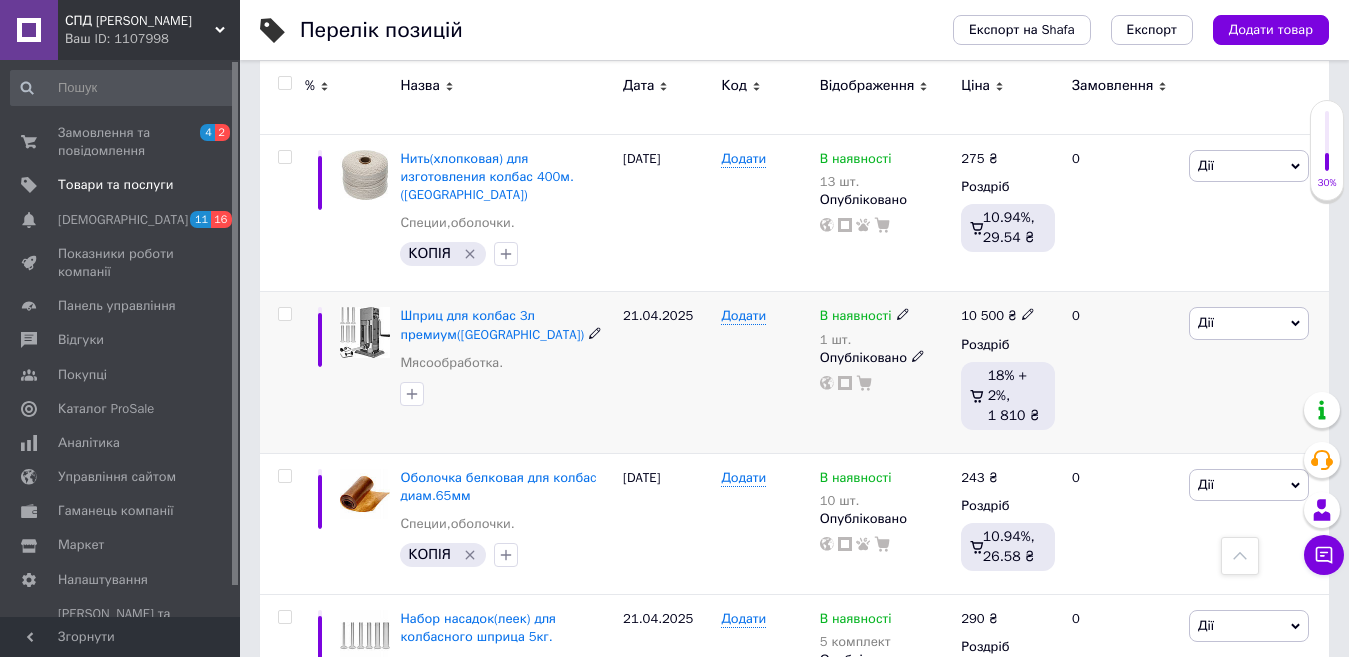 scroll, scrollTop: 1500, scrollLeft: 0, axis: vertical 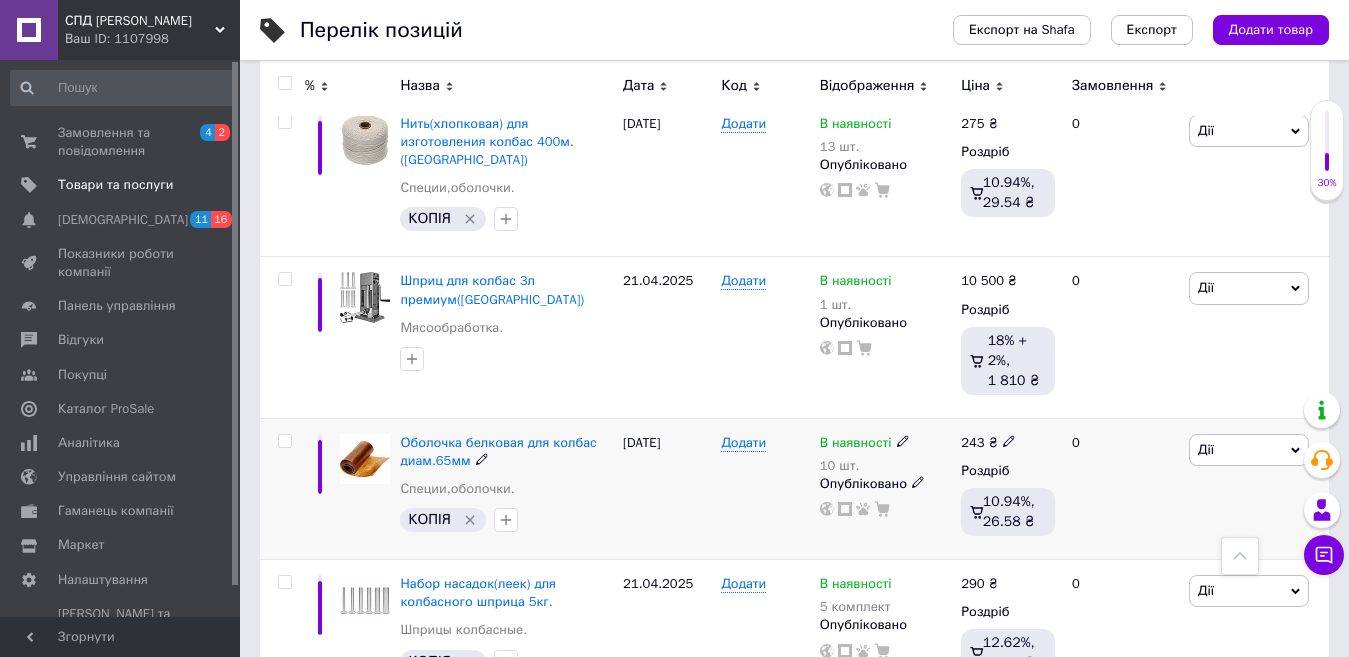 click 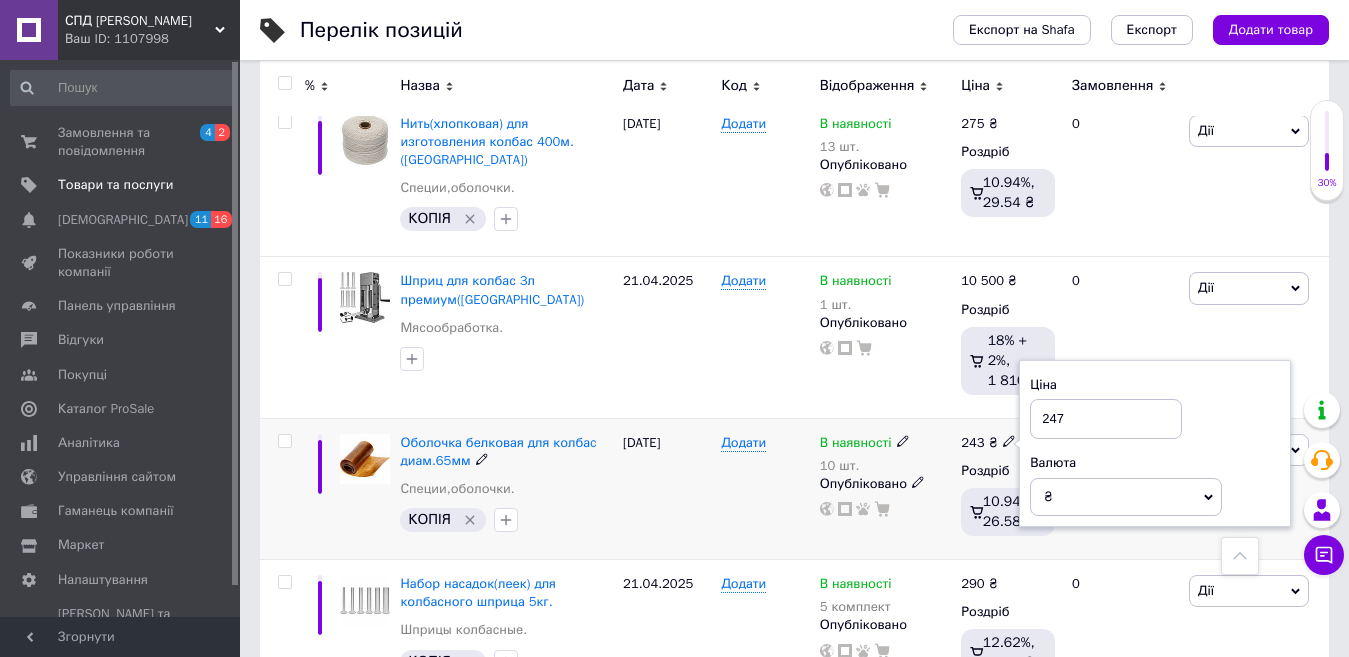 type on "247" 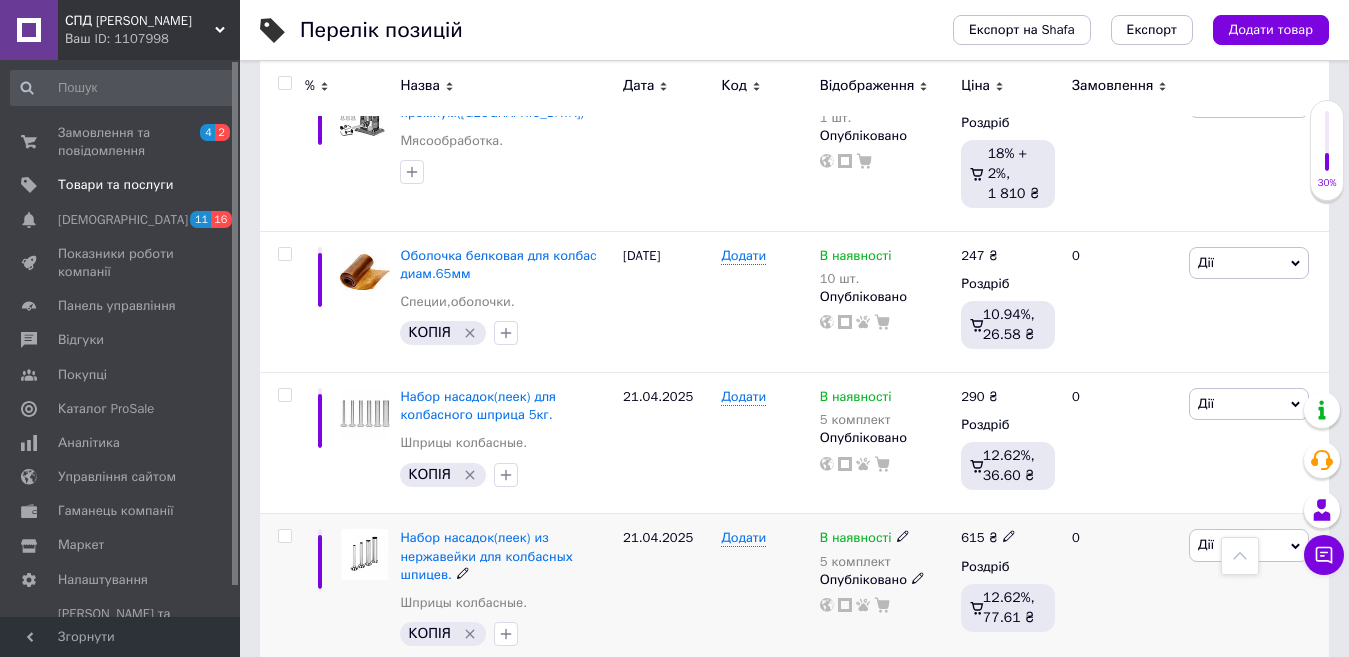 scroll, scrollTop: 1600, scrollLeft: 0, axis: vertical 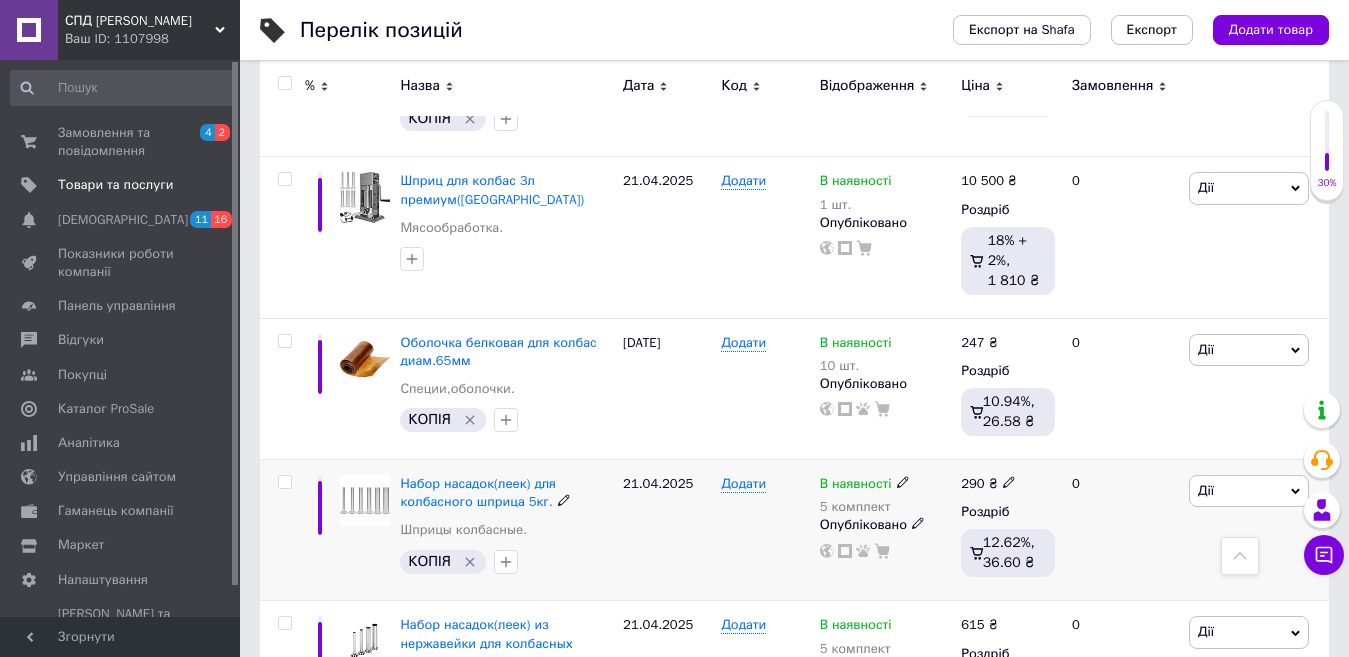 click 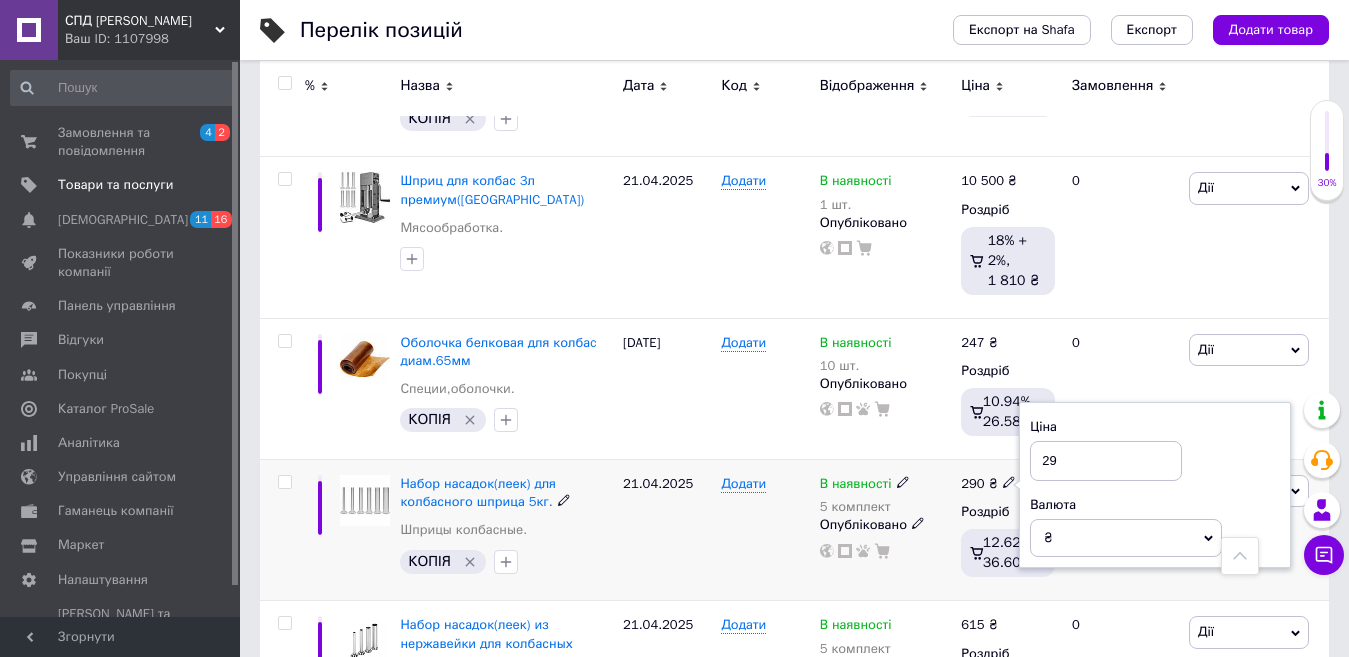 type on "2" 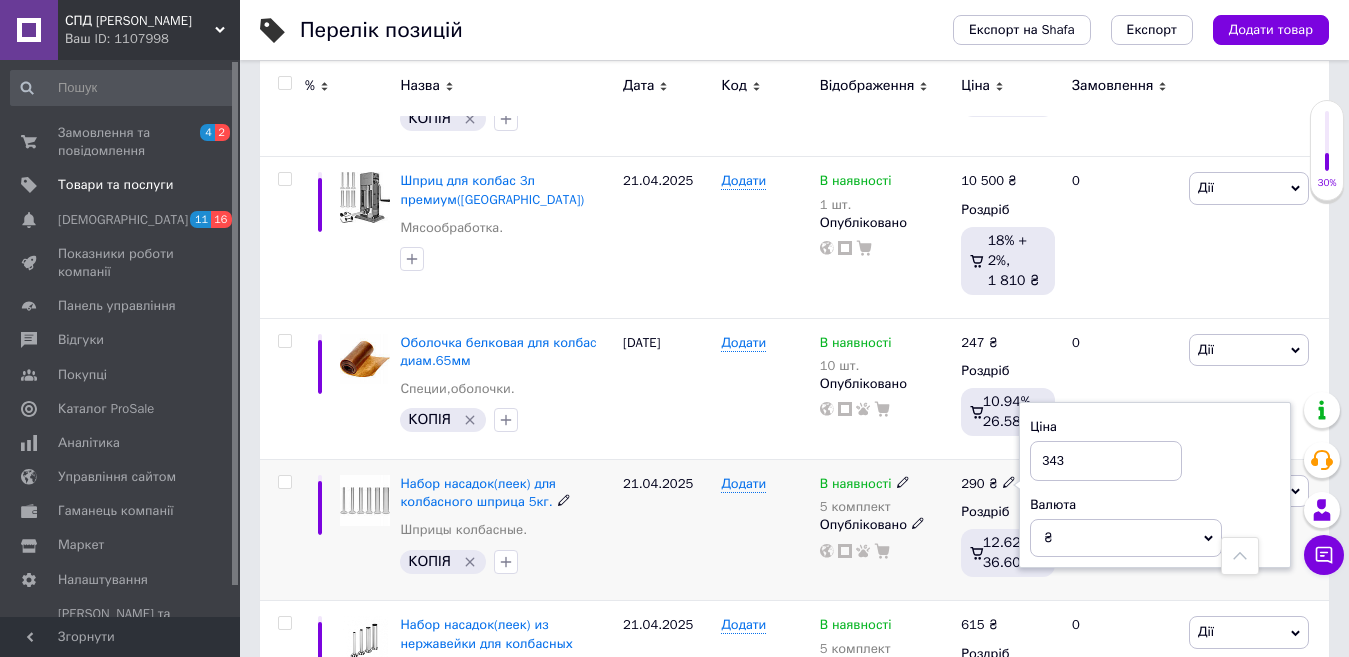 type on "343" 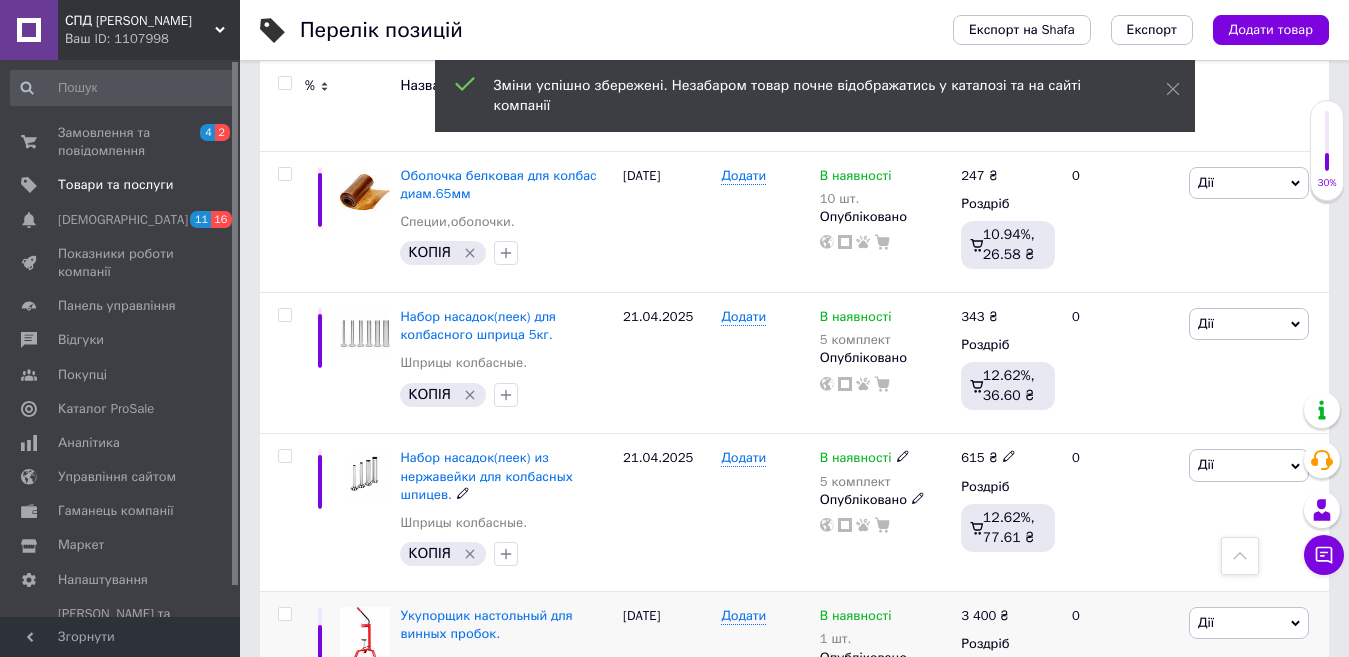 scroll, scrollTop: 1800, scrollLeft: 0, axis: vertical 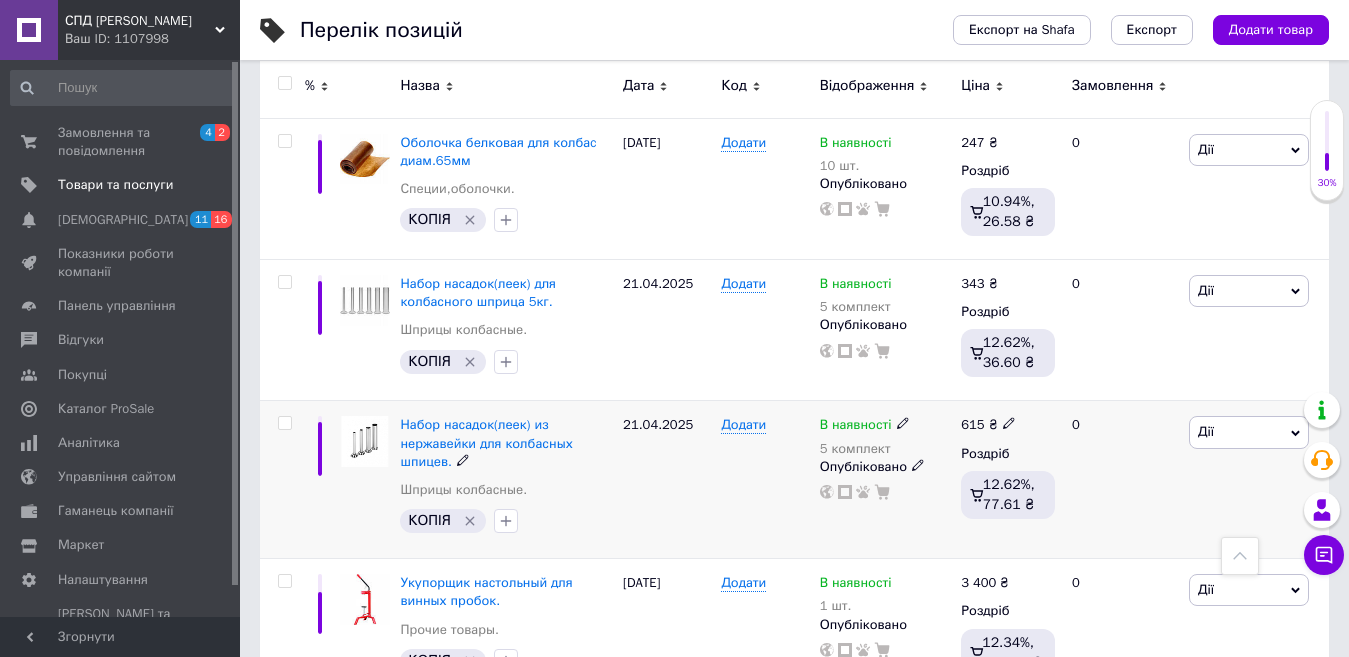 click 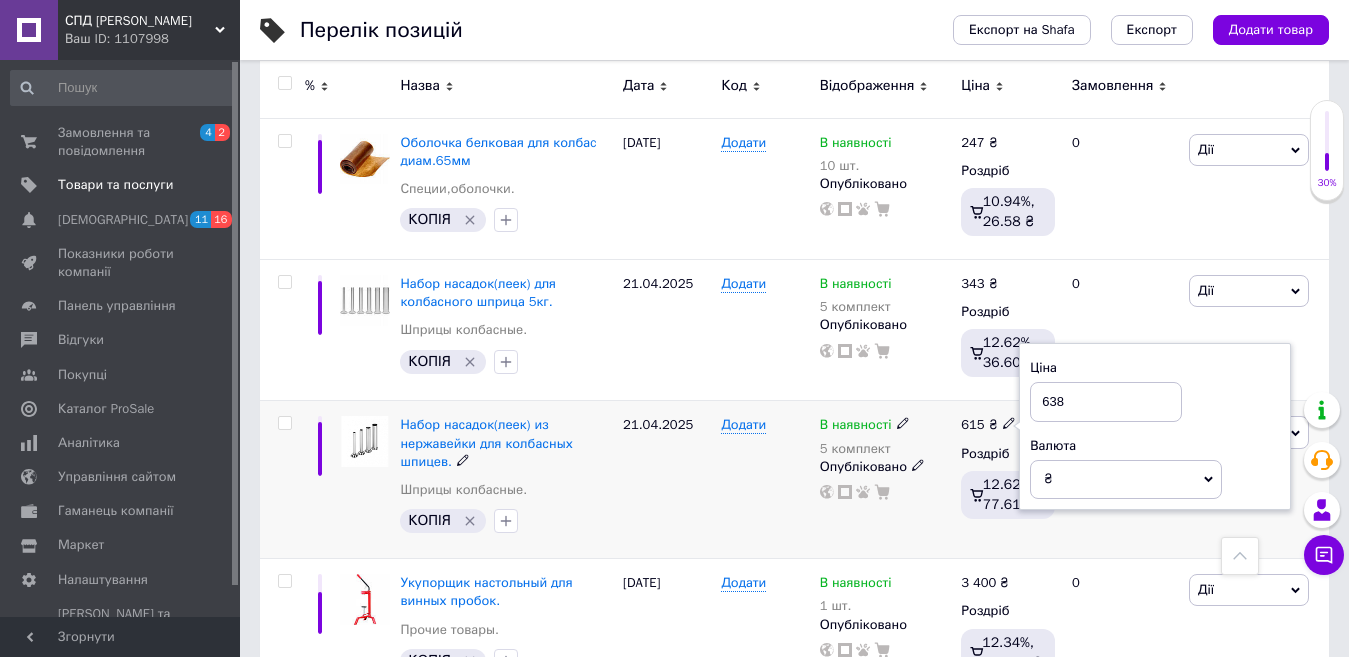 type on "638" 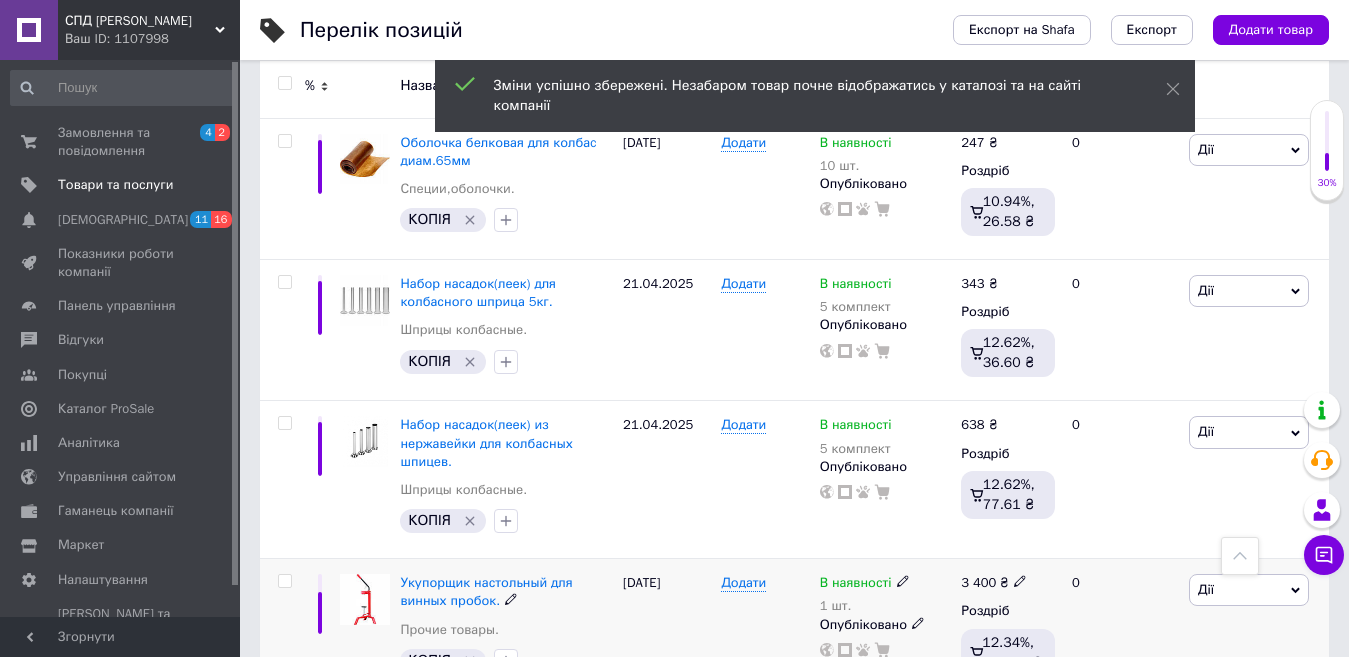 scroll, scrollTop: 1900, scrollLeft: 0, axis: vertical 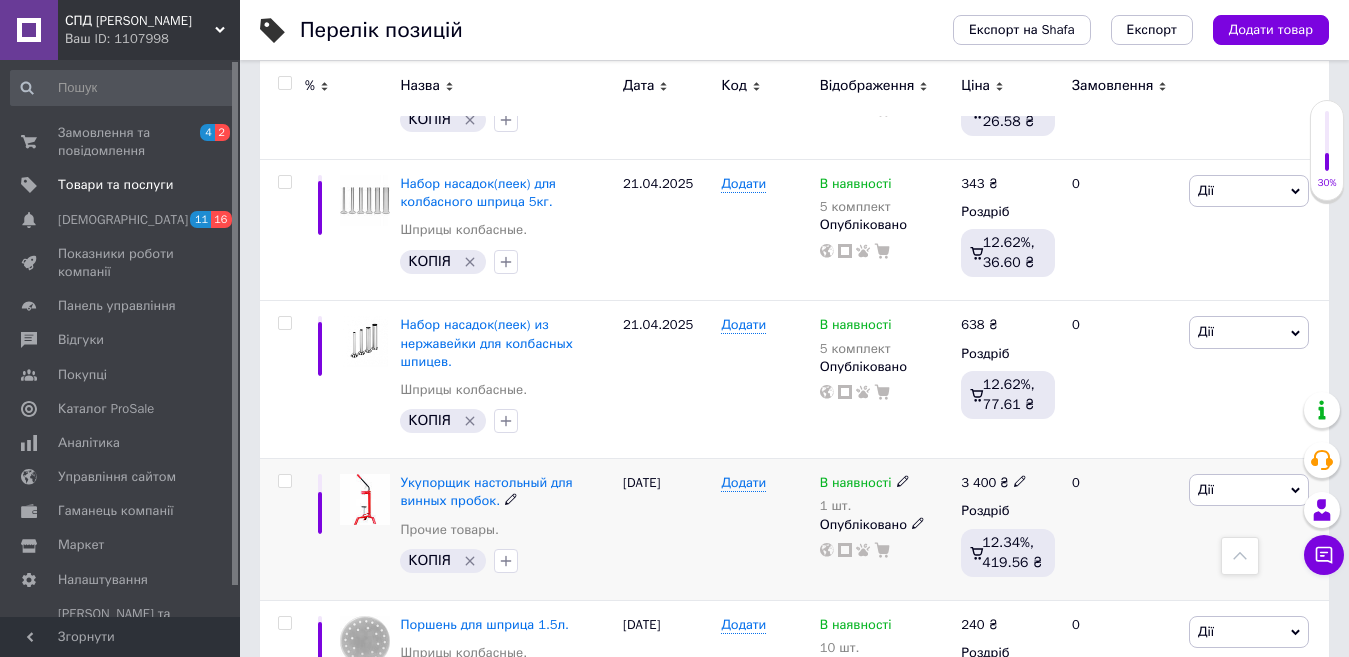 click 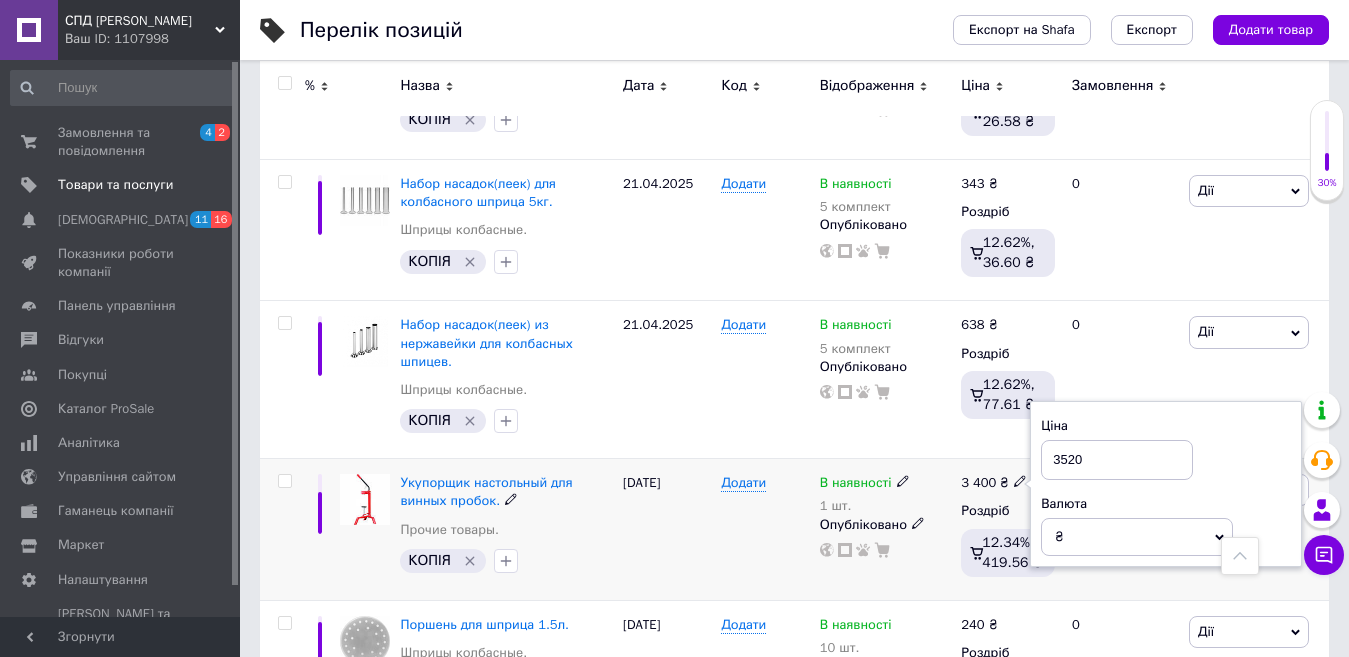 type on "3520" 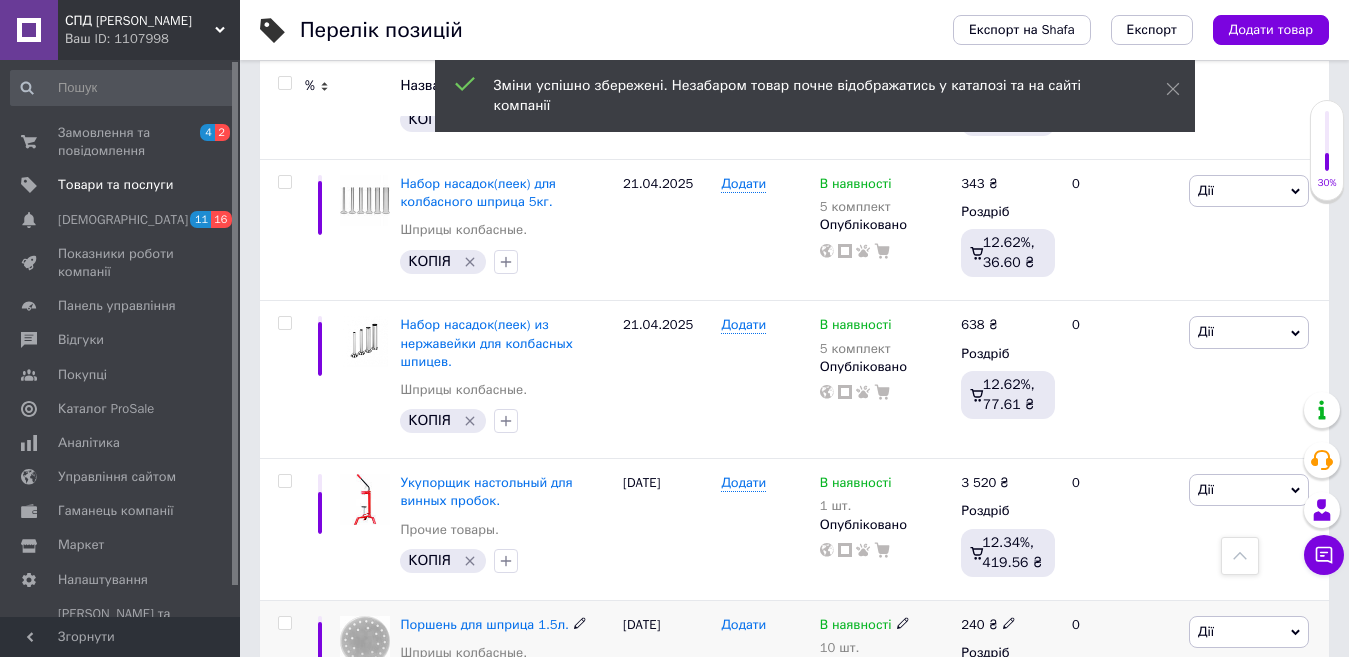 scroll, scrollTop: 2000, scrollLeft: 0, axis: vertical 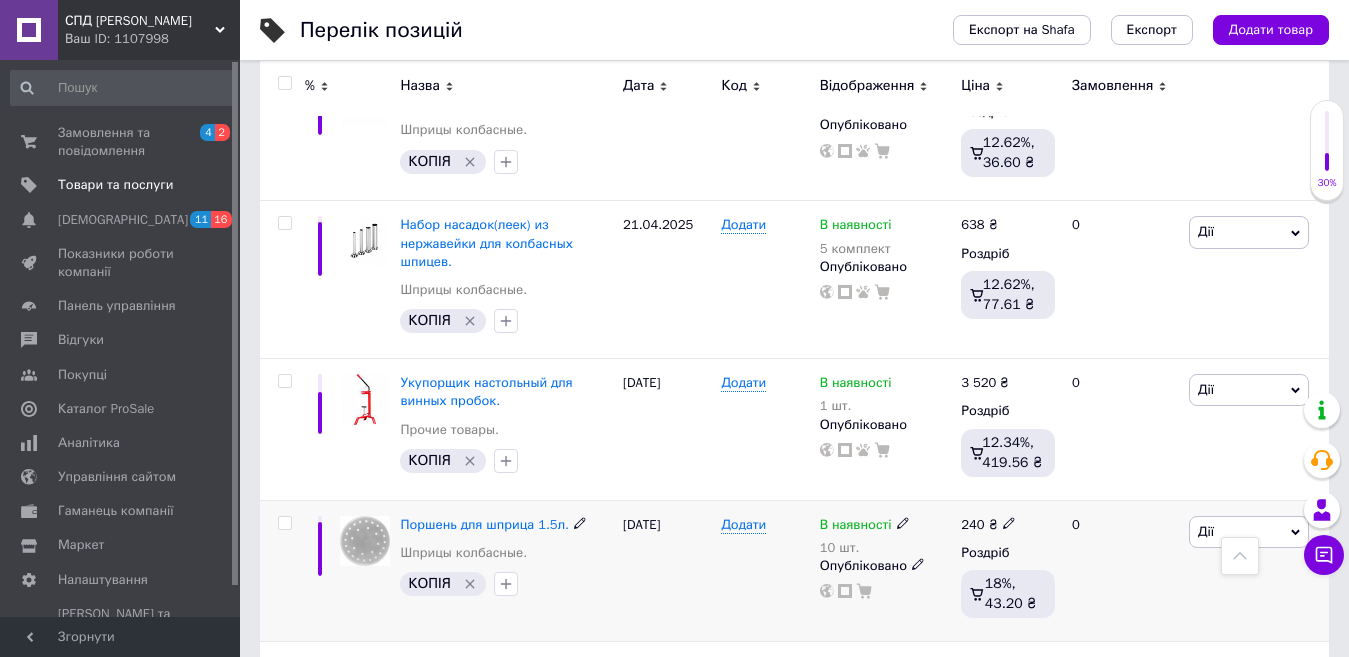 click 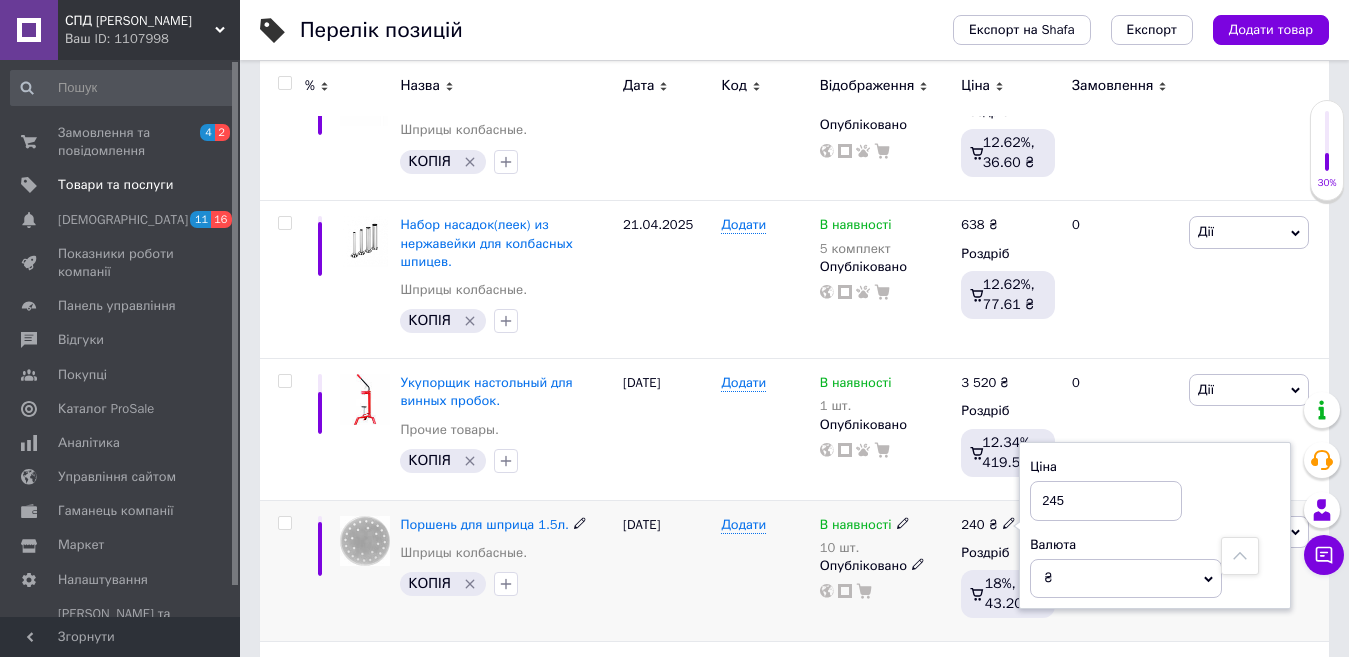 type on "245" 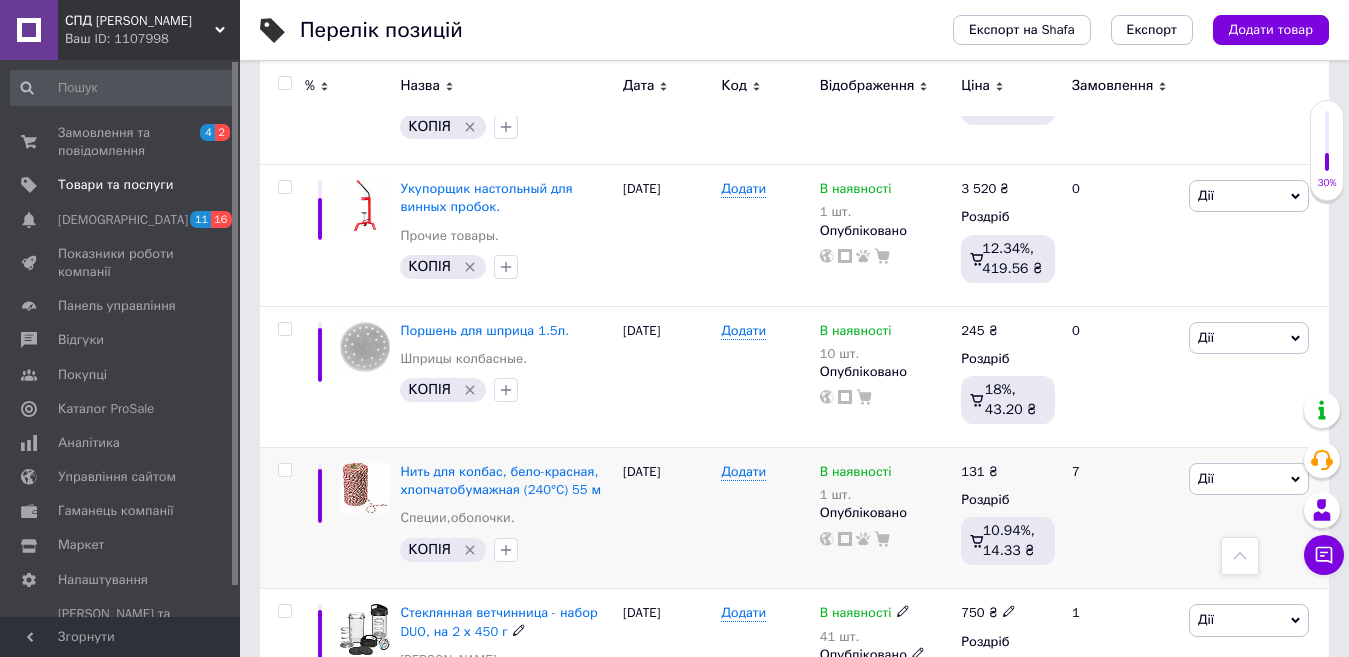 scroll, scrollTop: 2100, scrollLeft: 0, axis: vertical 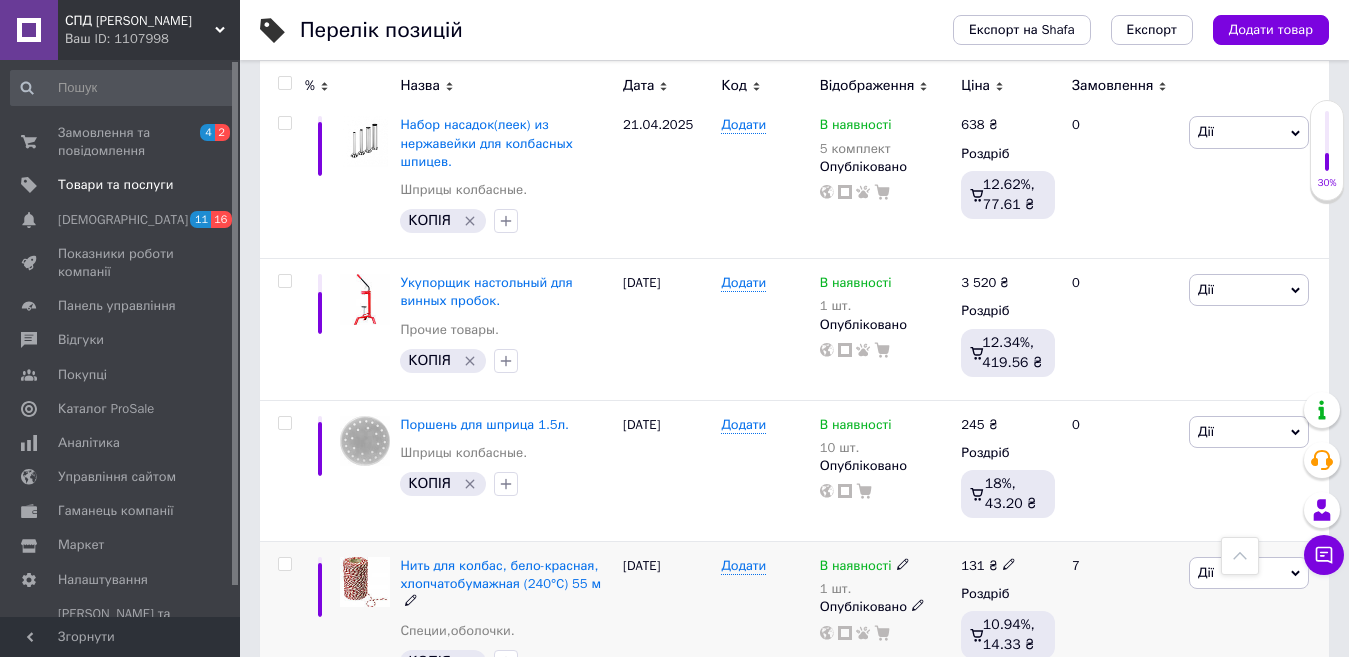 click 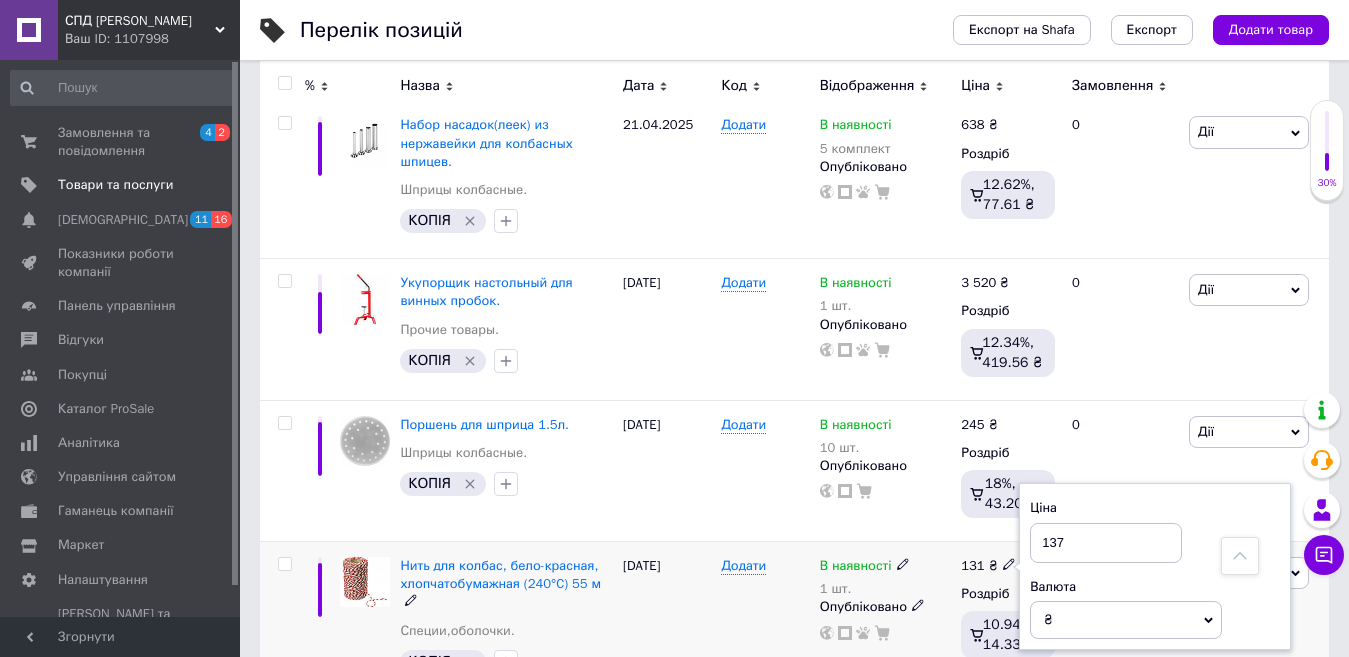 type on "137" 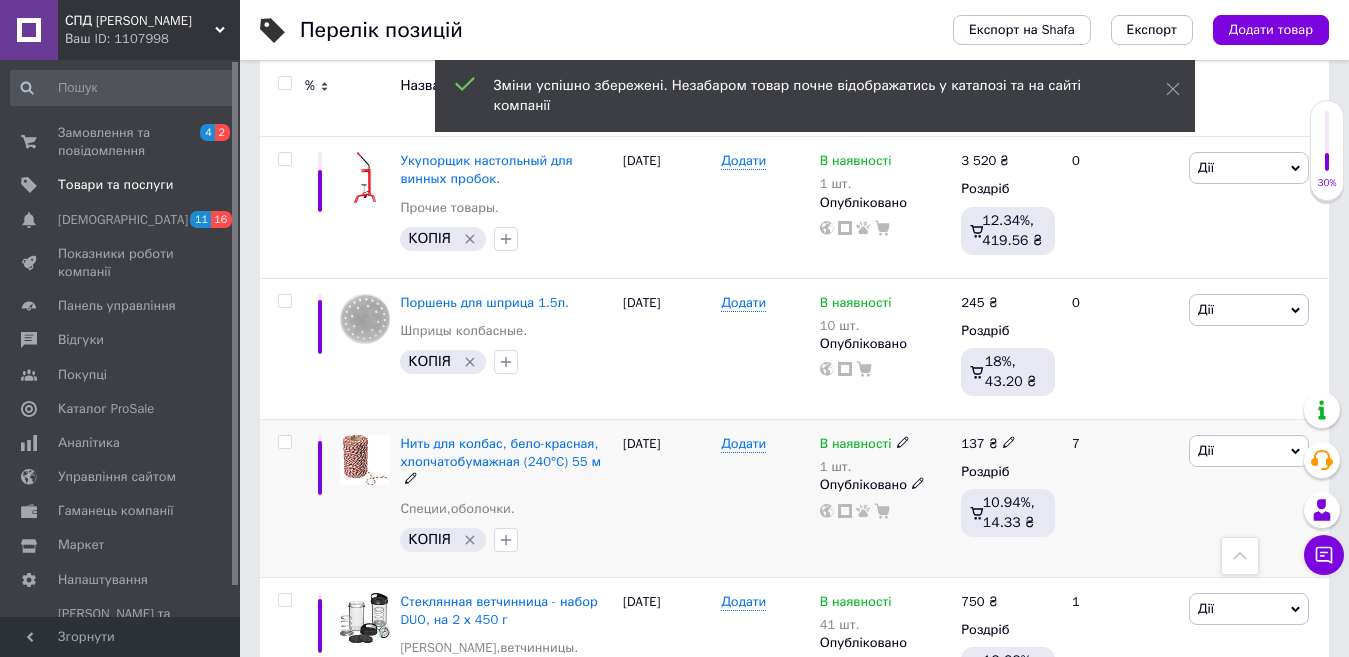 scroll, scrollTop: 2300, scrollLeft: 0, axis: vertical 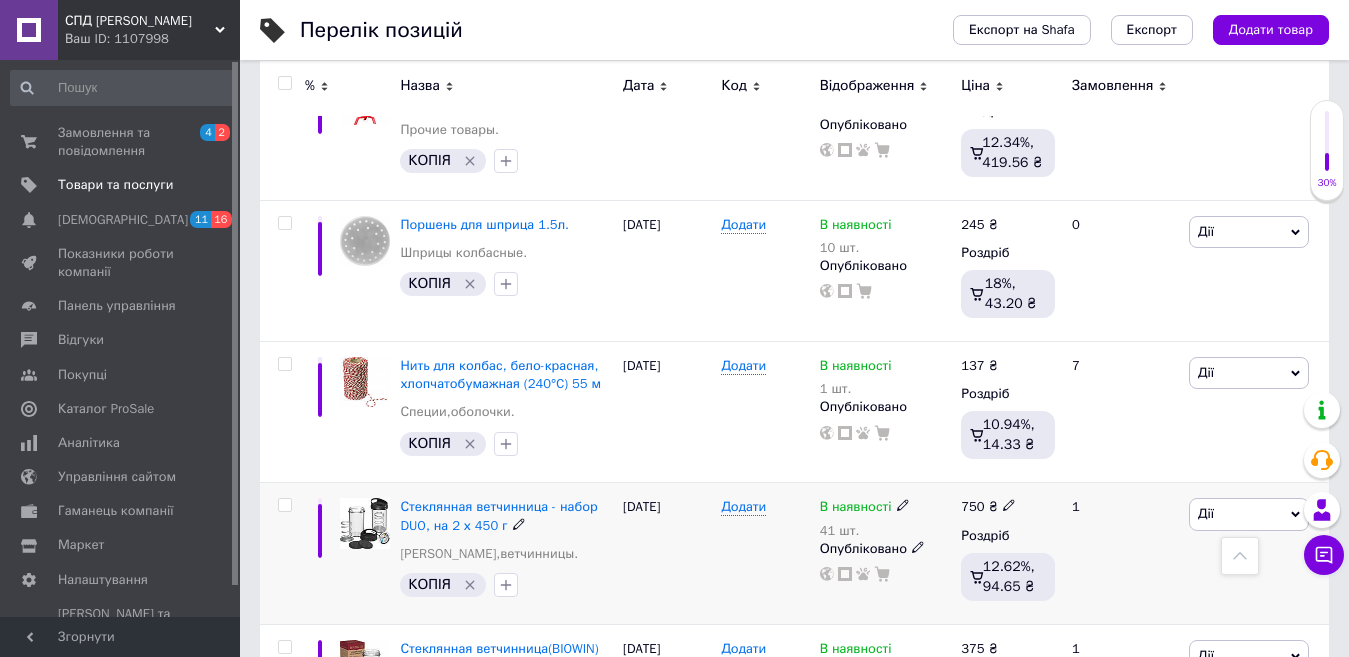click 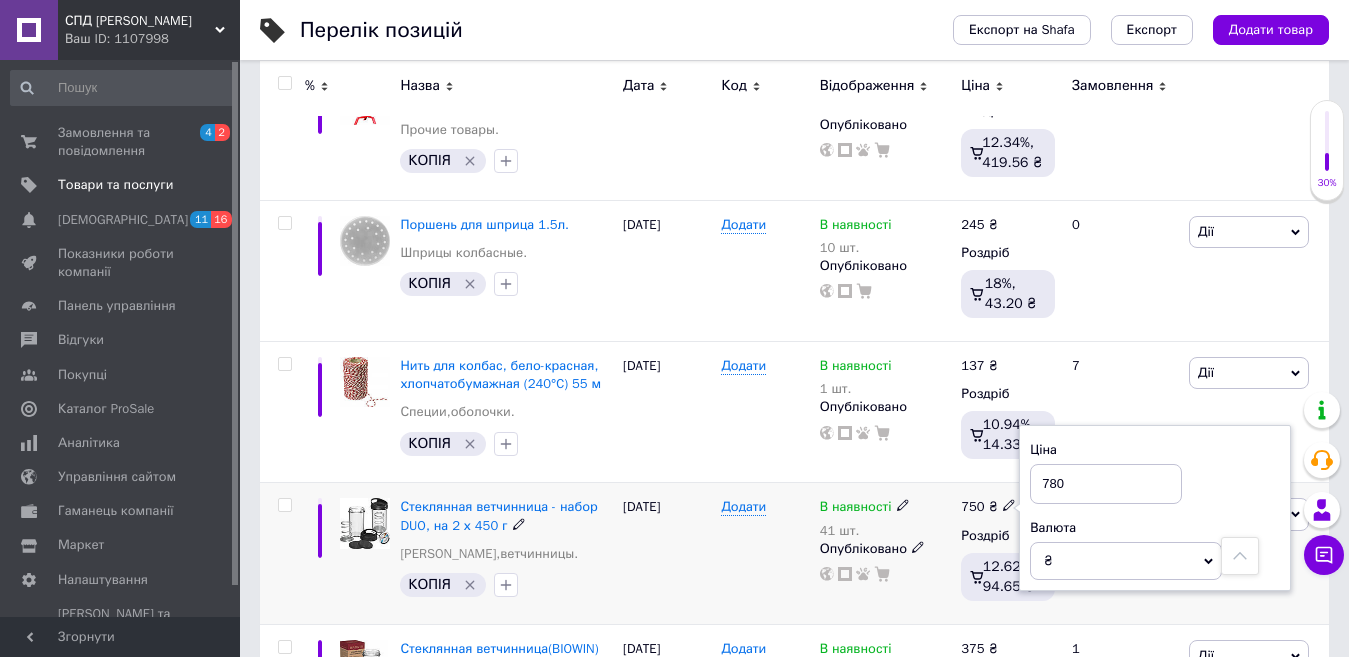 type on "780" 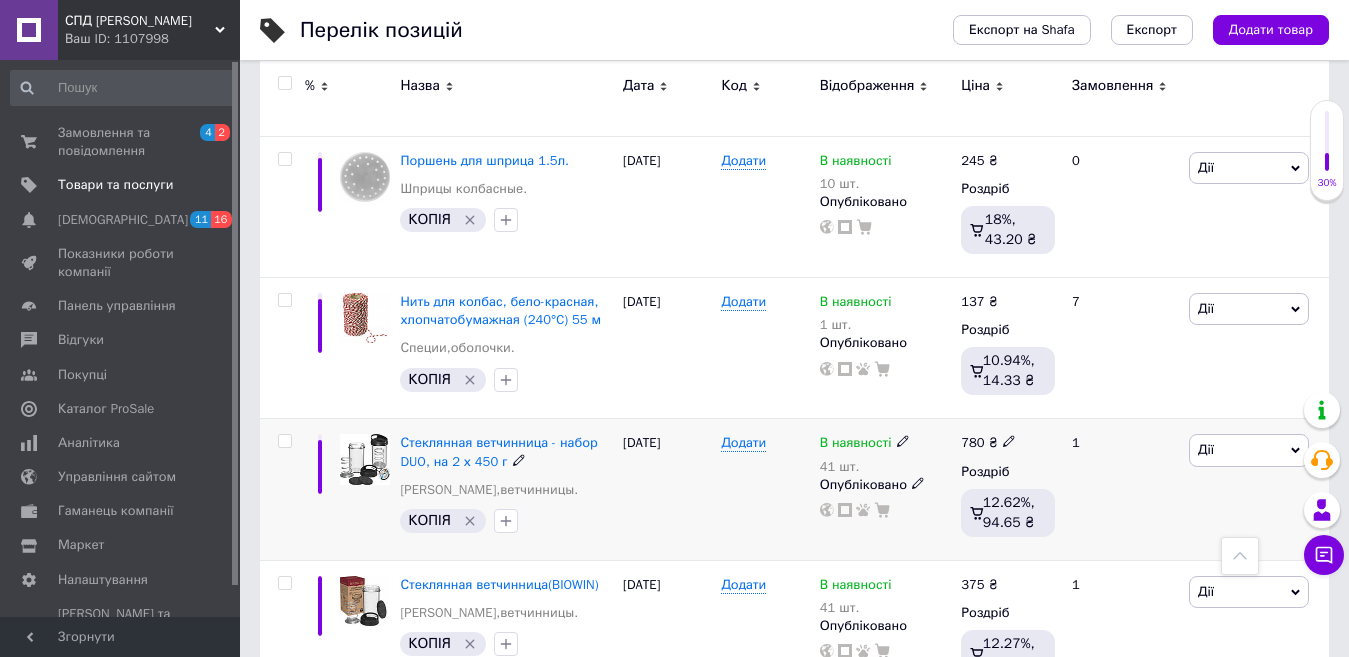 scroll, scrollTop: 2400, scrollLeft: 0, axis: vertical 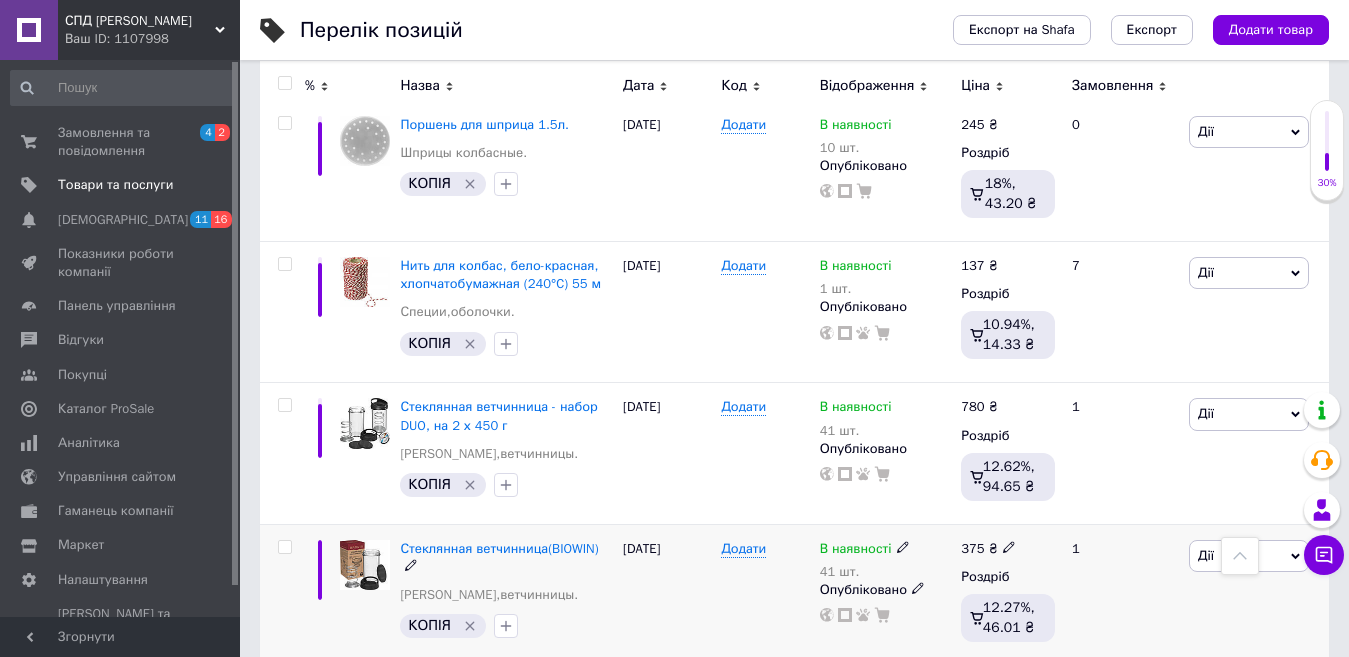 click 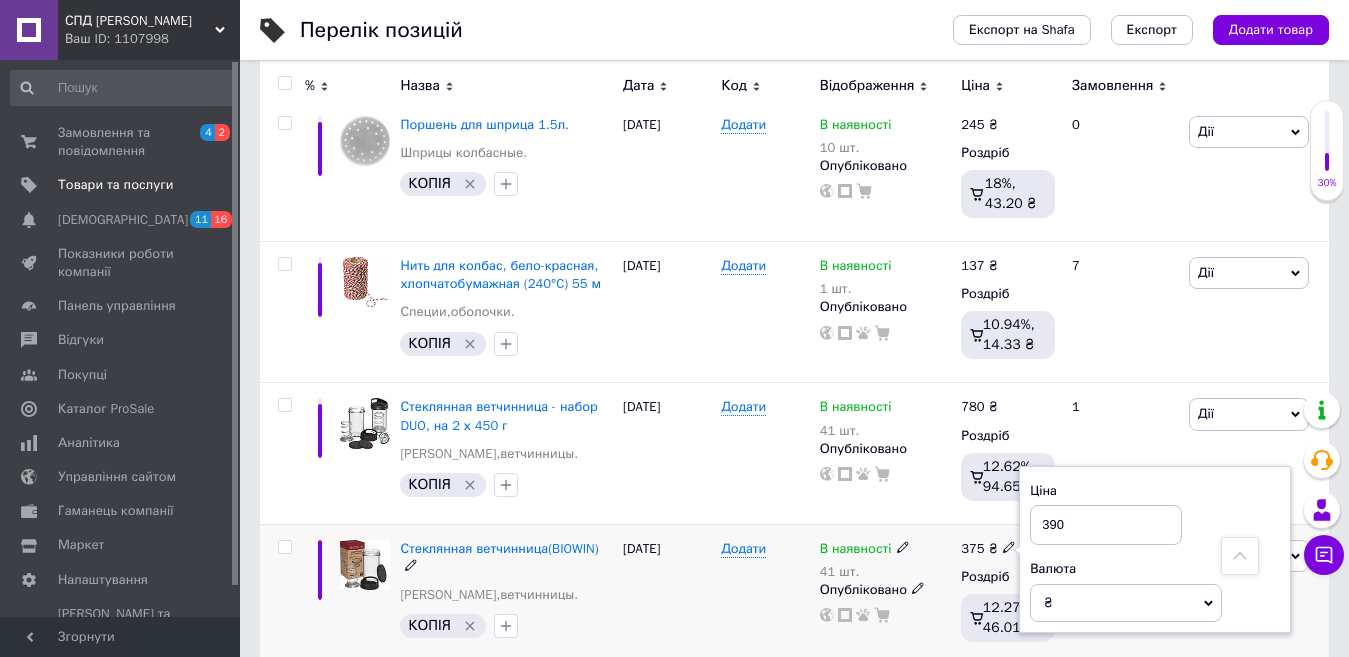 type on "390" 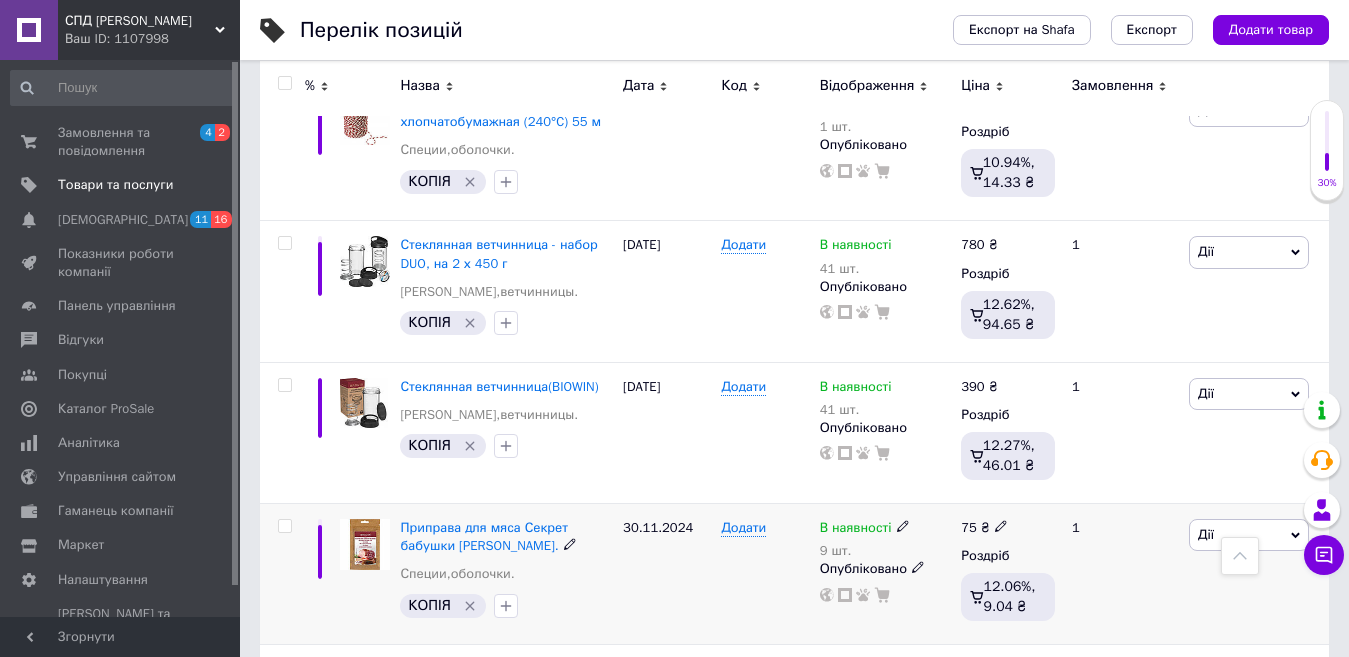 scroll, scrollTop: 2600, scrollLeft: 0, axis: vertical 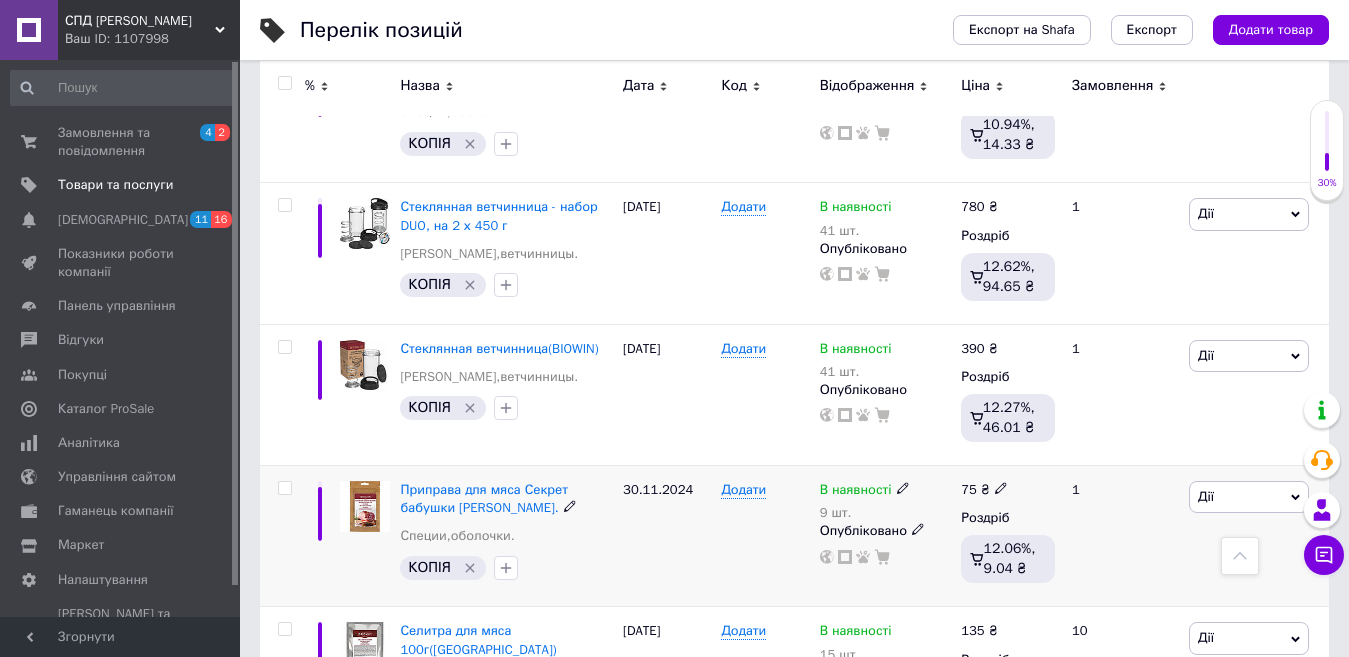 click 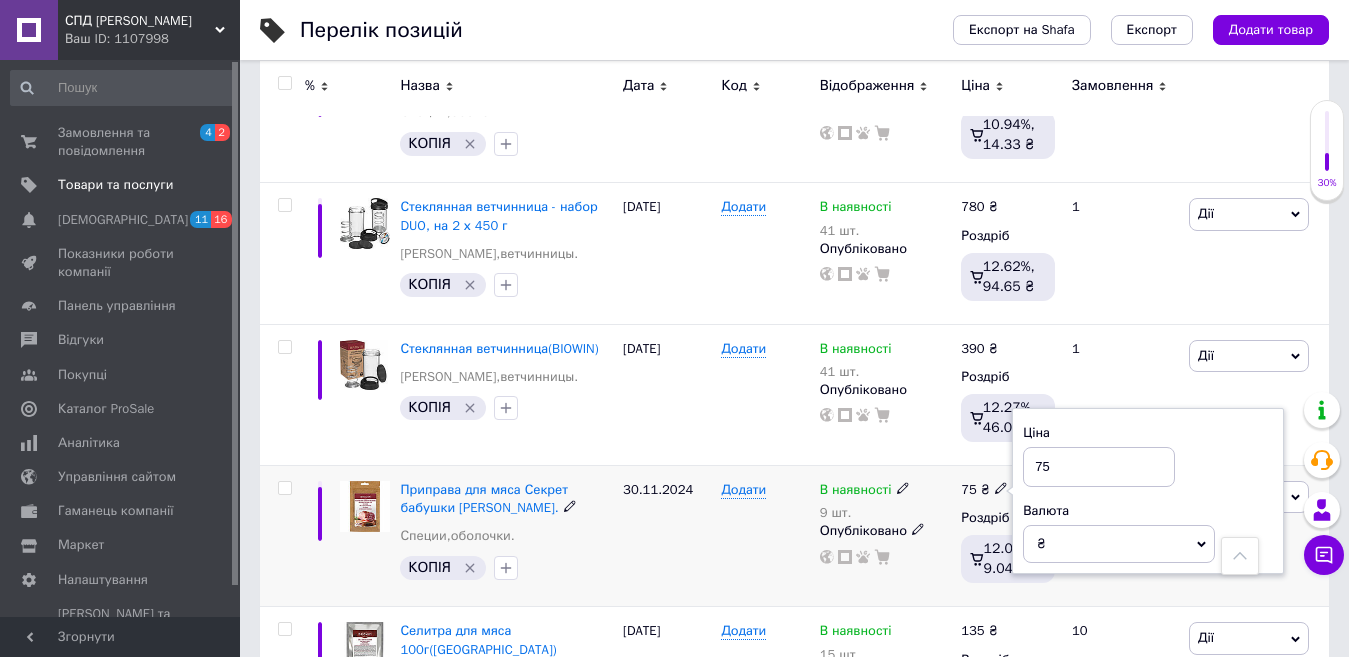 type on "7" 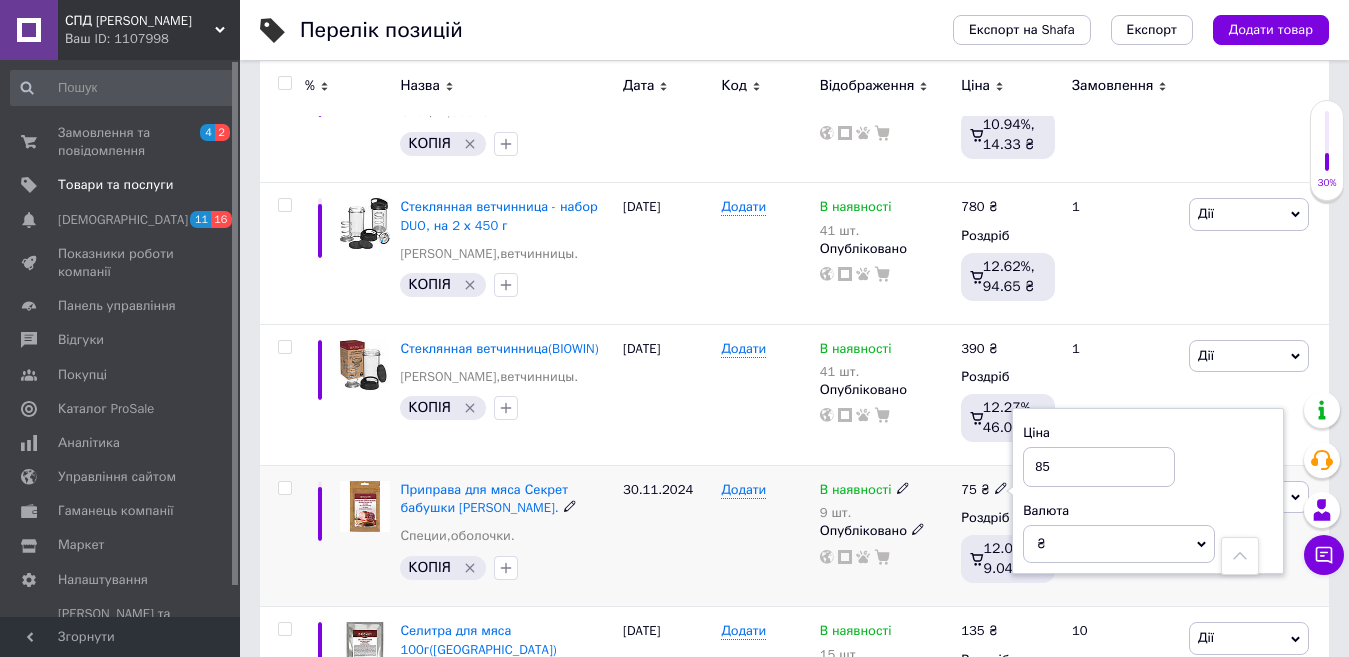 type on "85" 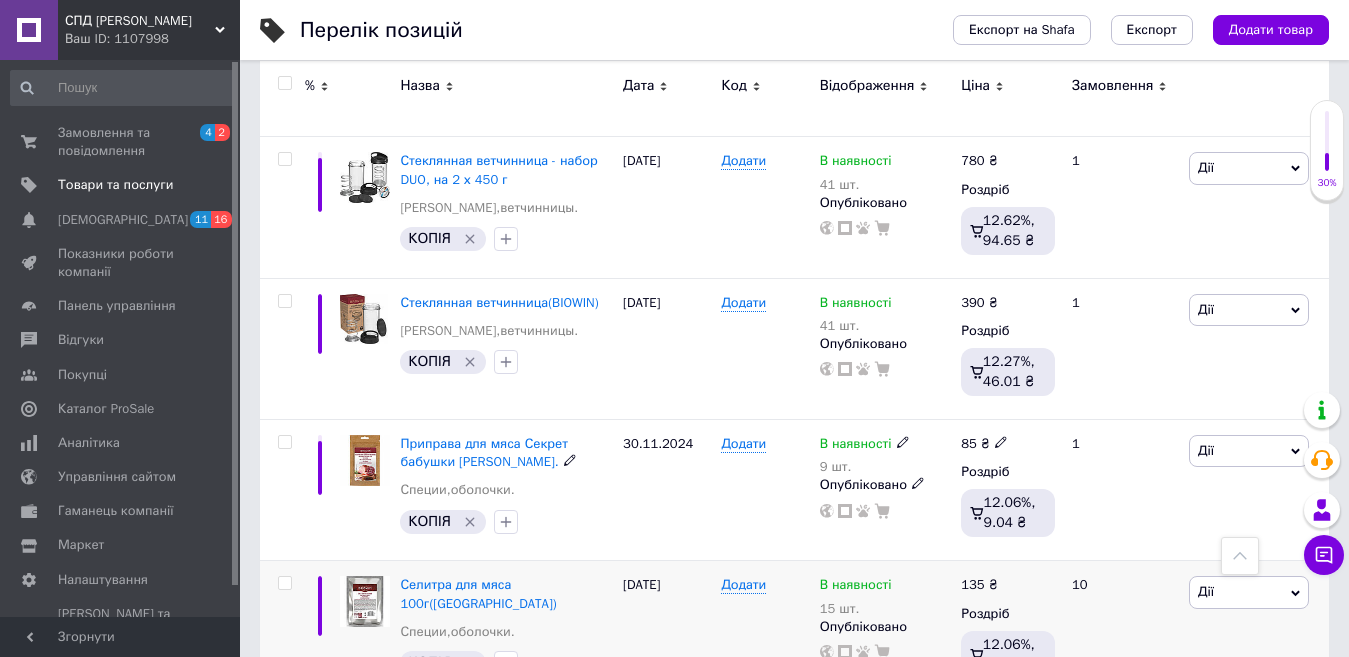 scroll, scrollTop: 2692, scrollLeft: 0, axis: vertical 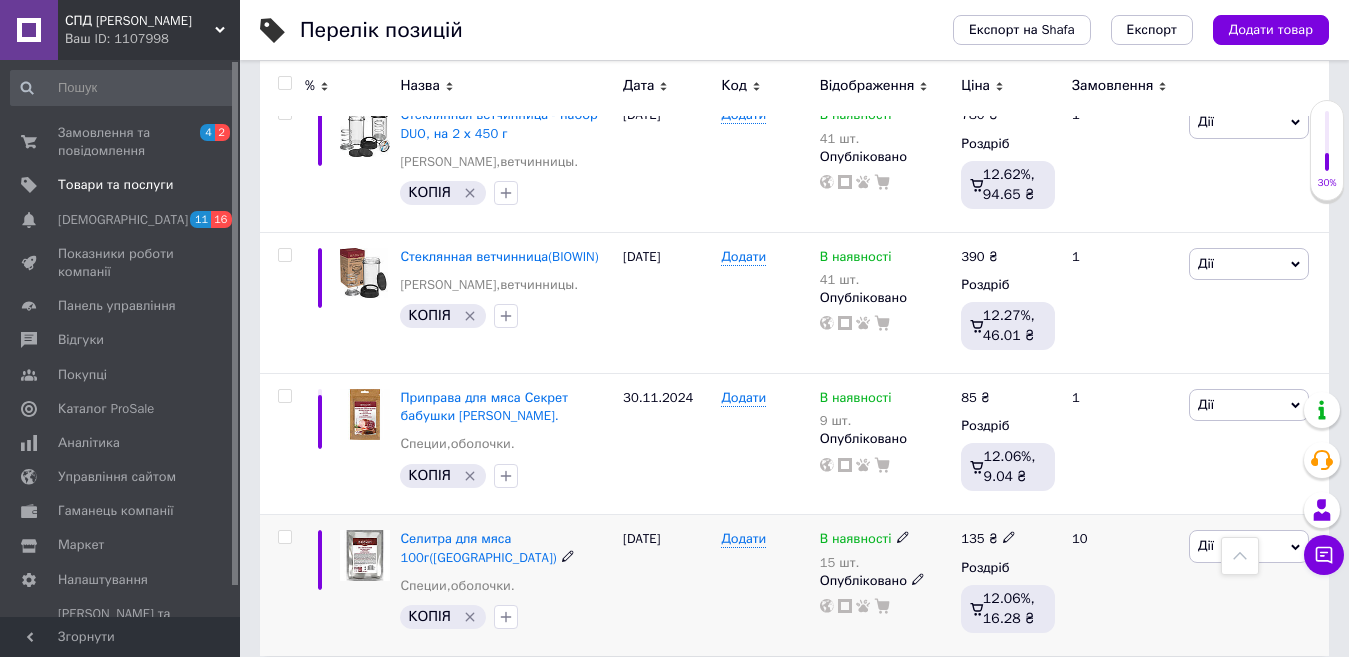 click 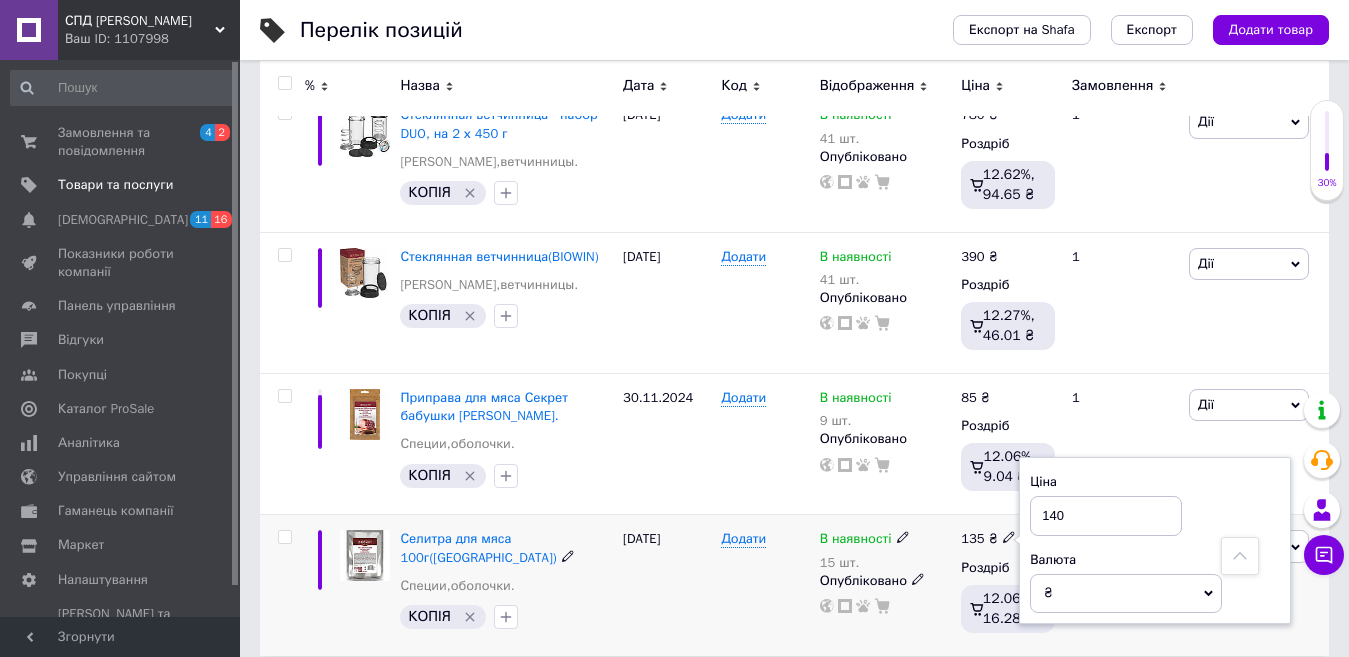 type on "140" 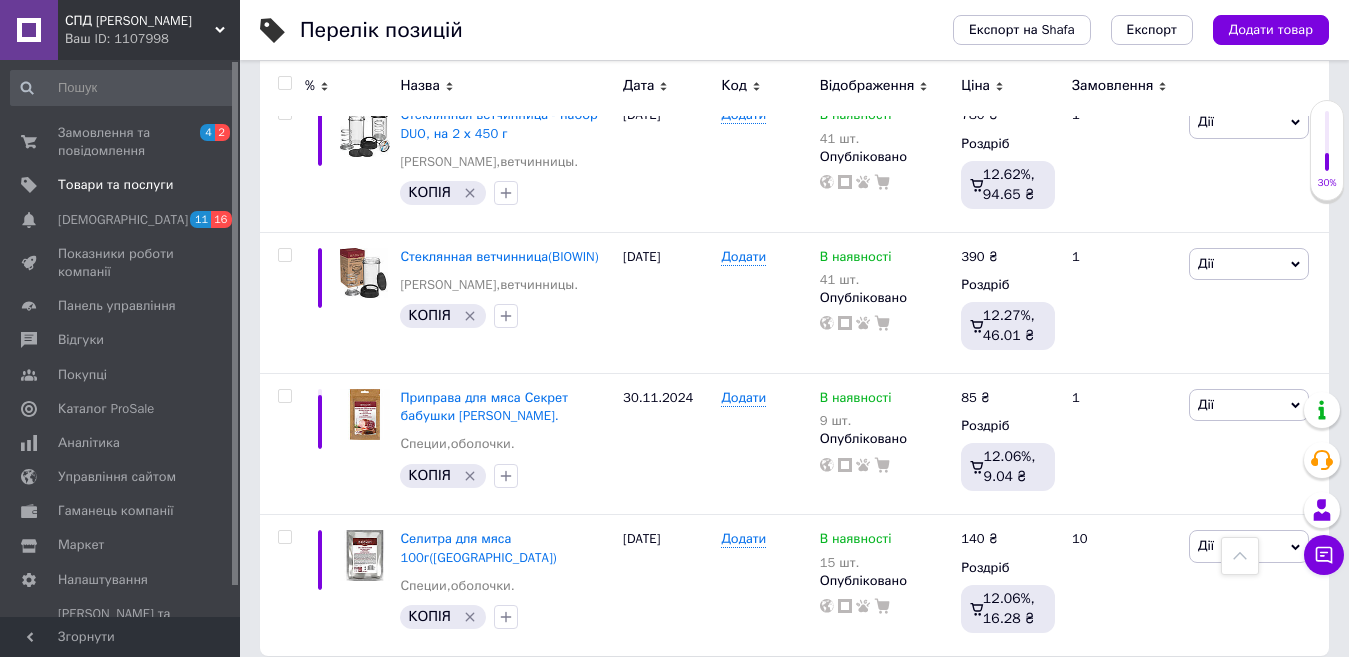click on "2" at bounding box center (327, 697) 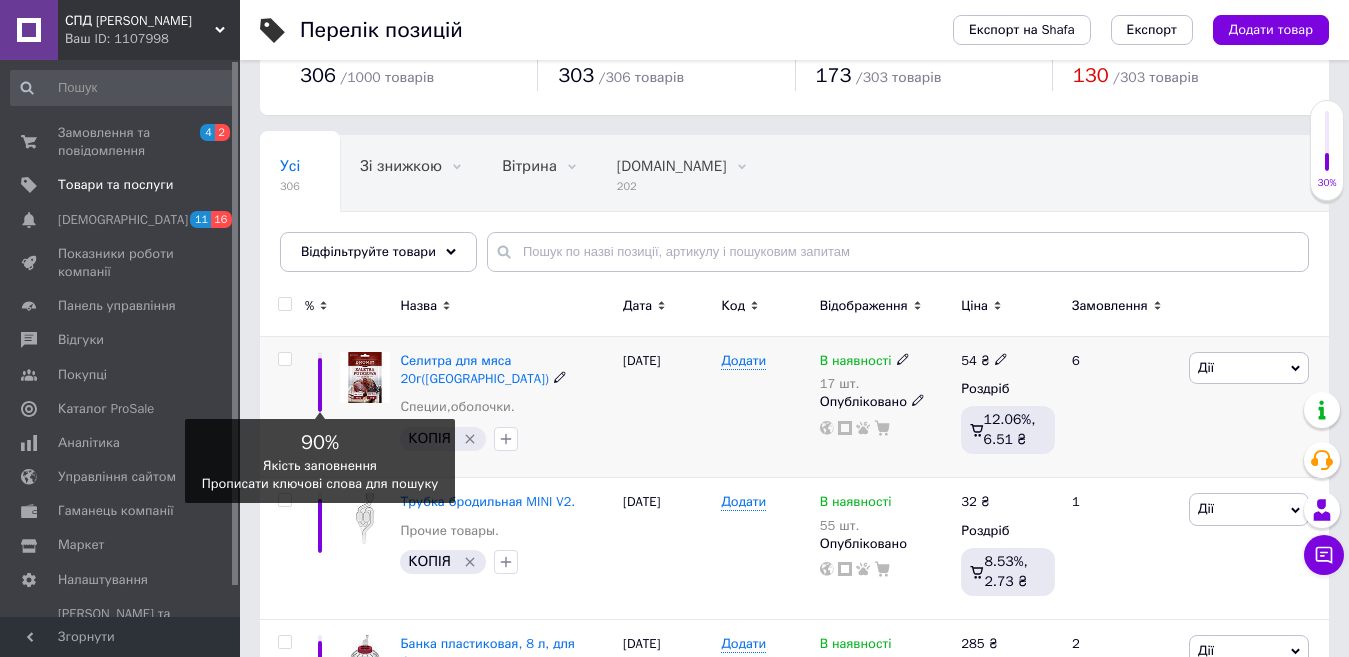 scroll, scrollTop: 100, scrollLeft: 0, axis: vertical 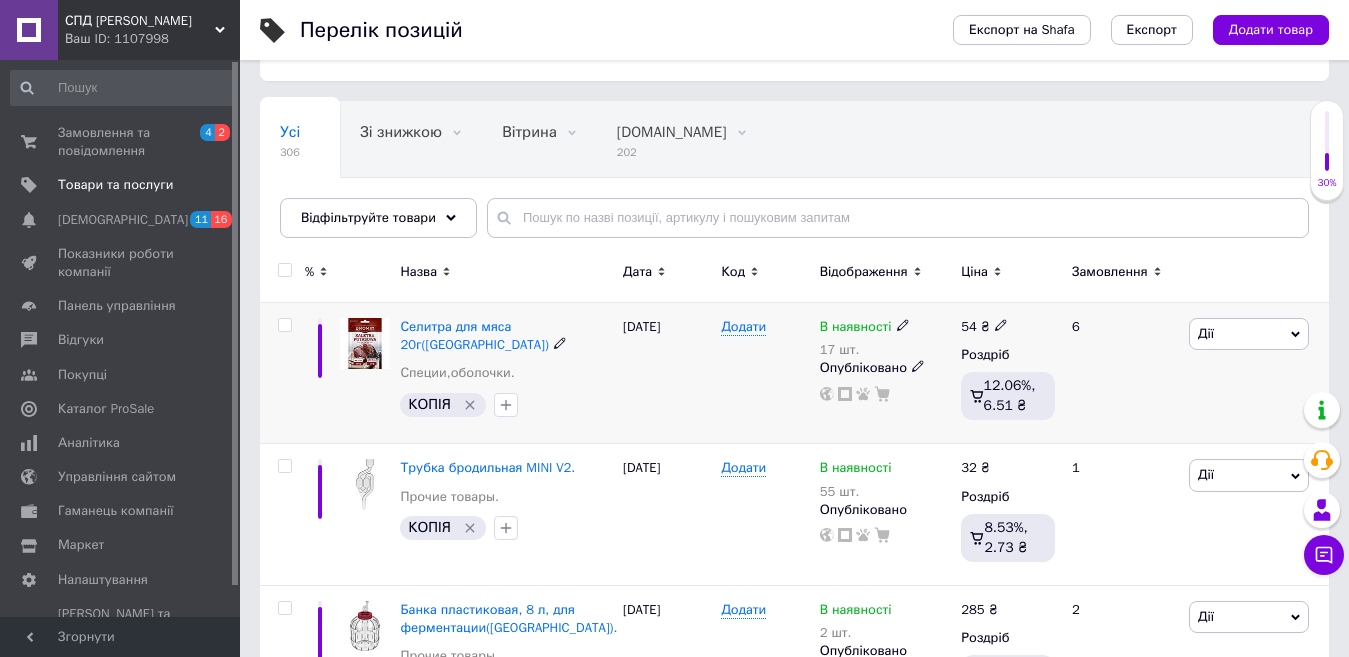 click 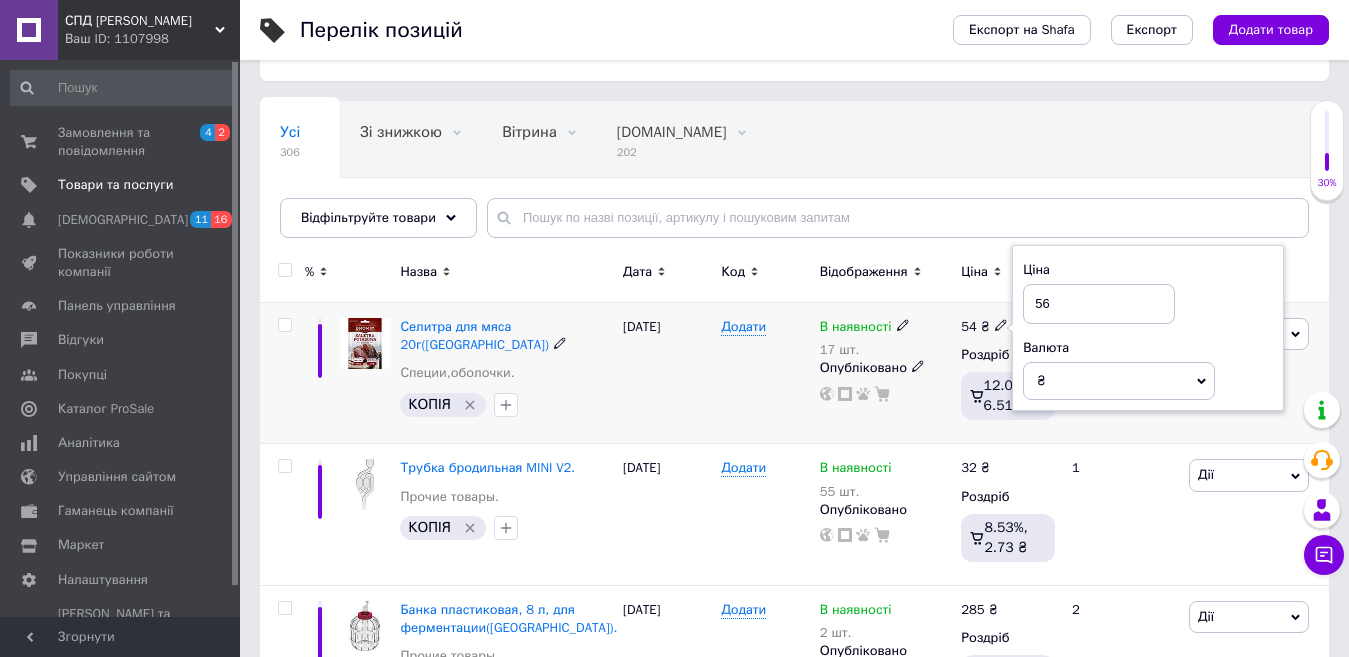 type on "56" 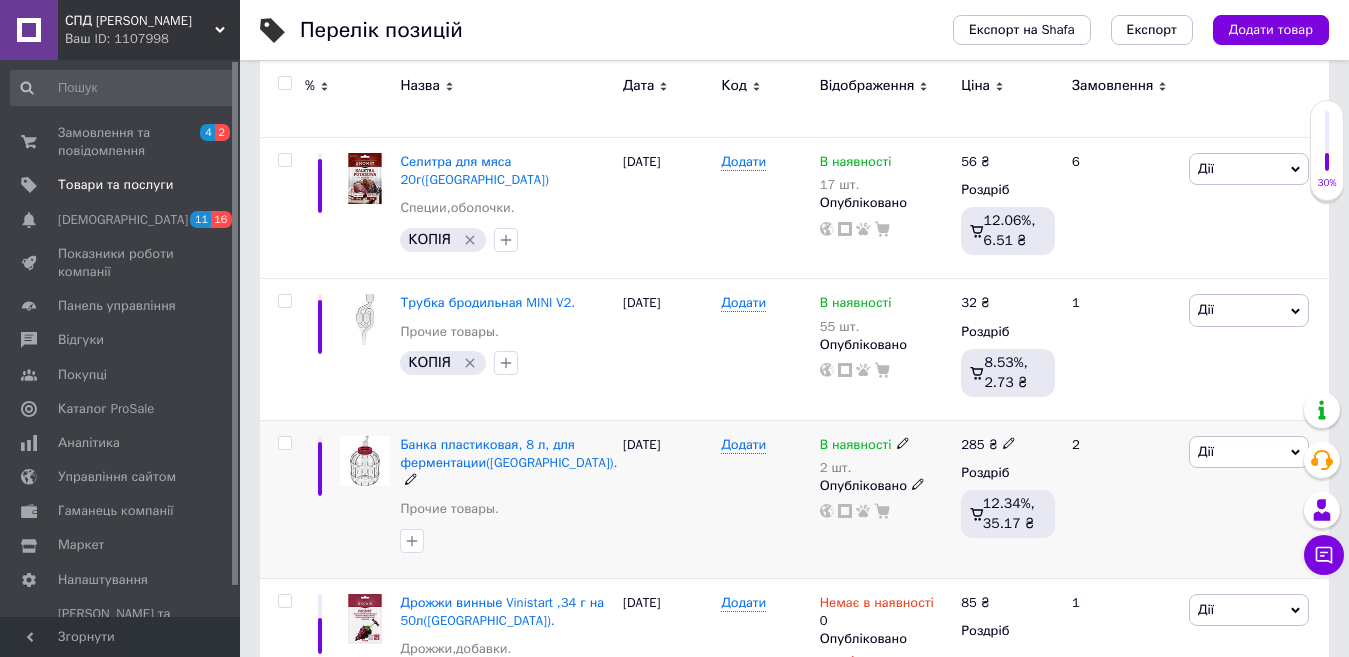 scroll, scrollTop: 300, scrollLeft: 0, axis: vertical 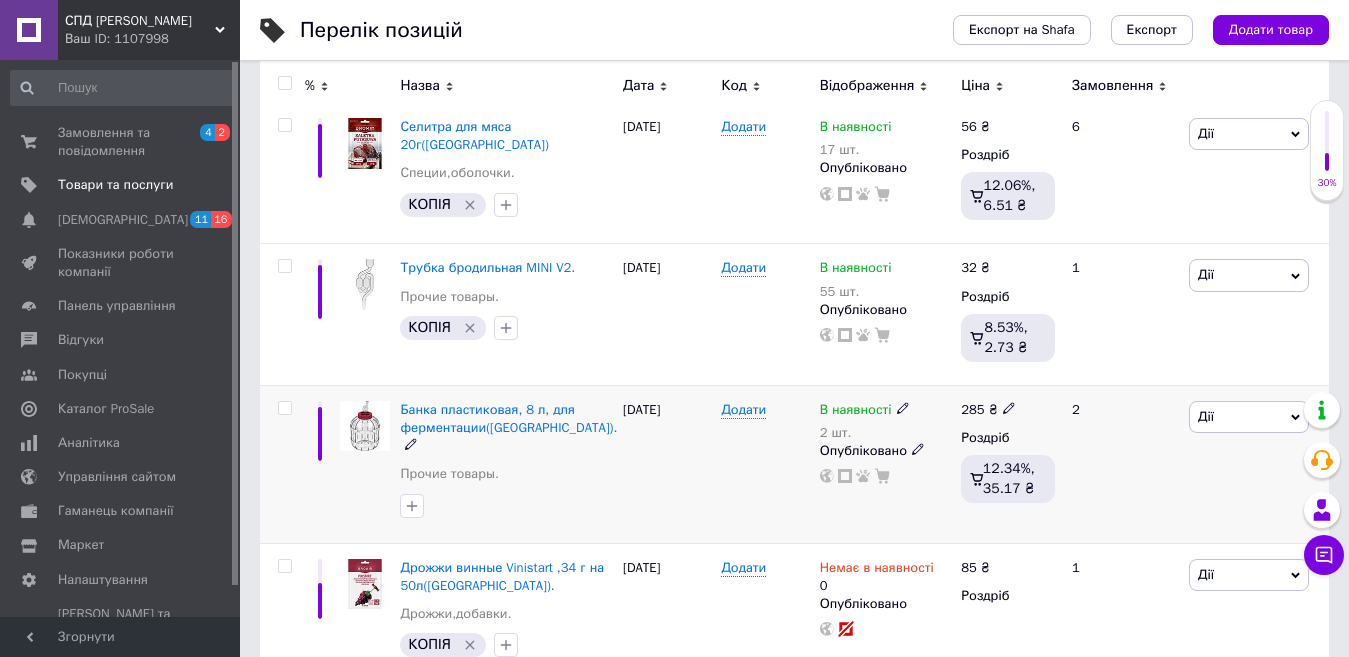 click 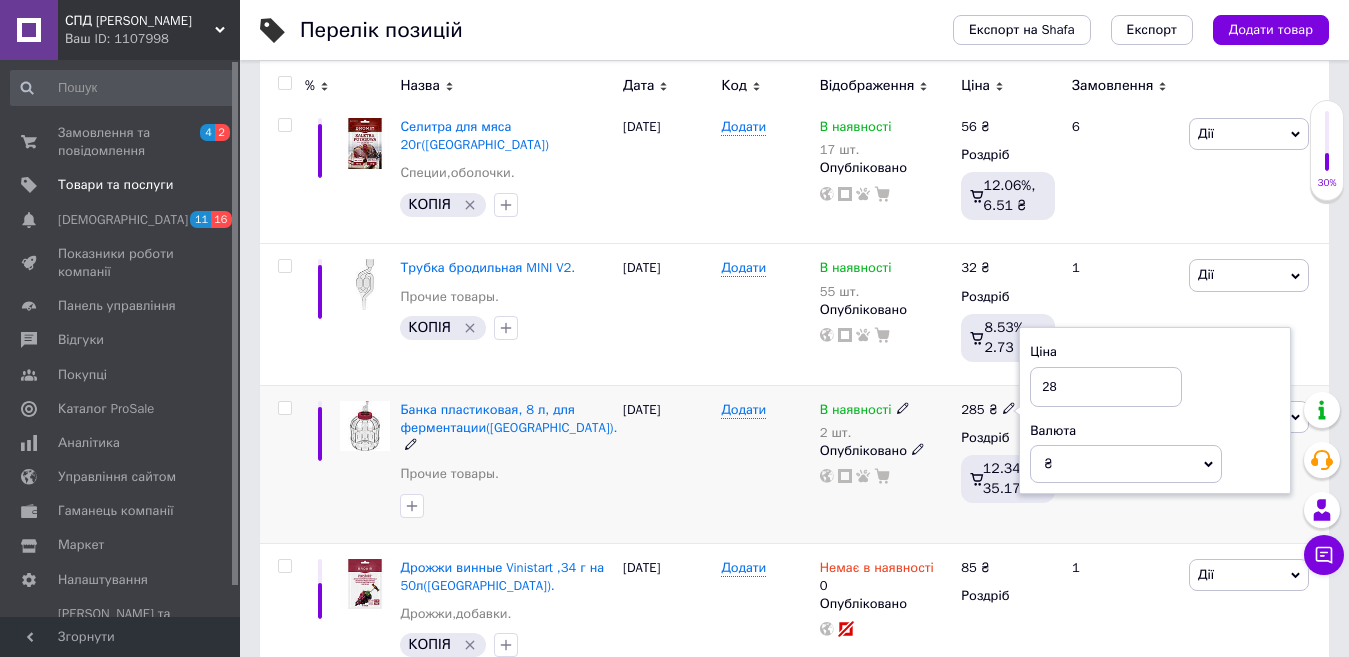 type on "2" 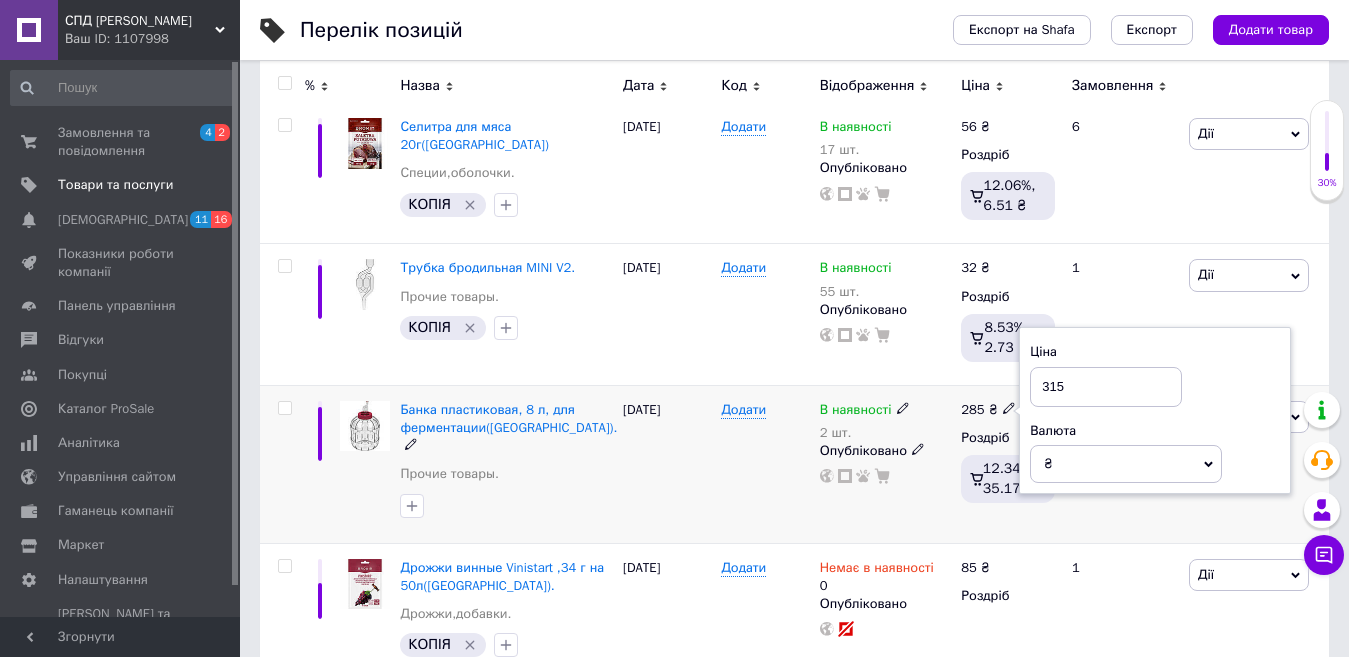 type on "315" 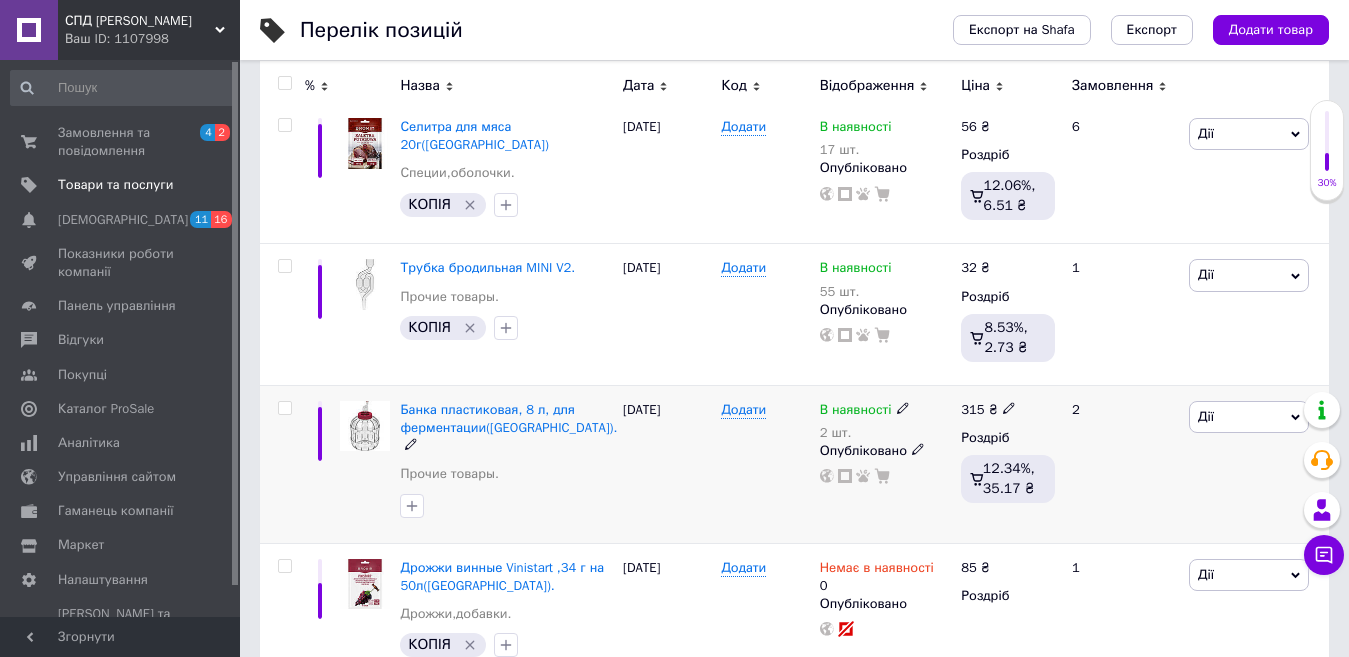 click 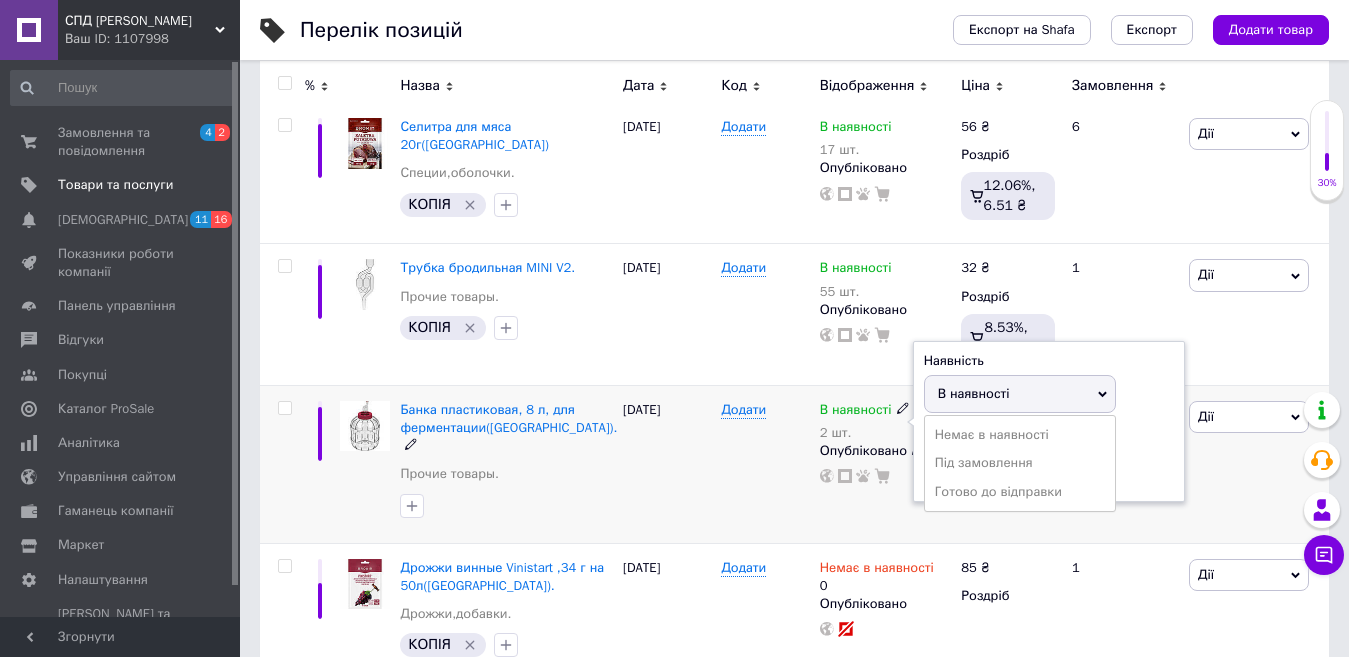 click 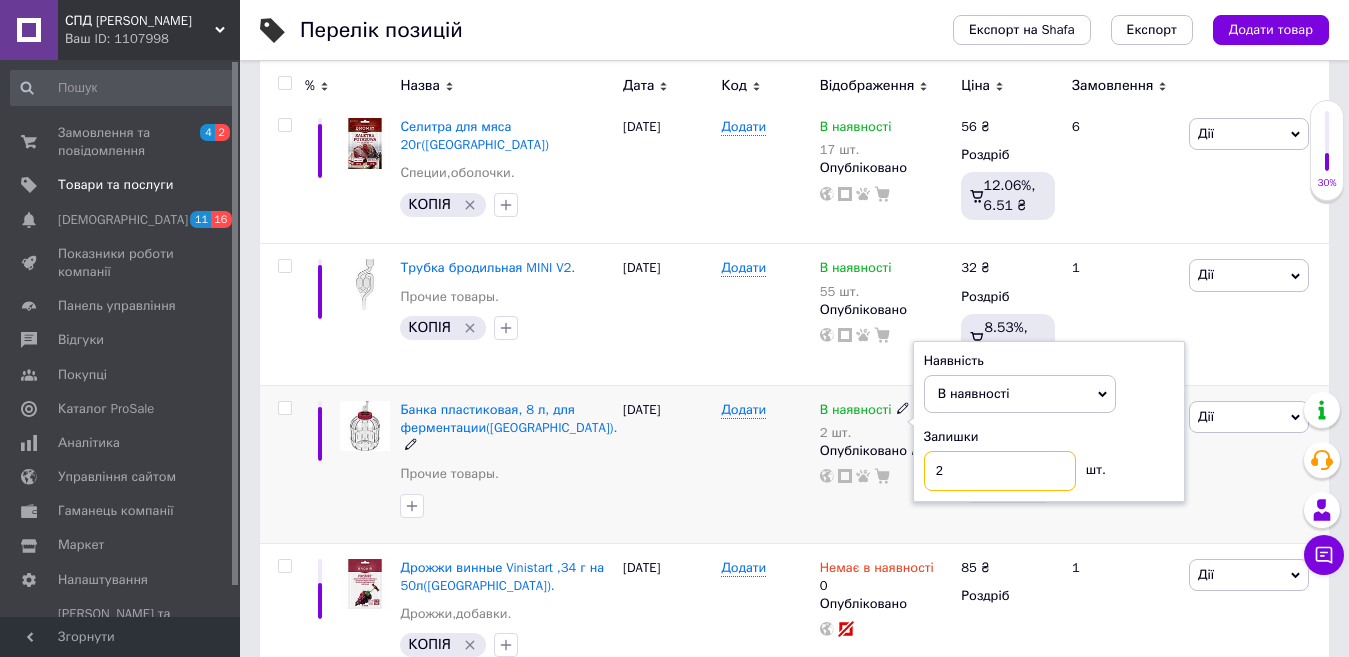 click on "2" at bounding box center (1000, 471) 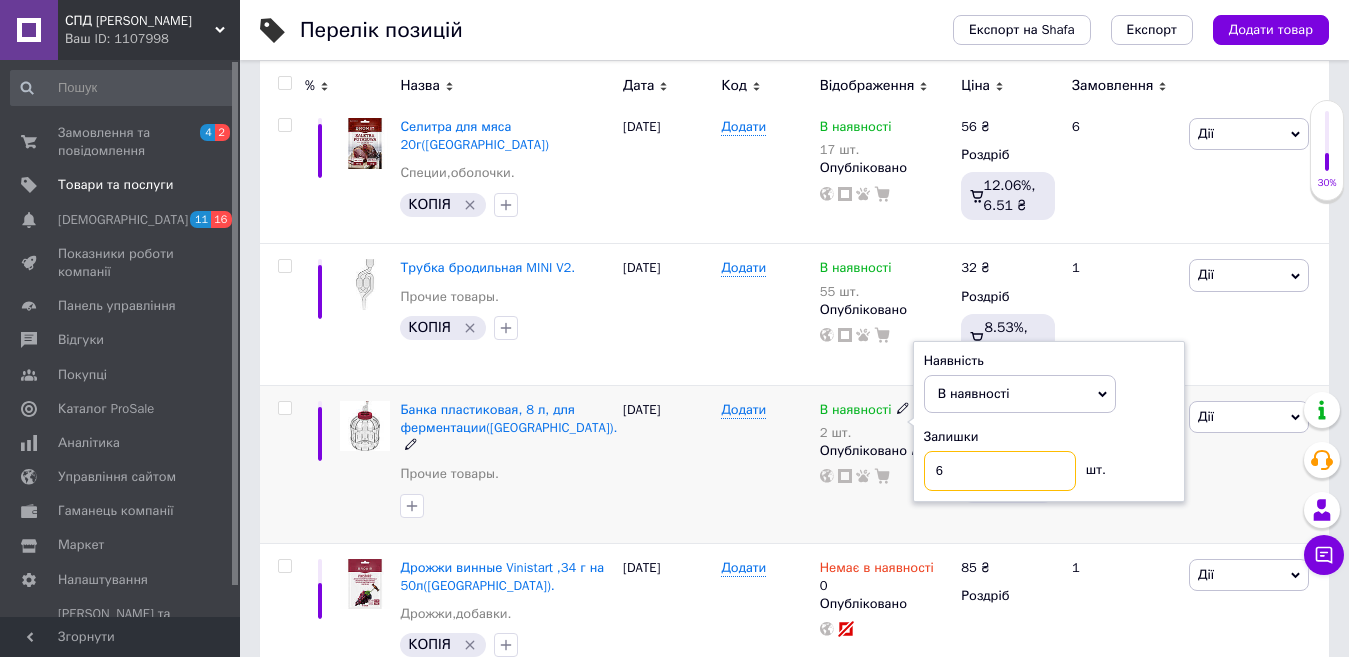 type on "6" 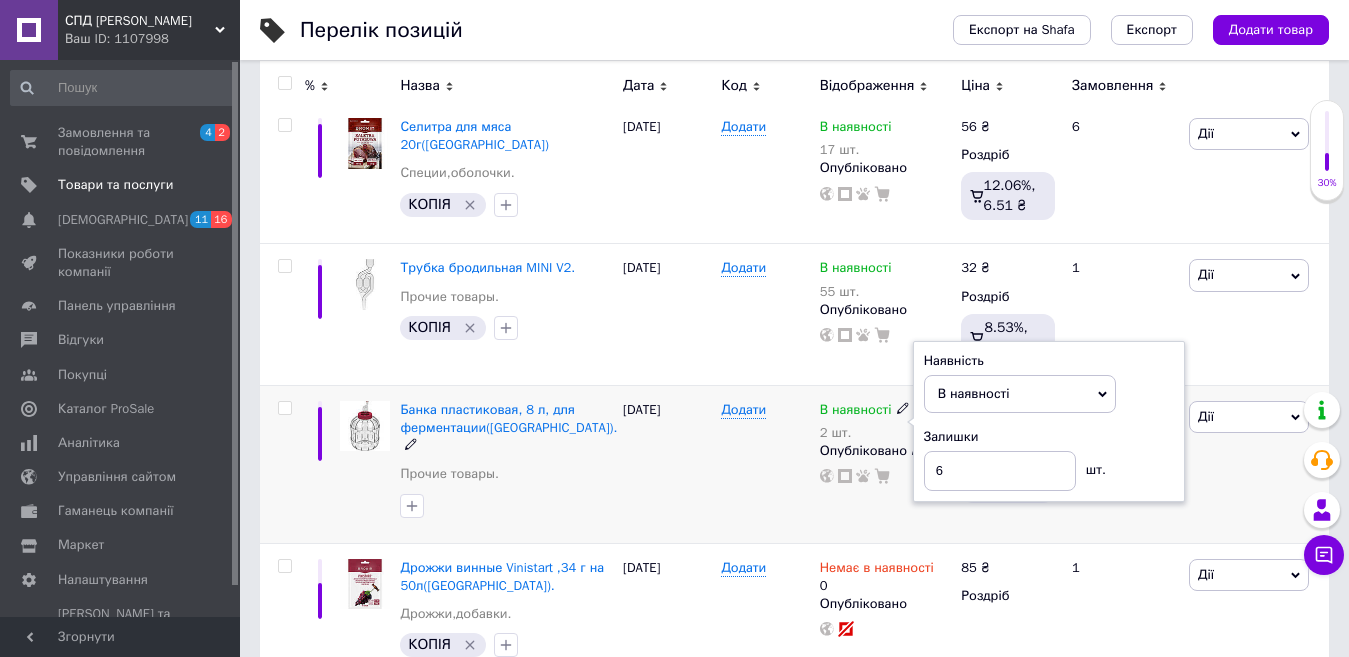 click on "В наявності 2 шт. Наявність В наявності Немає в наявності Під замовлення Готово до відправки Залишки 6 шт. Опубліковано" at bounding box center [886, 464] 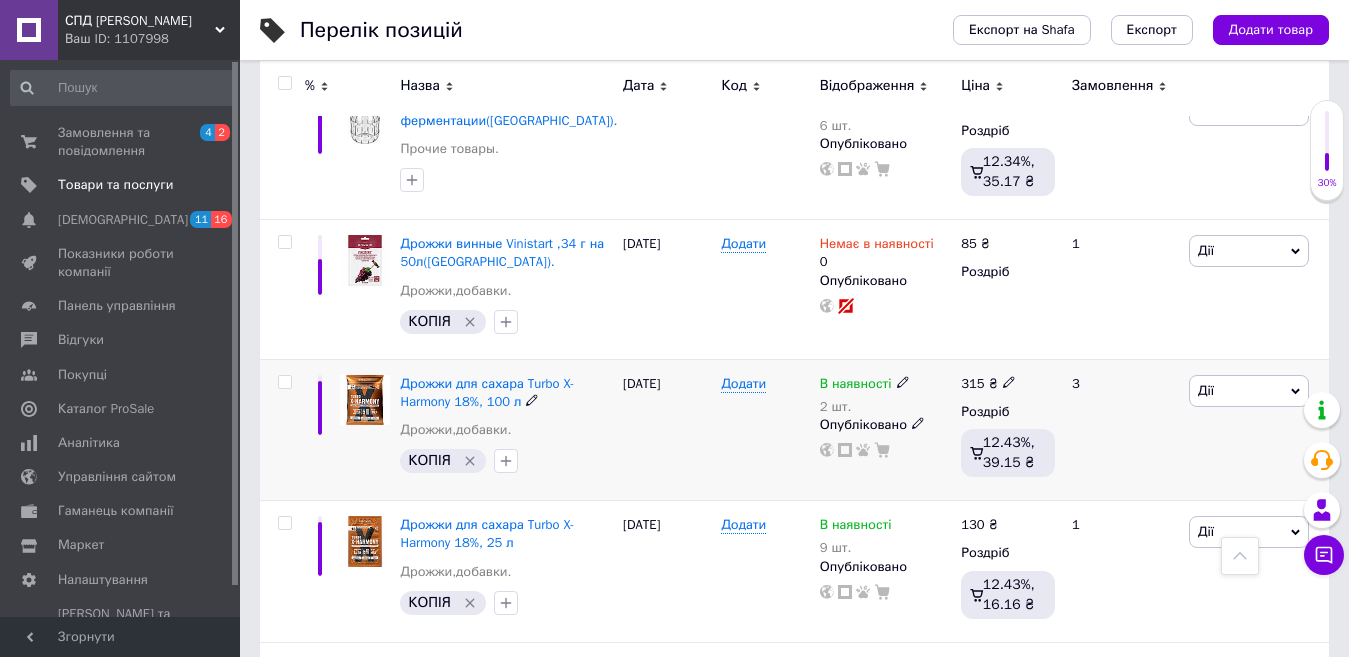 scroll, scrollTop: 700, scrollLeft: 0, axis: vertical 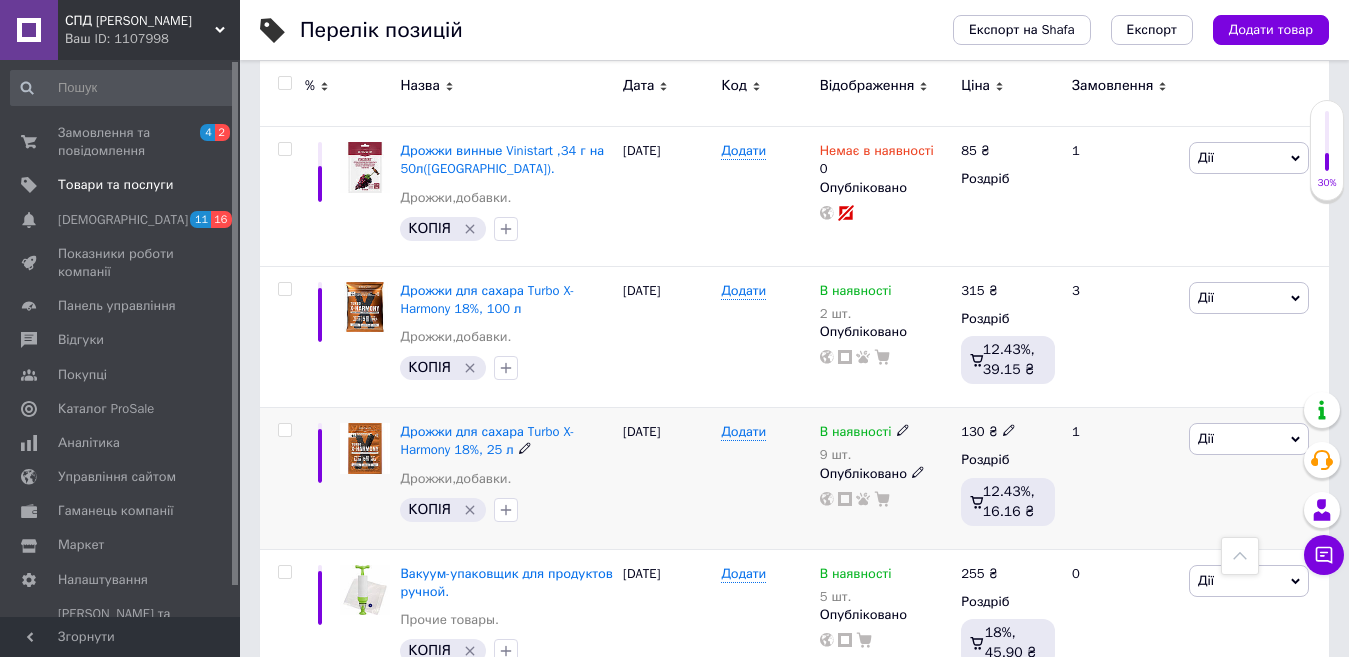 click 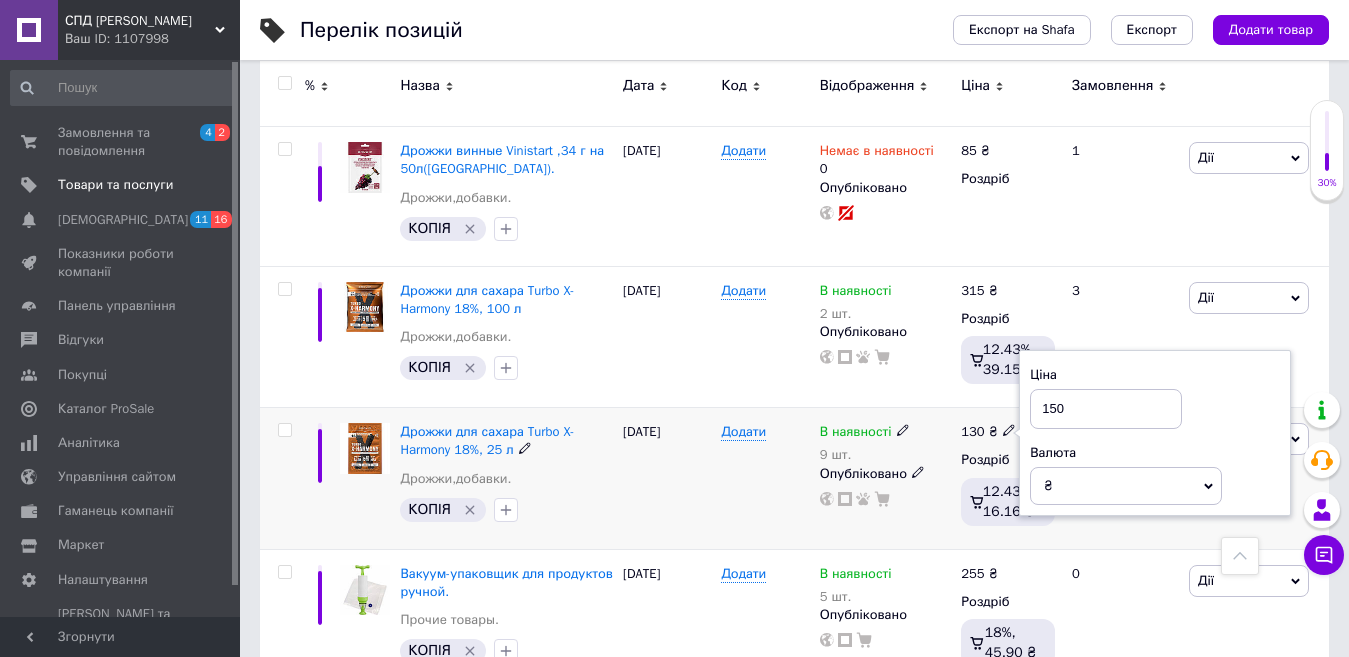 type on "150" 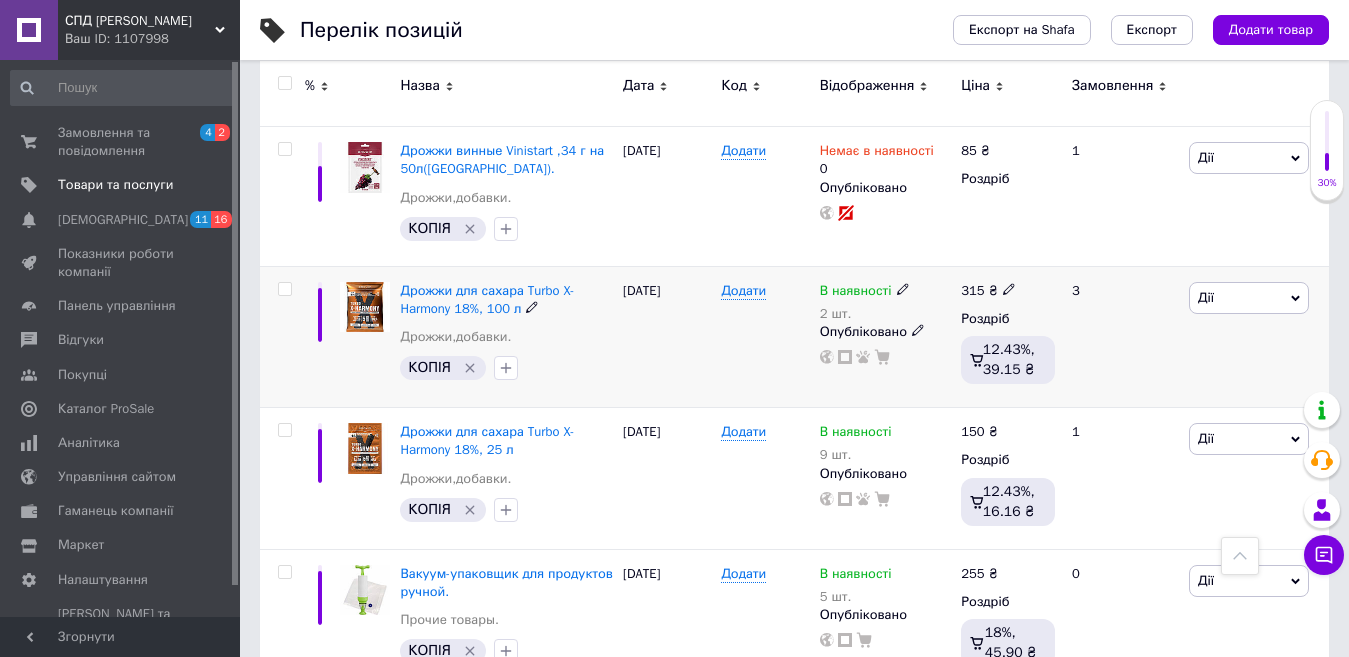 click 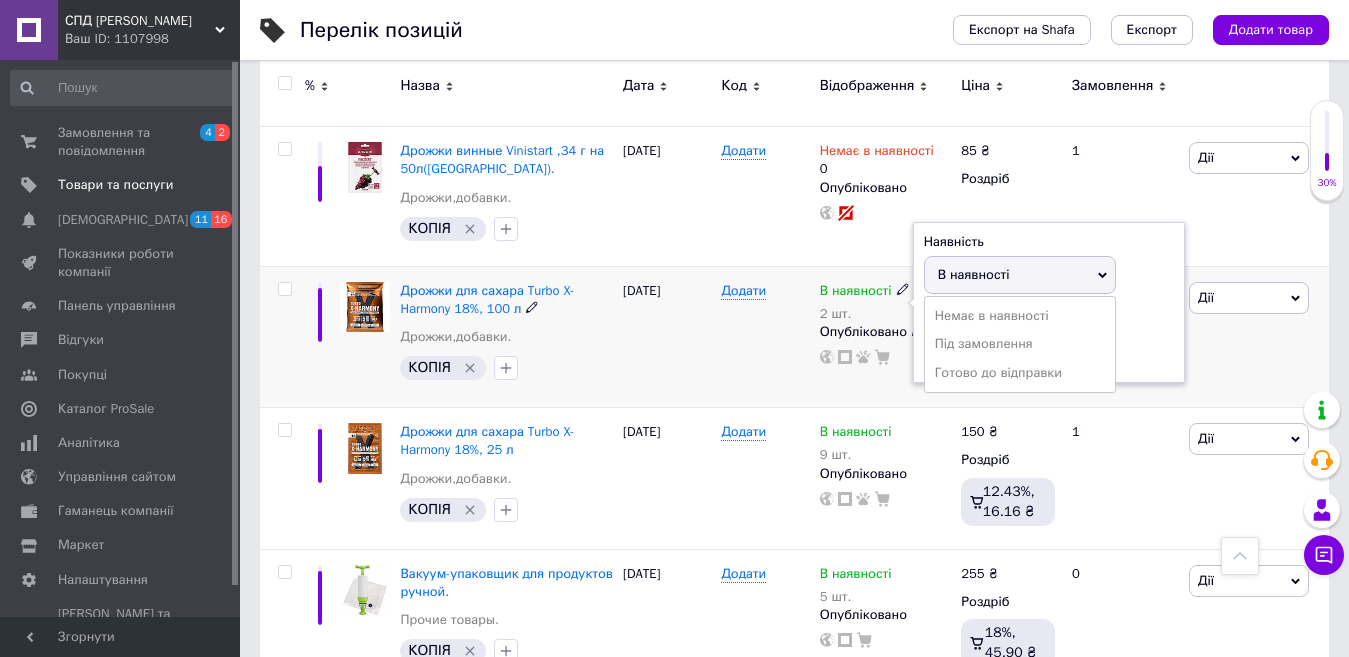 click 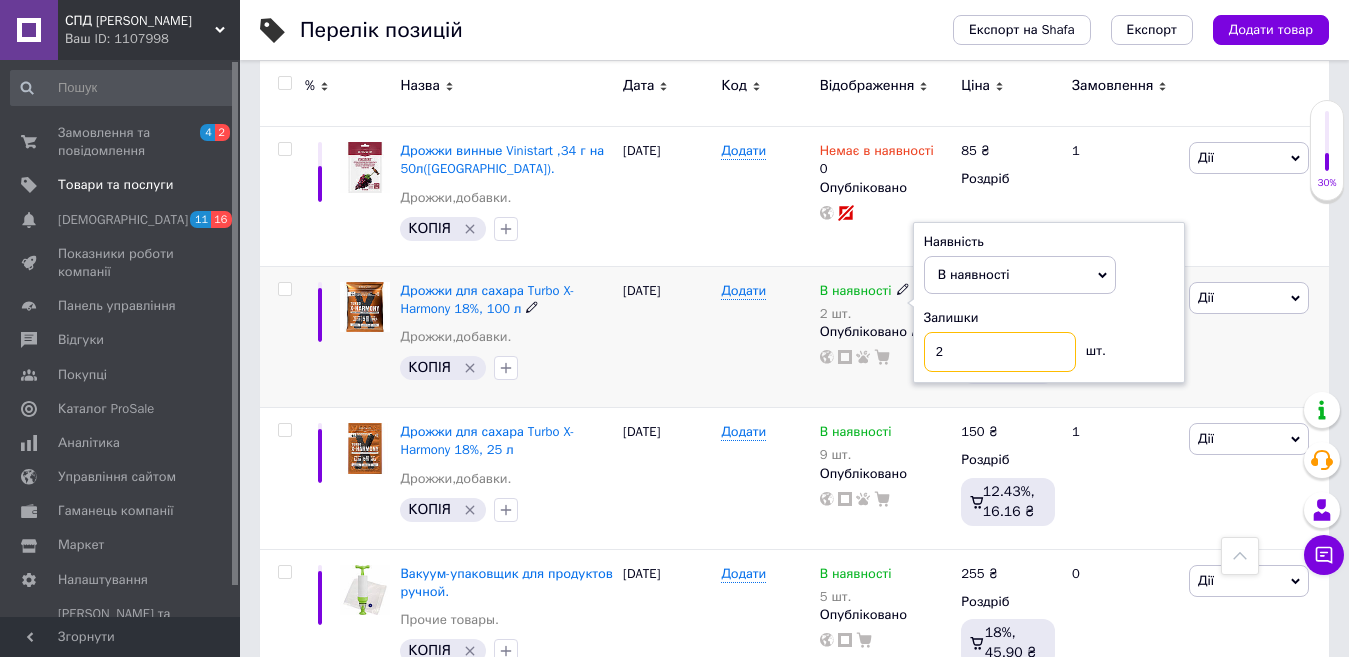 click on "2" at bounding box center (1000, 352) 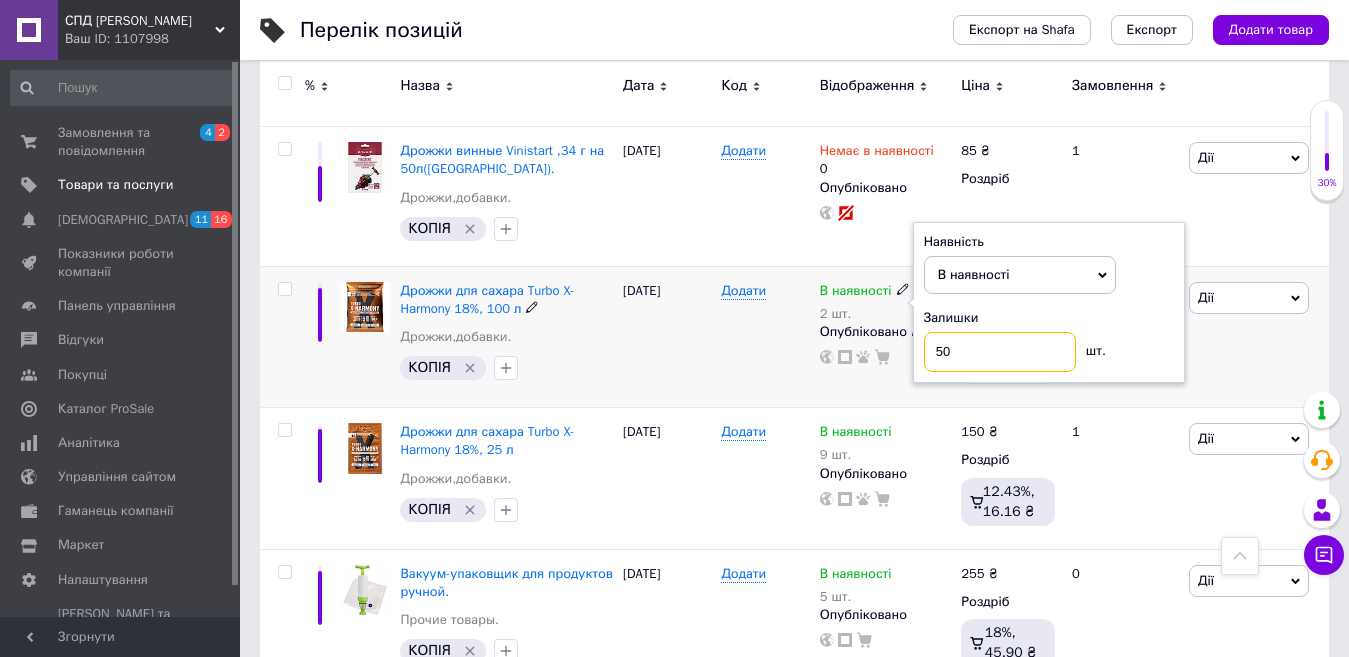type on "50" 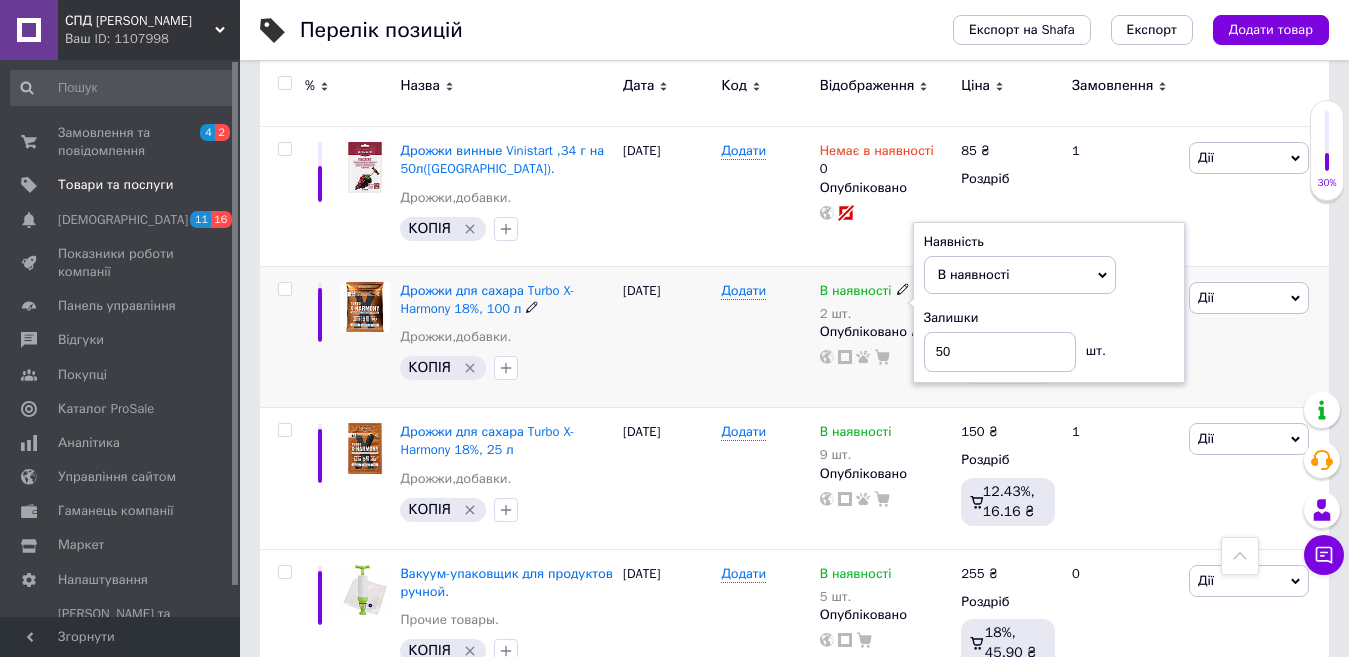 click on "В наявності 2 шт. Наявність В наявності Немає в наявності Під замовлення Готово до відправки Залишки 50 шт. Опубліковано" at bounding box center [886, 336] 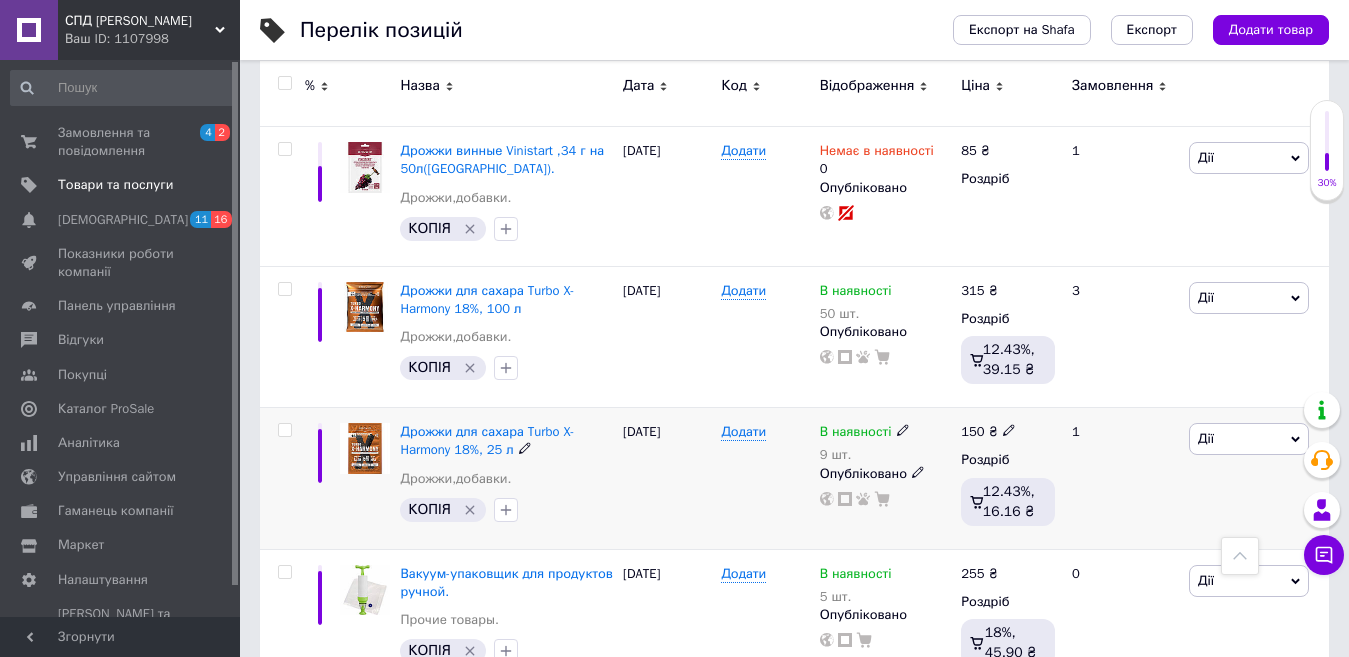 click 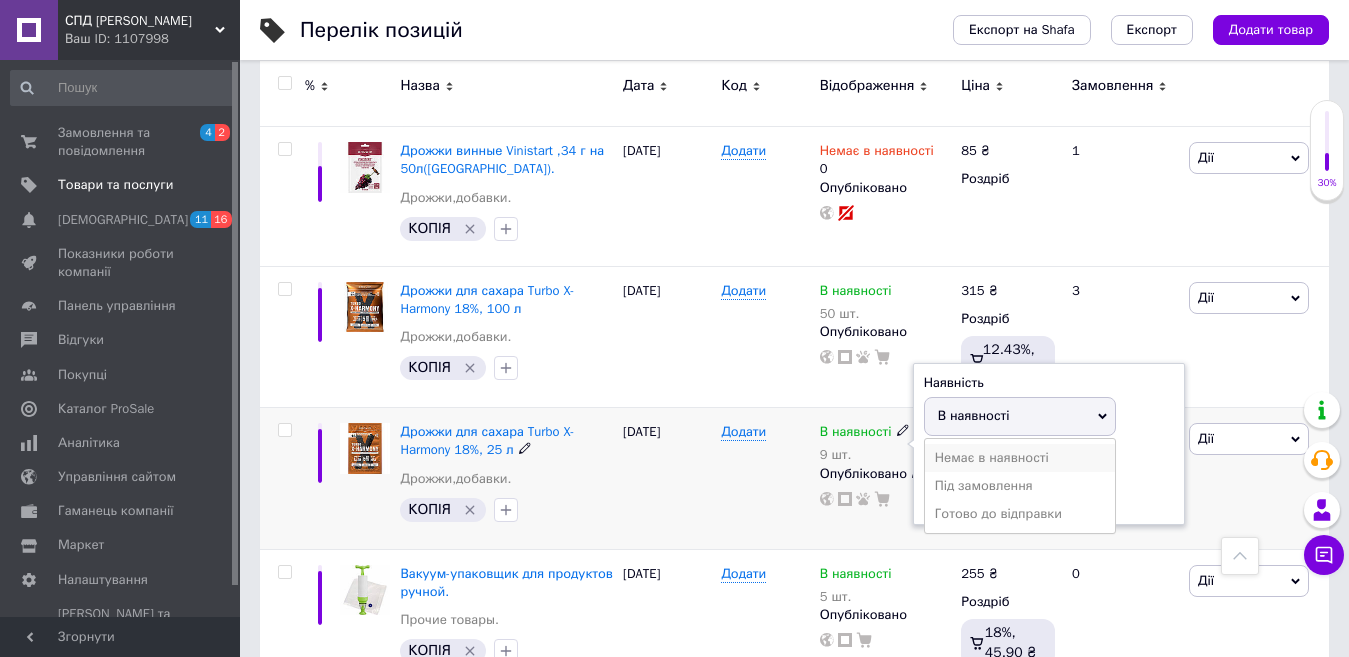 click on "Немає в наявності" at bounding box center (1020, 458) 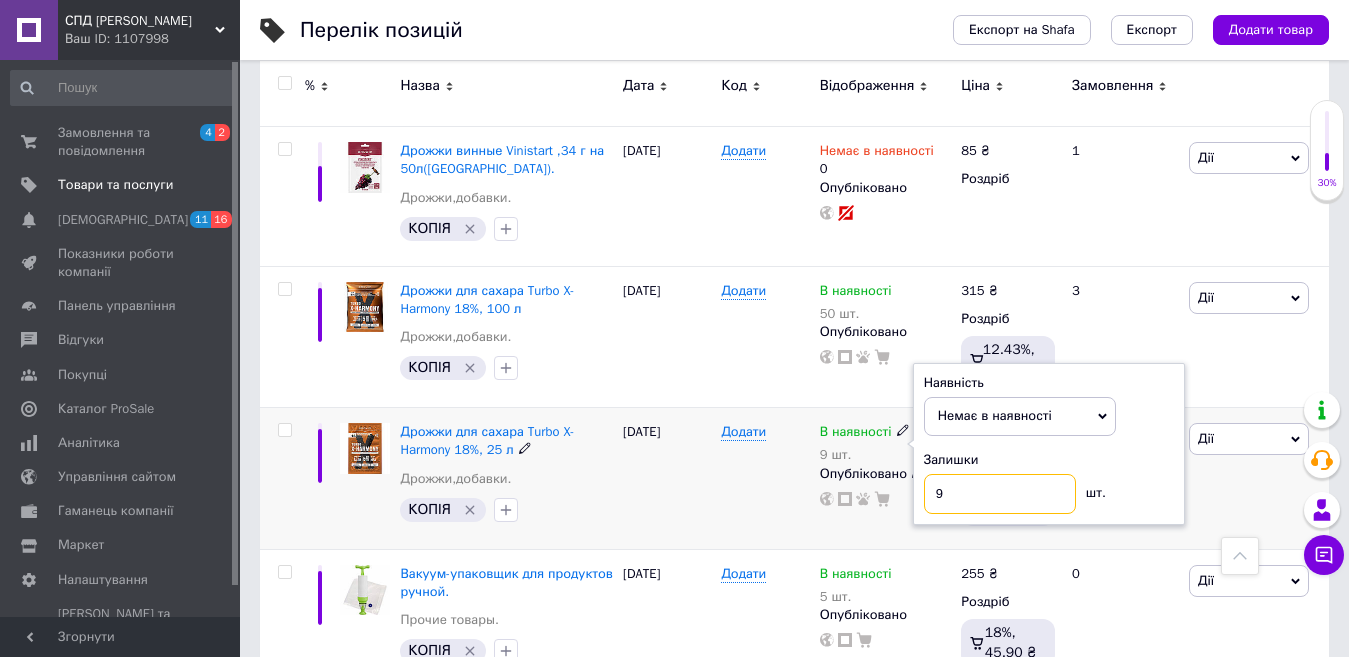 click on "9" at bounding box center [1000, 494] 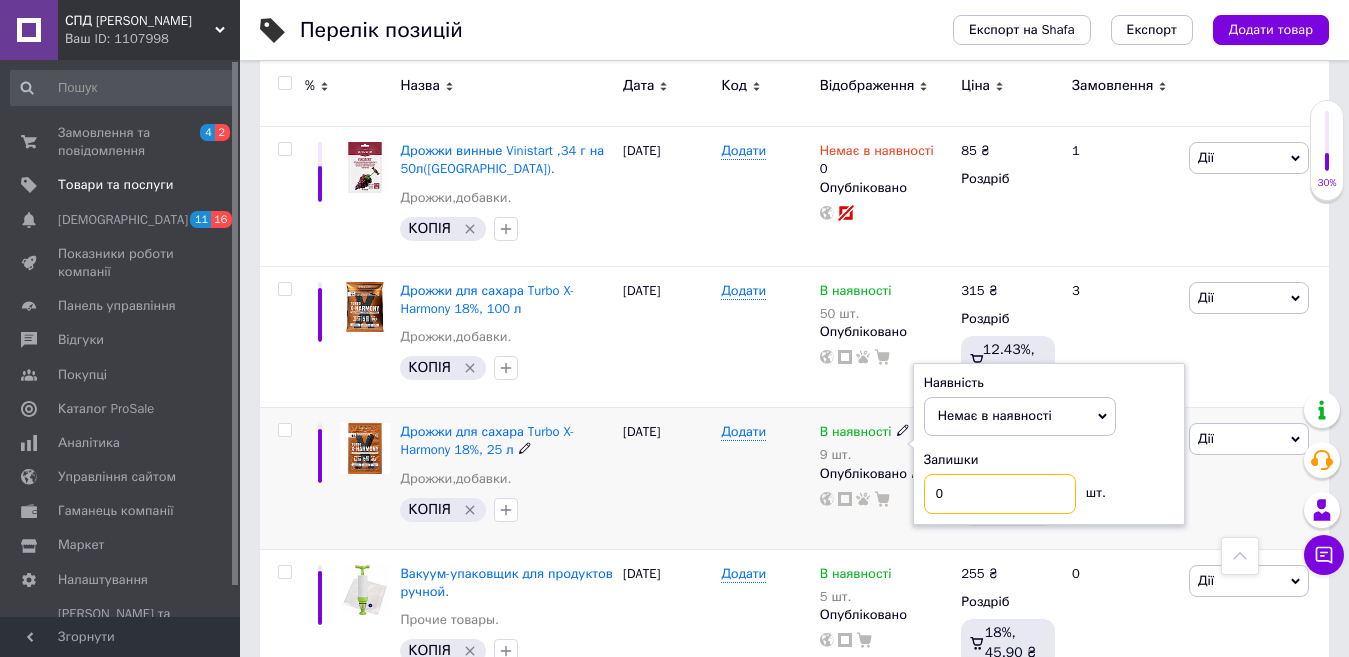 type on "0" 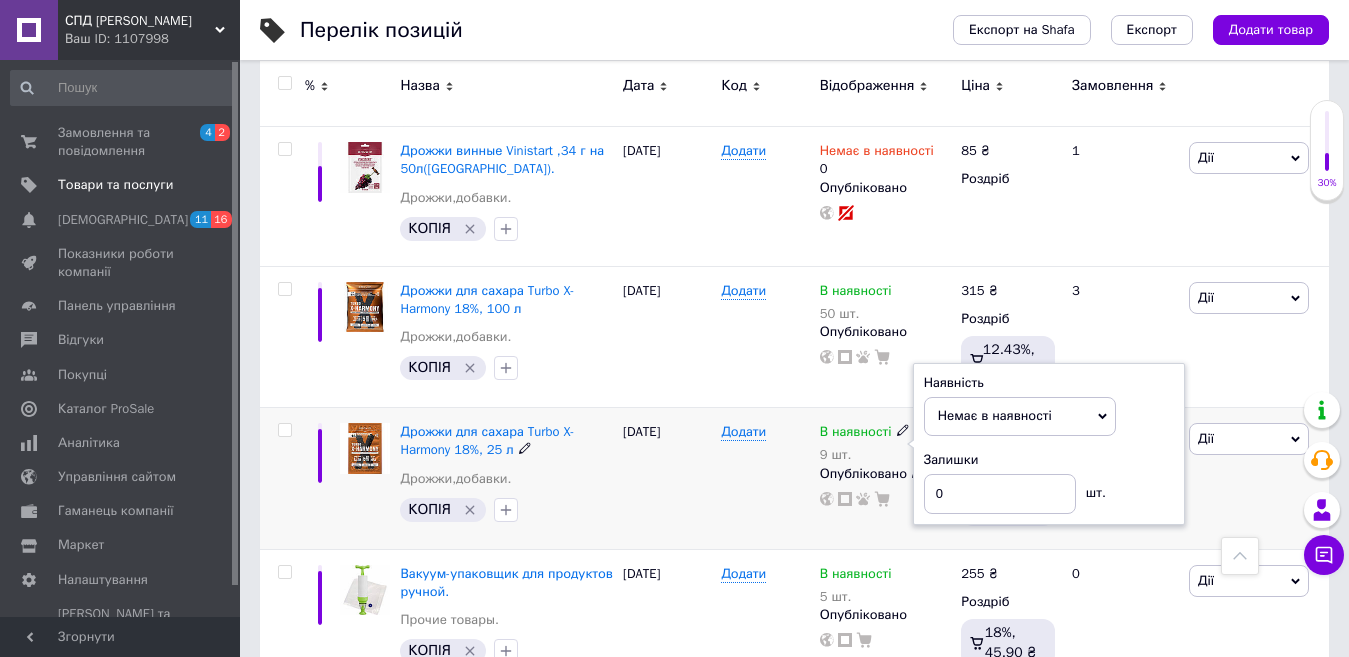 click on "Додати" at bounding box center [765, 478] 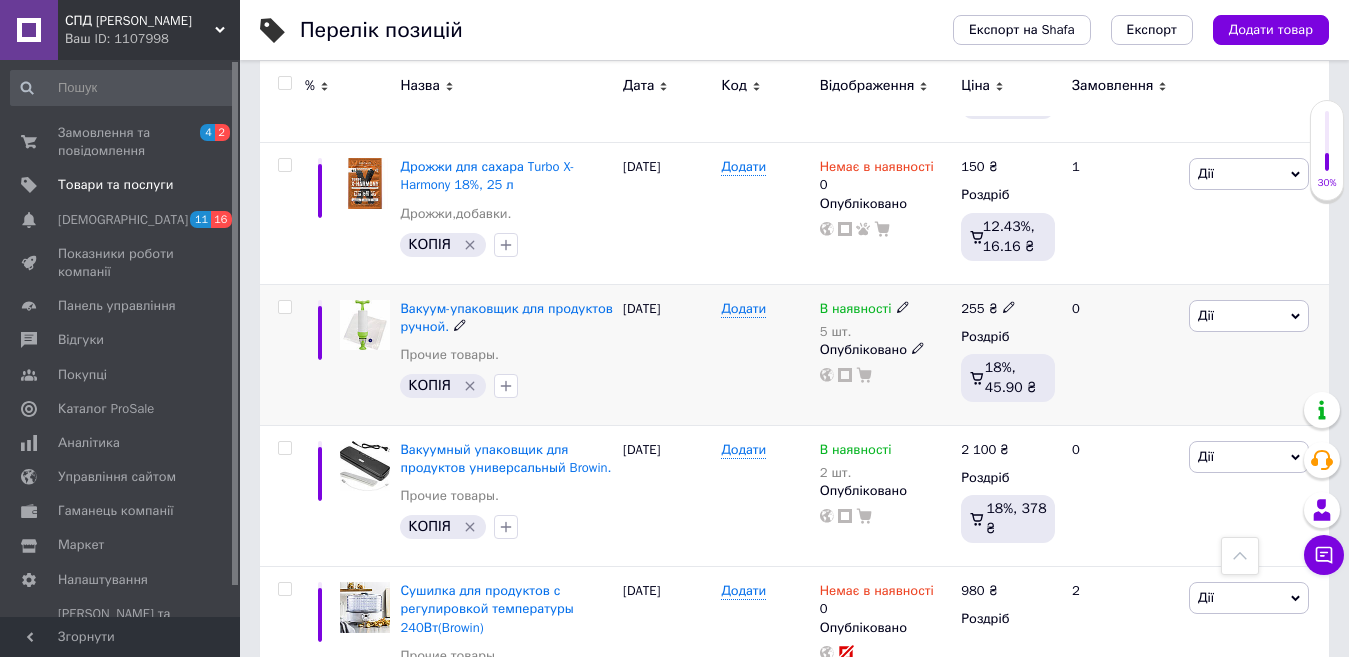 scroll, scrollTop: 1000, scrollLeft: 0, axis: vertical 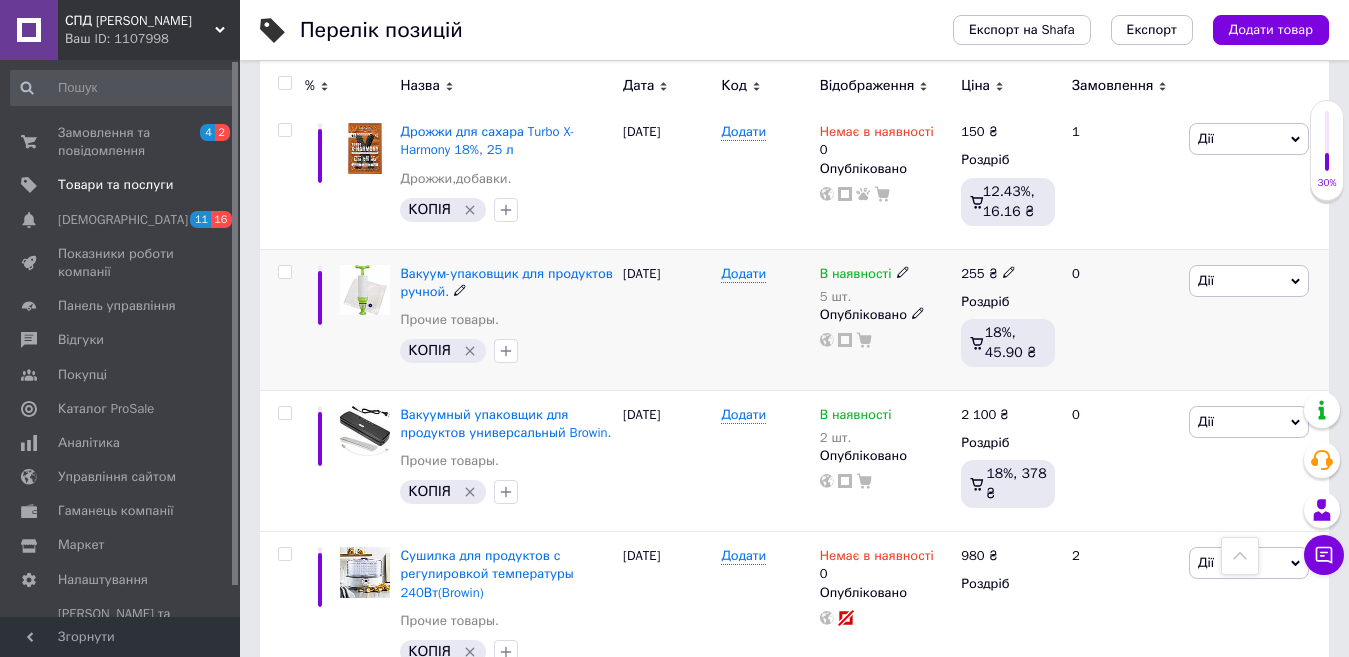 click 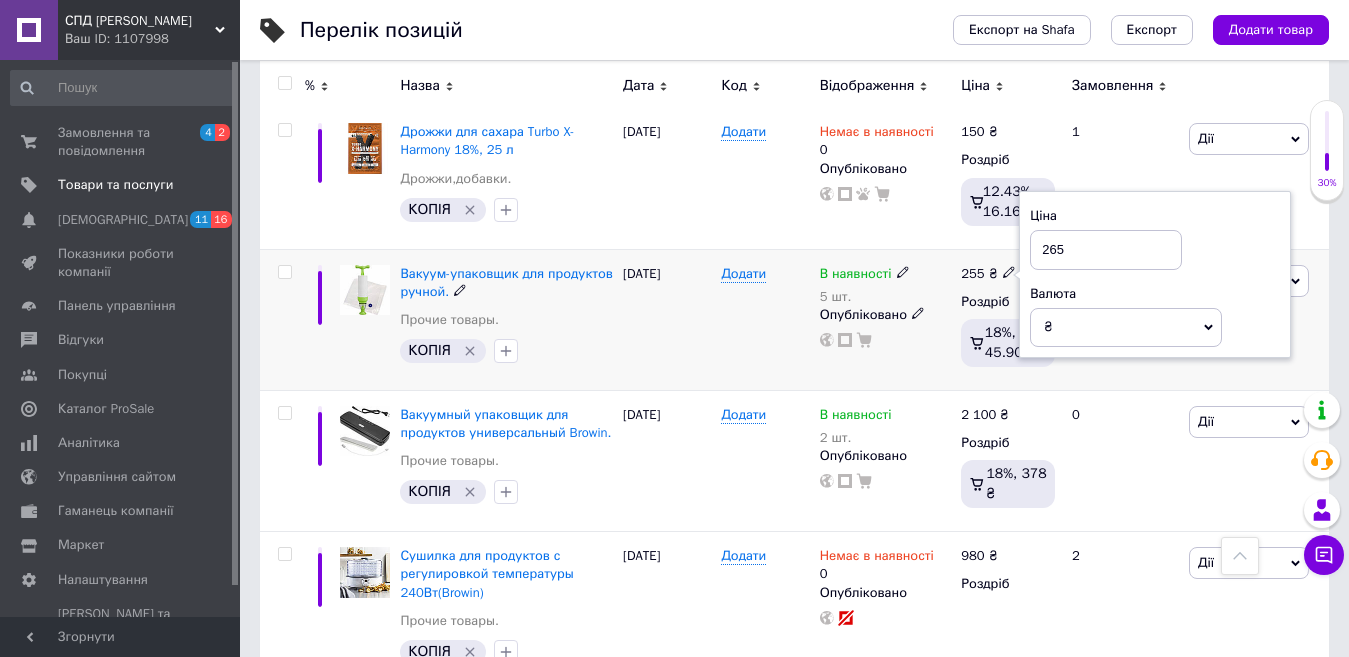 type on "265" 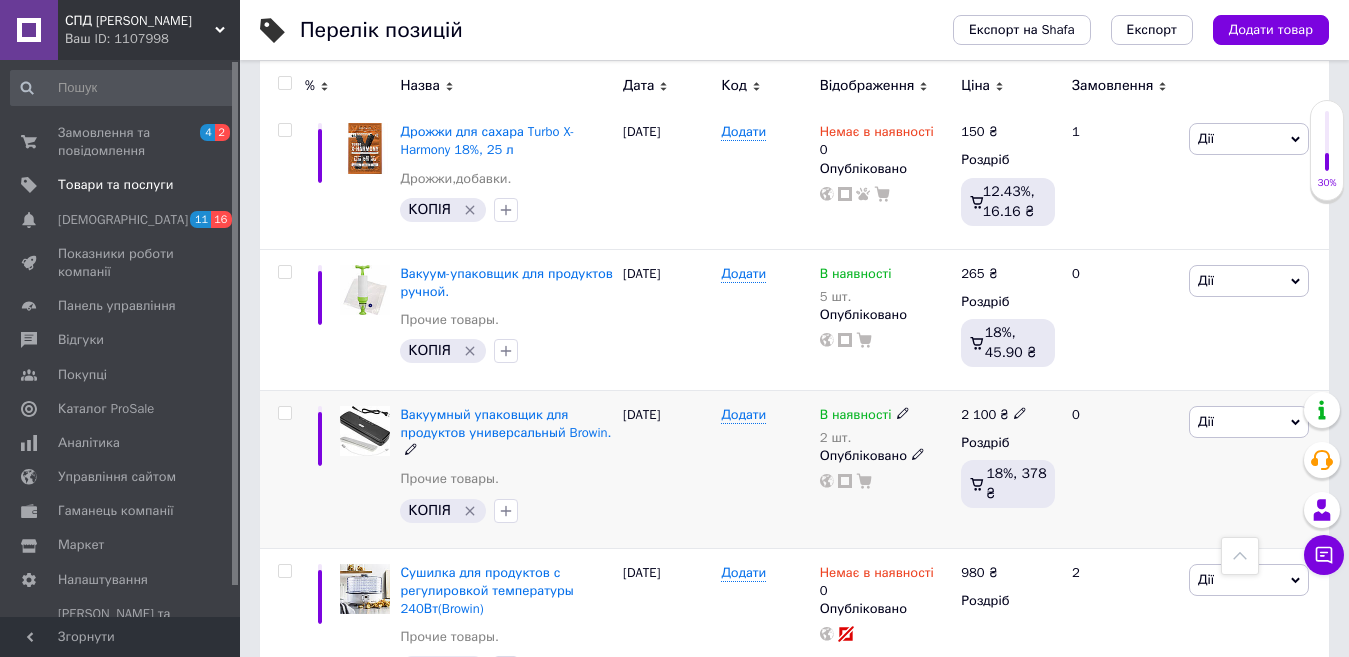 click 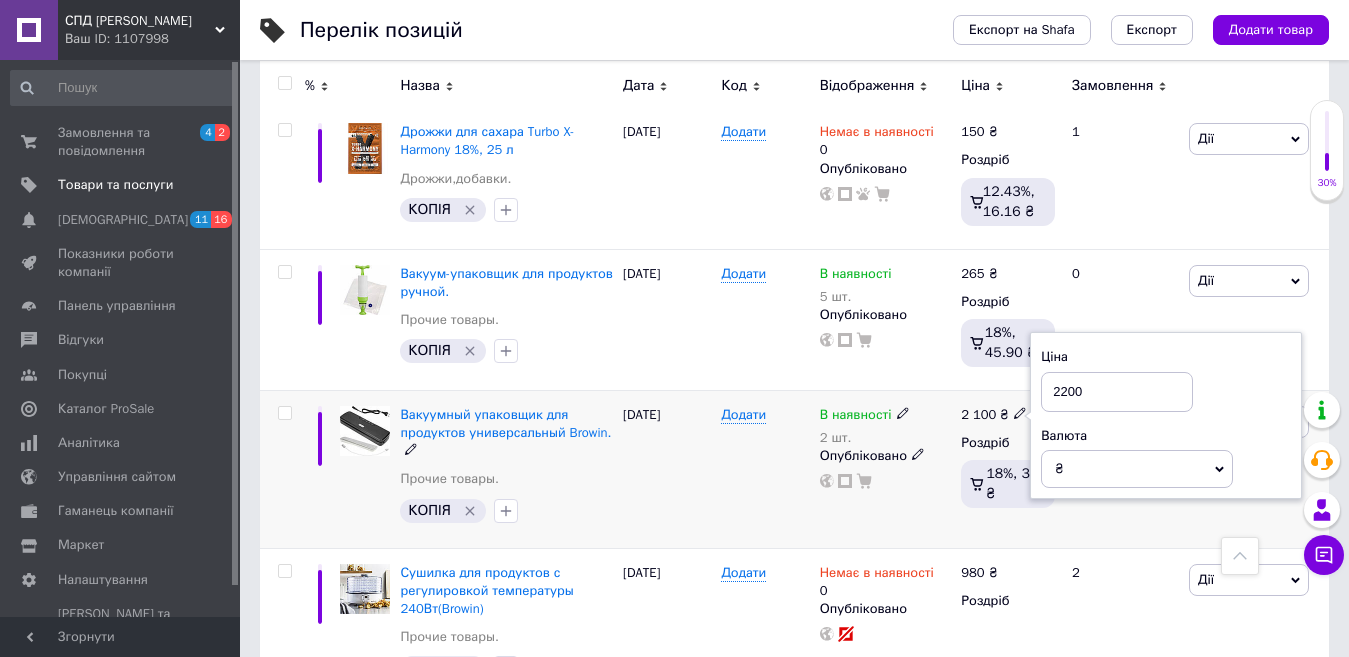 type on "2200" 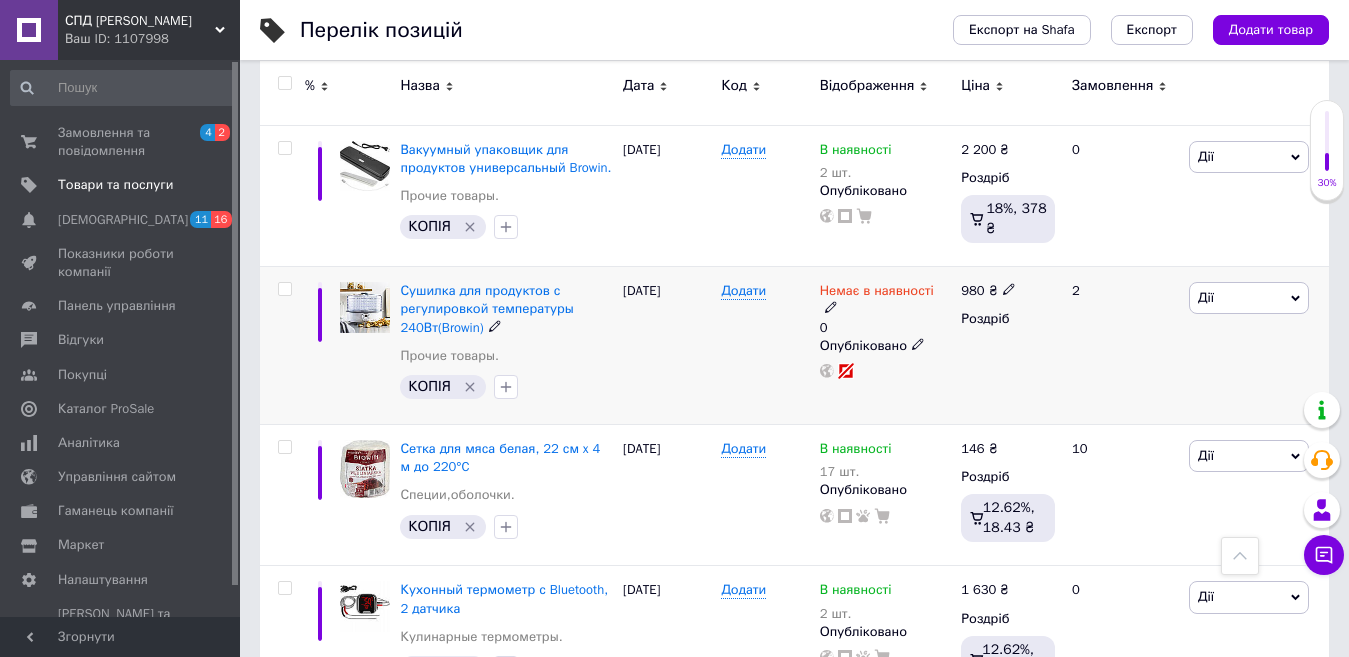 scroll, scrollTop: 1300, scrollLeft: 0, axis: vertical 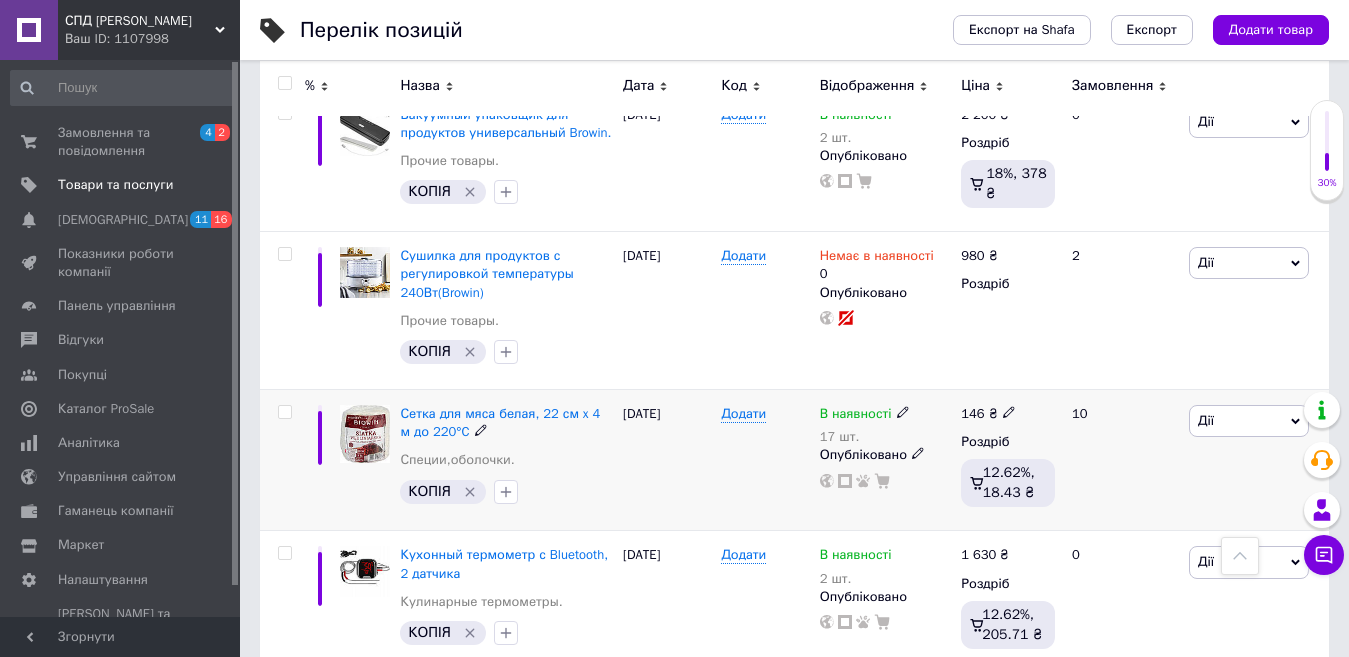 click 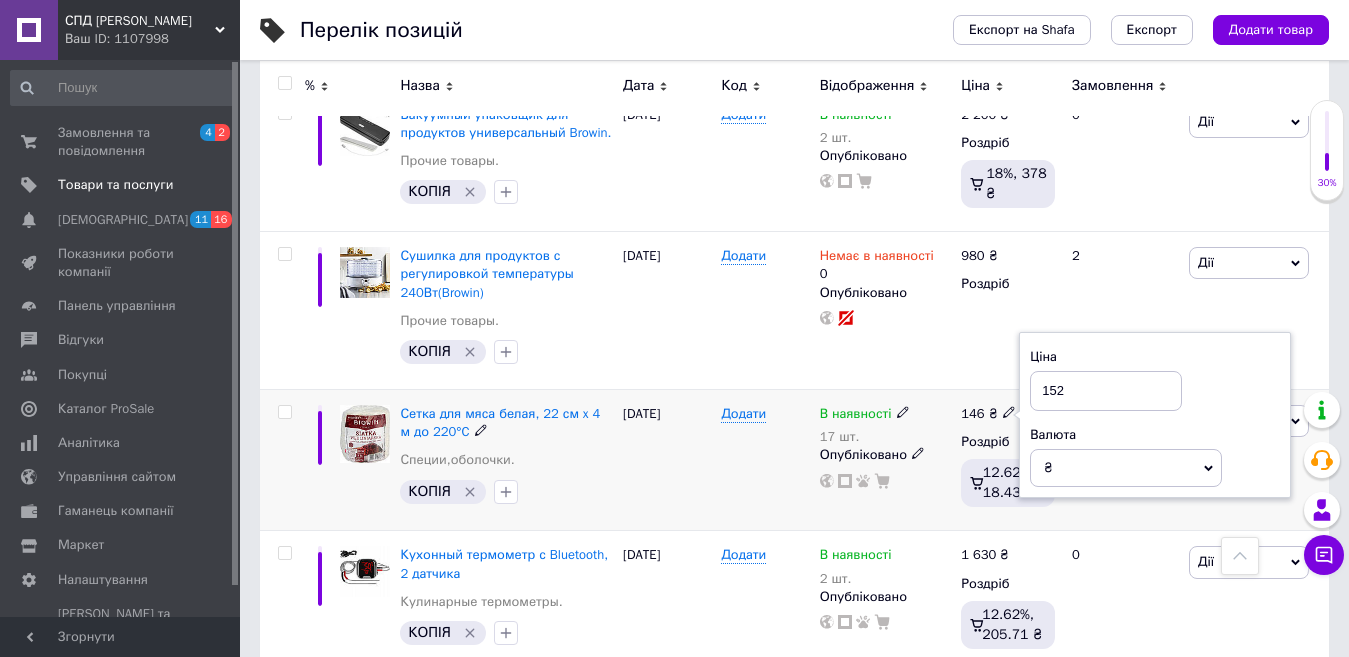 type on "152" 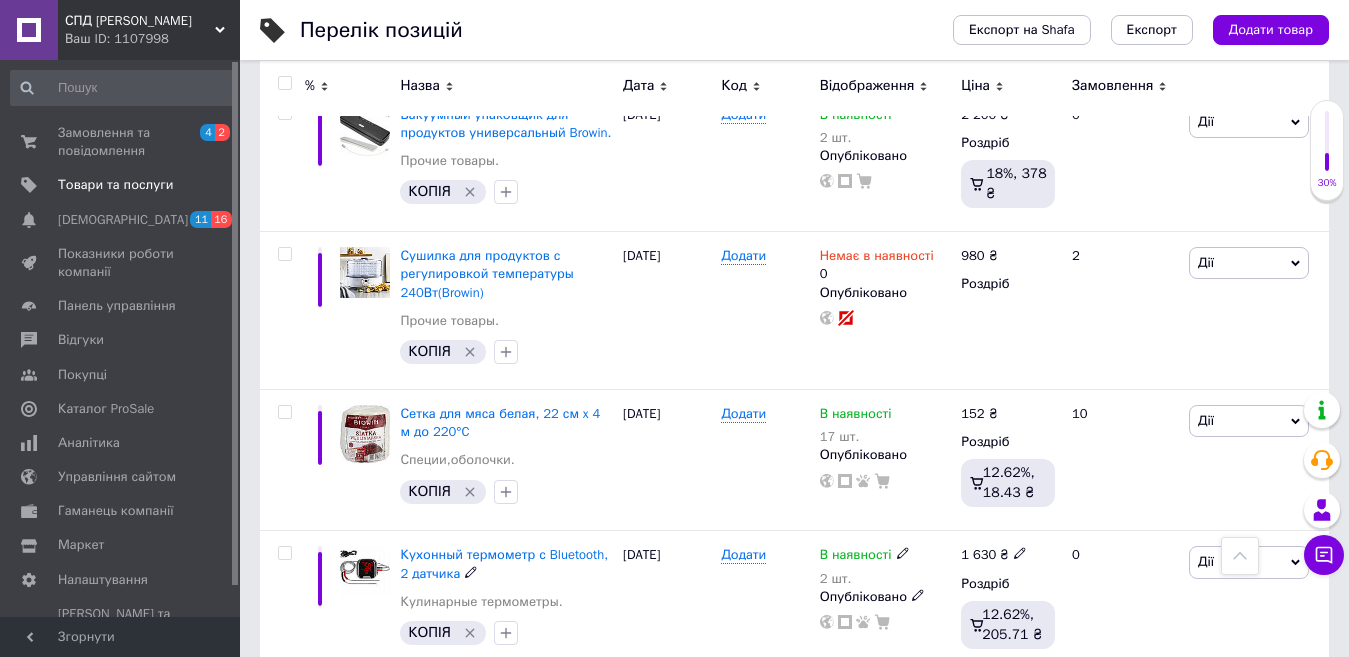 scroll, scrollTop: 1400, scrollLeft: 0, axis: vertical 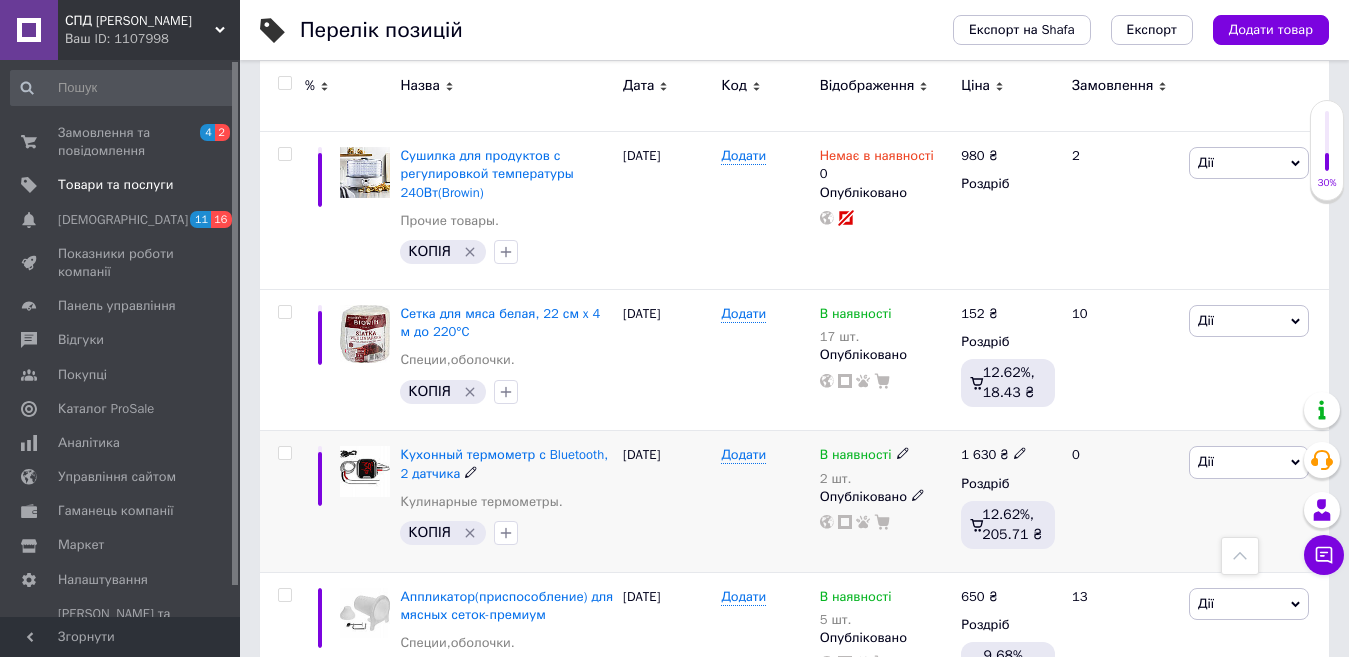 click 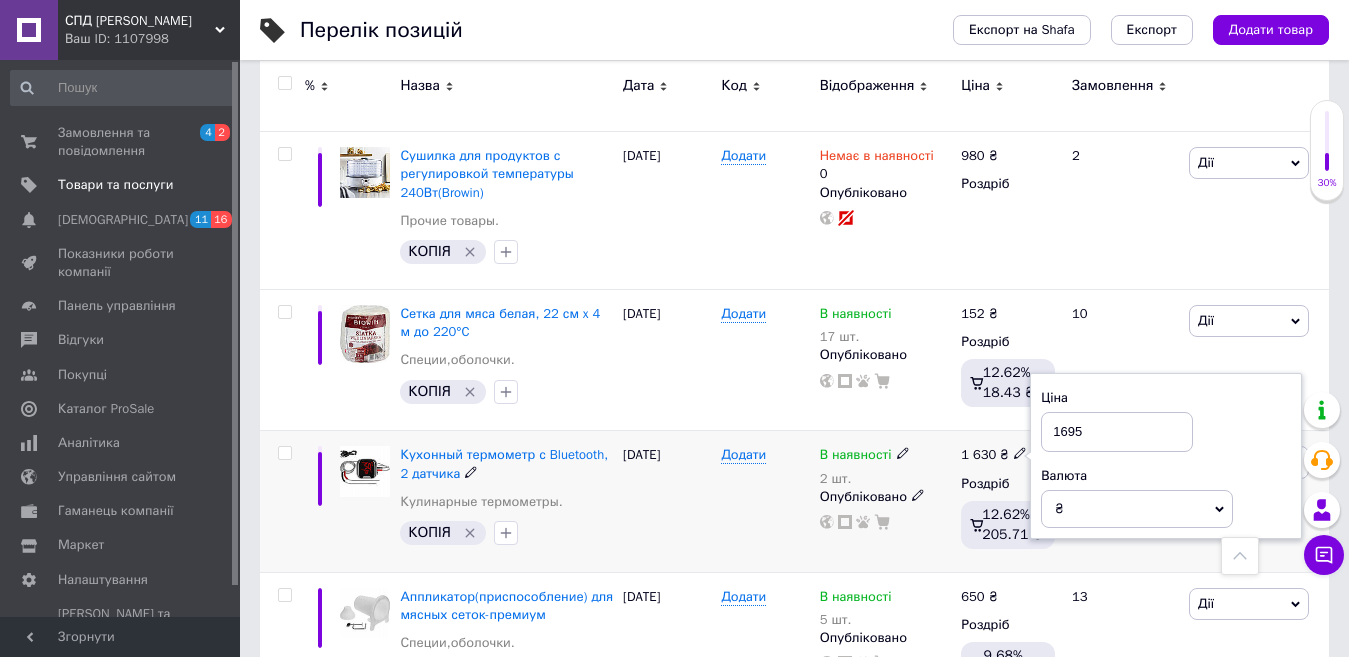 type on "1695" 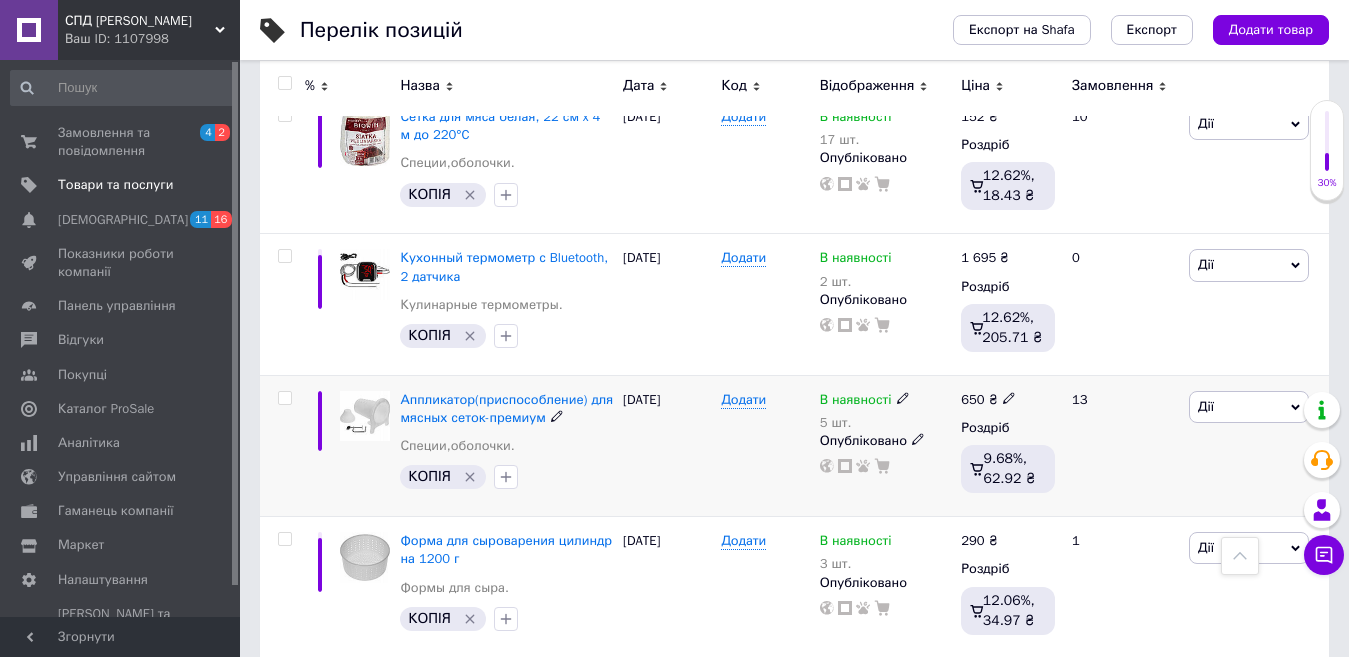 scroll, scrollTop: 1600, scrollLeft: 0, axis: vertical 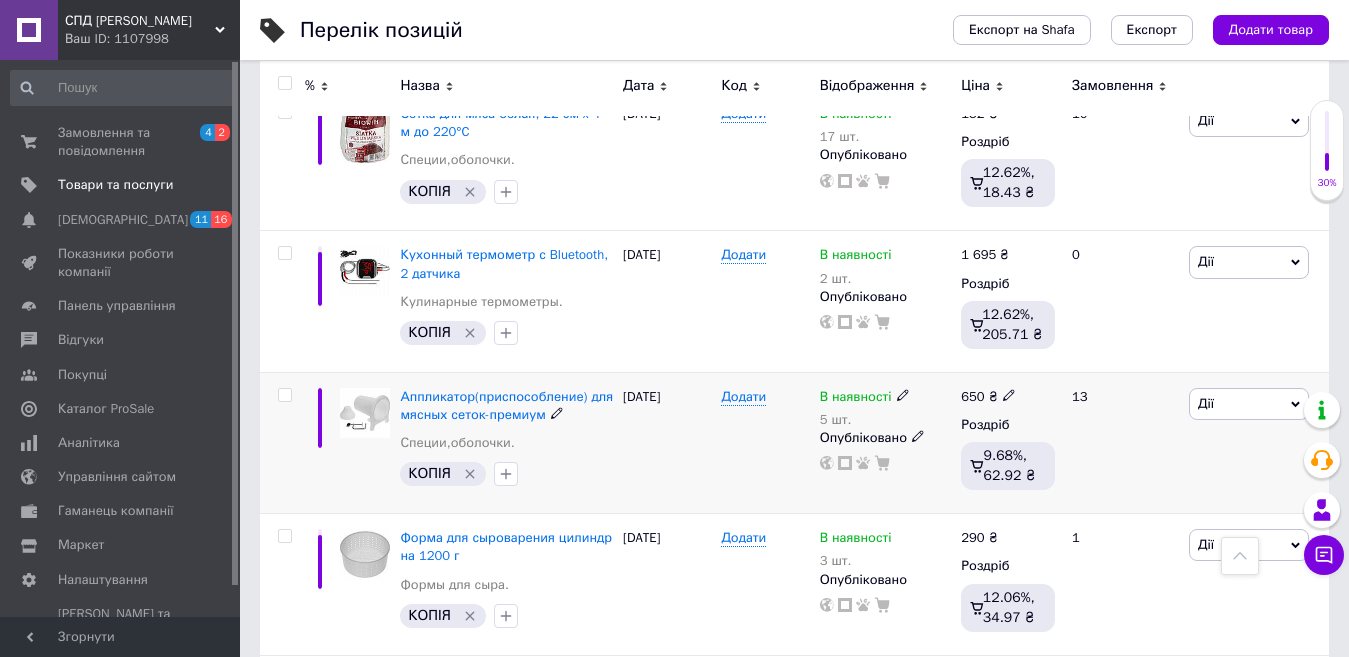 click 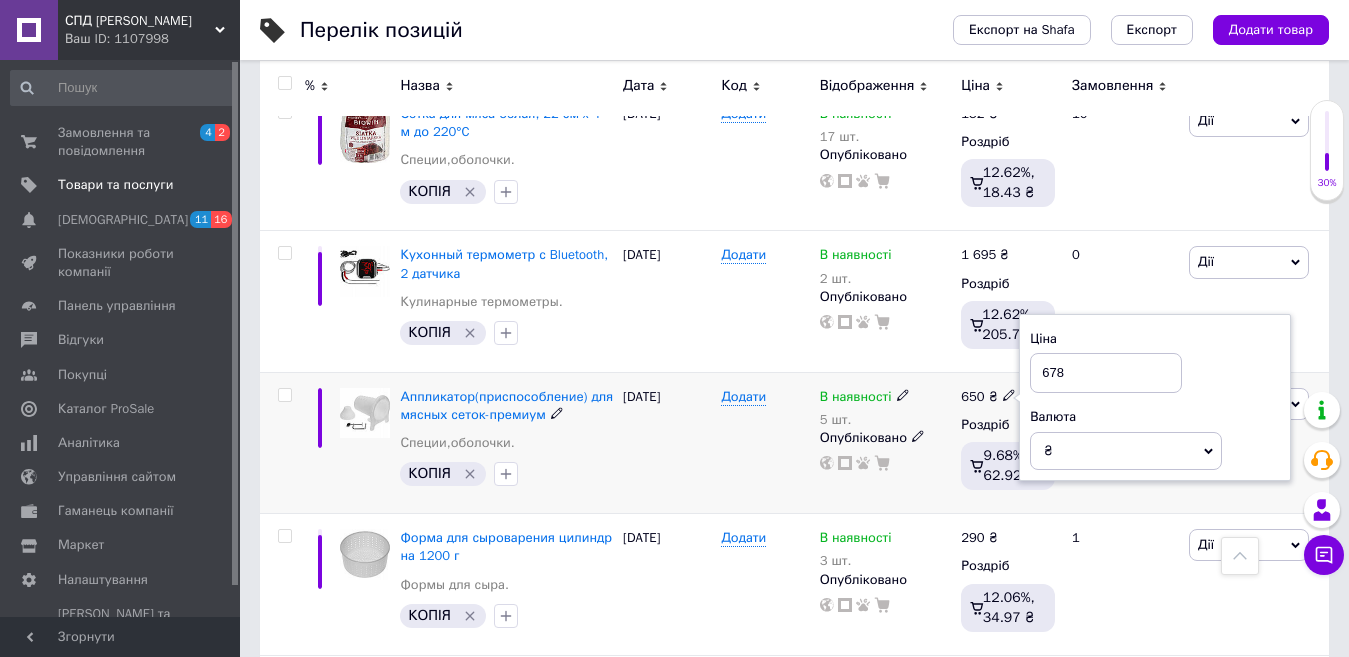 type on "678" 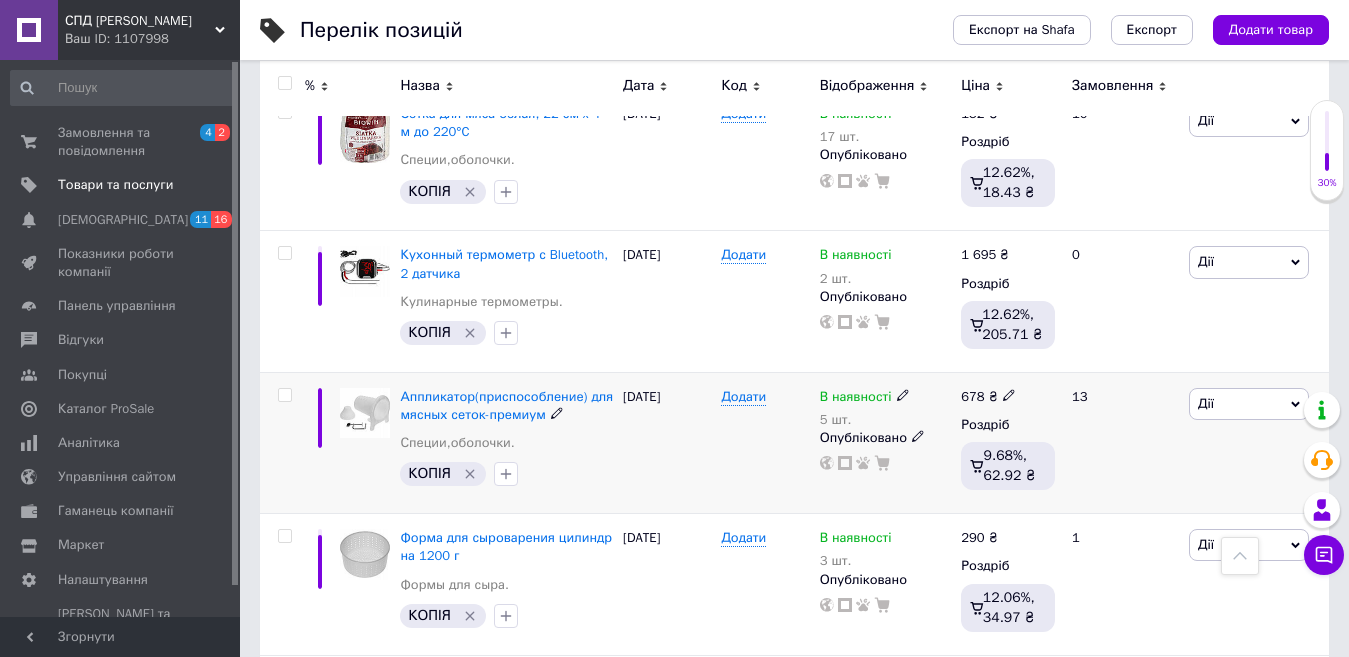 click 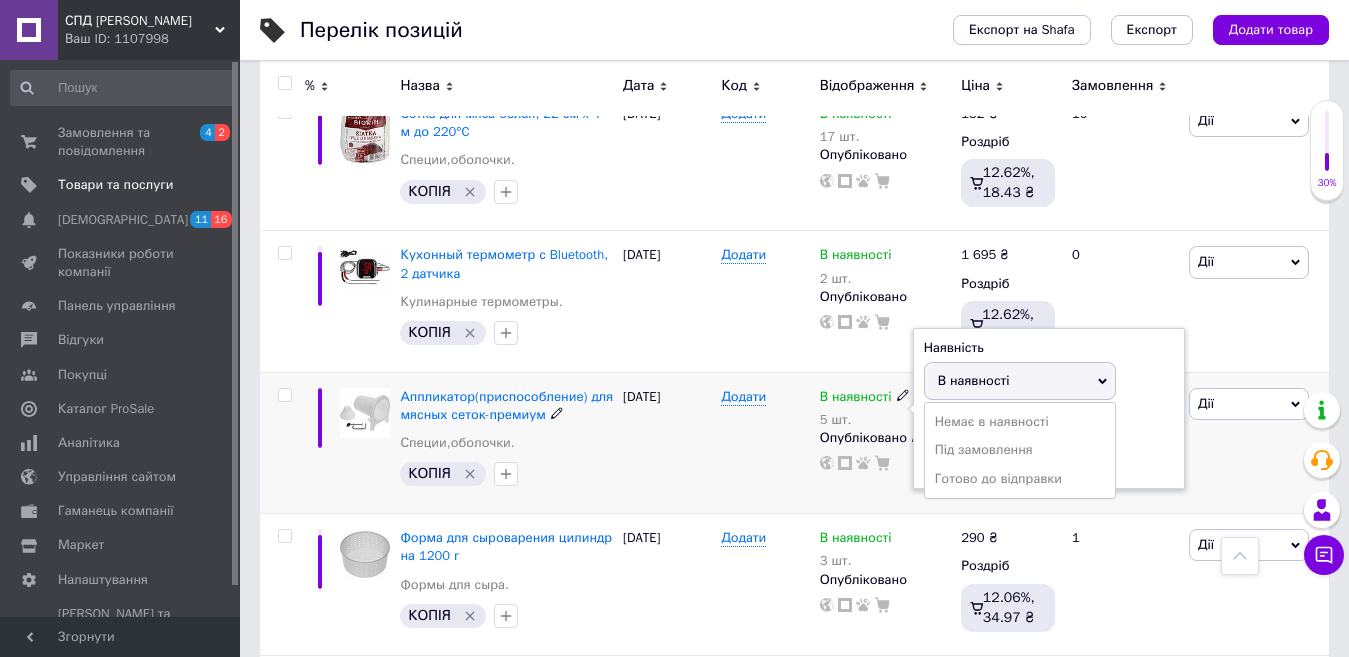 click 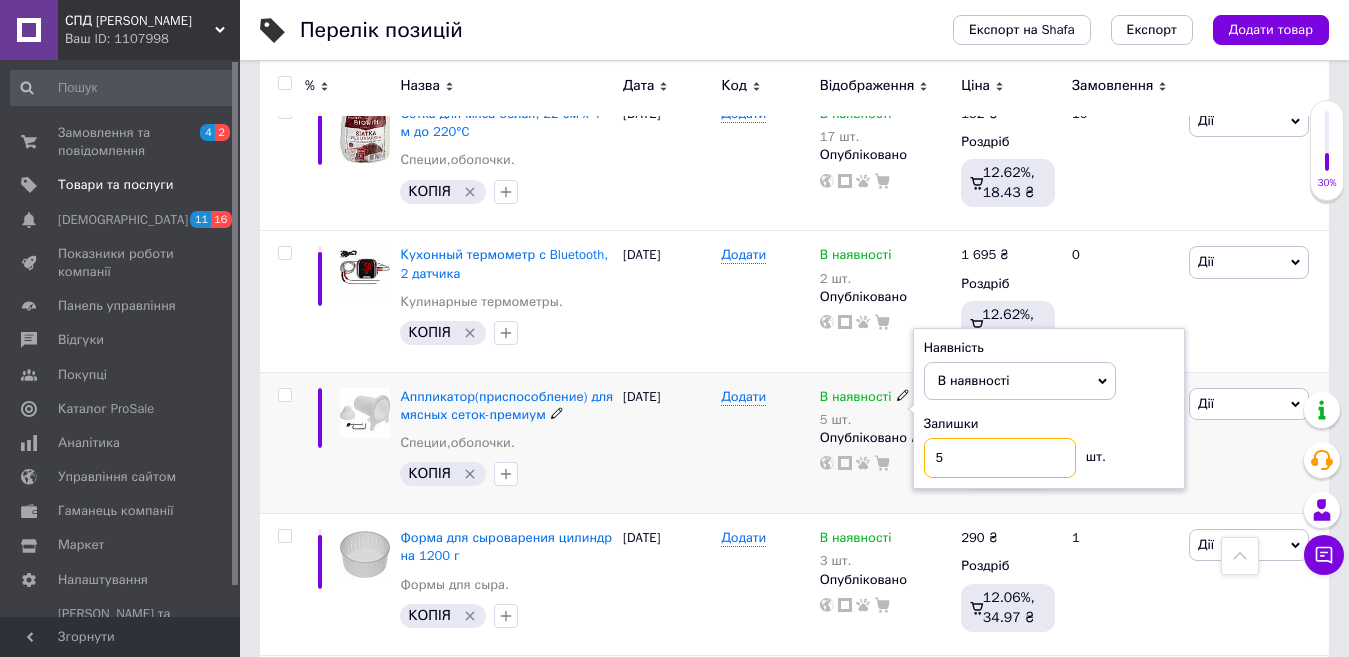 click on "5" at bounding box center (1000, 458) 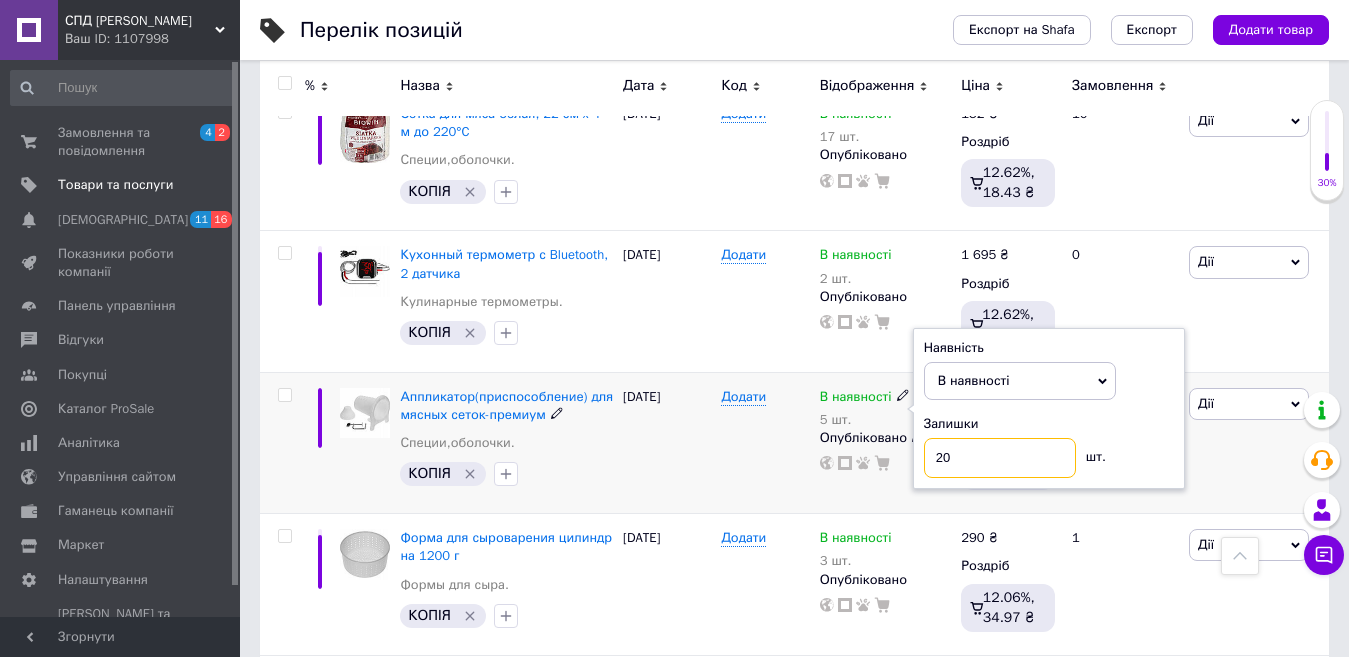 type on "20" 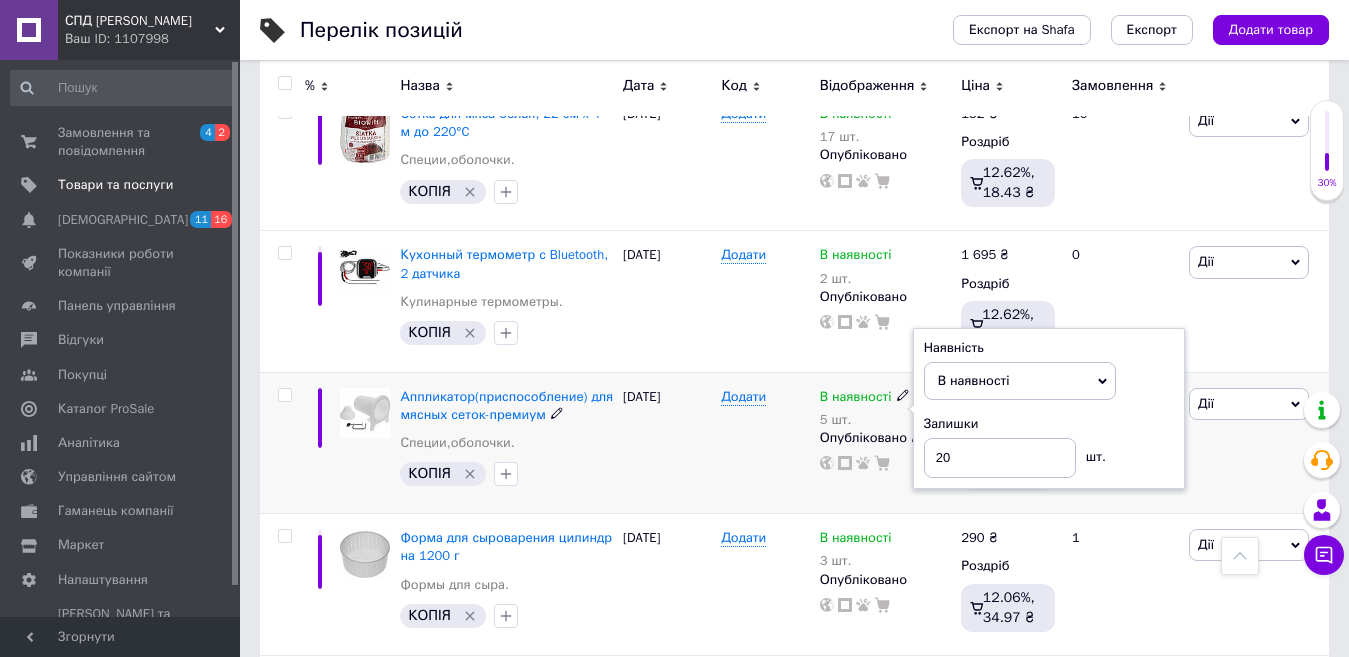 click on "В наявності 5 шт. Наявність В наявності Немає в наявності Під замовлення Готово до відправки Залишки 20 шт. Опубліковано" at bounding box center [886, 442] 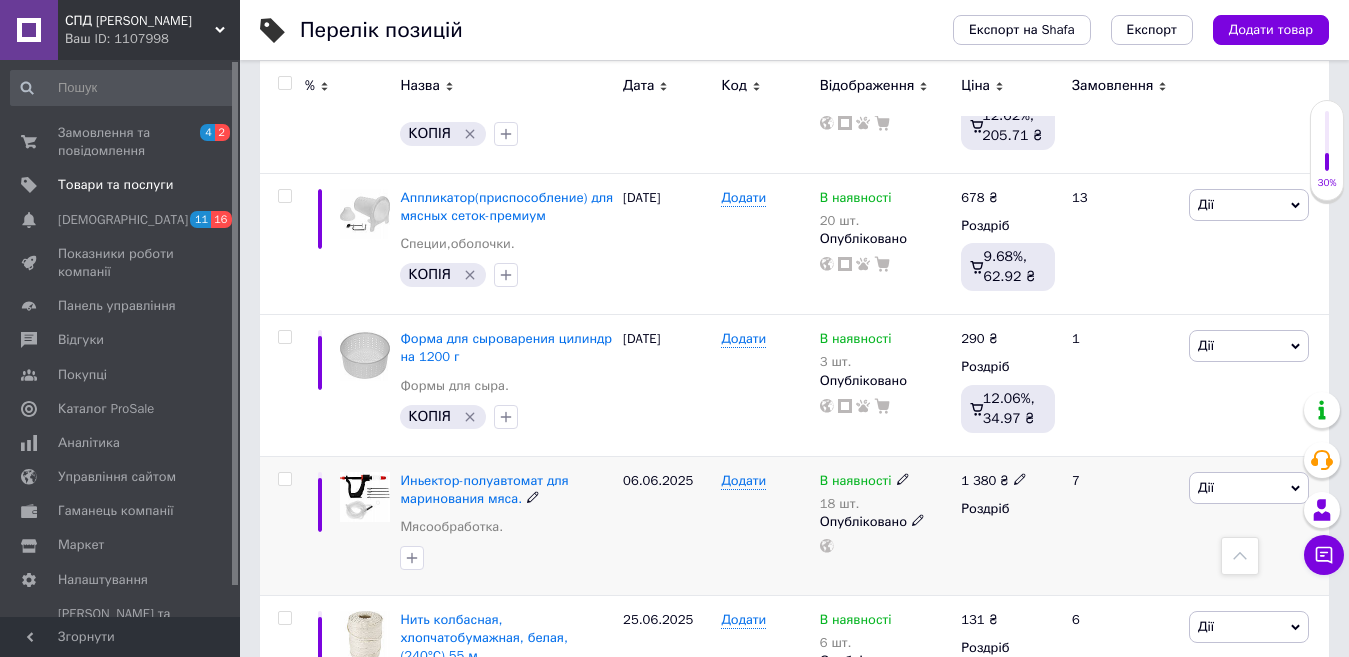 scroll, scrollTop: 1800, scrollLeft: 0, axis: vertical 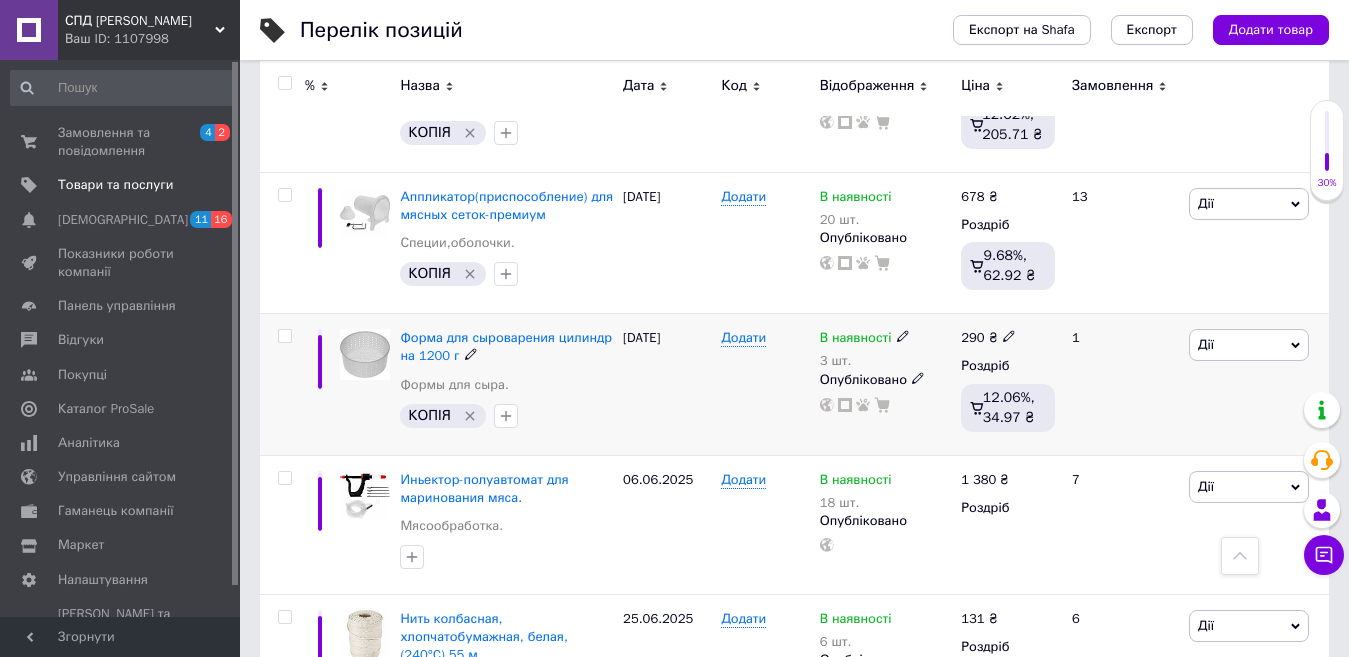 click 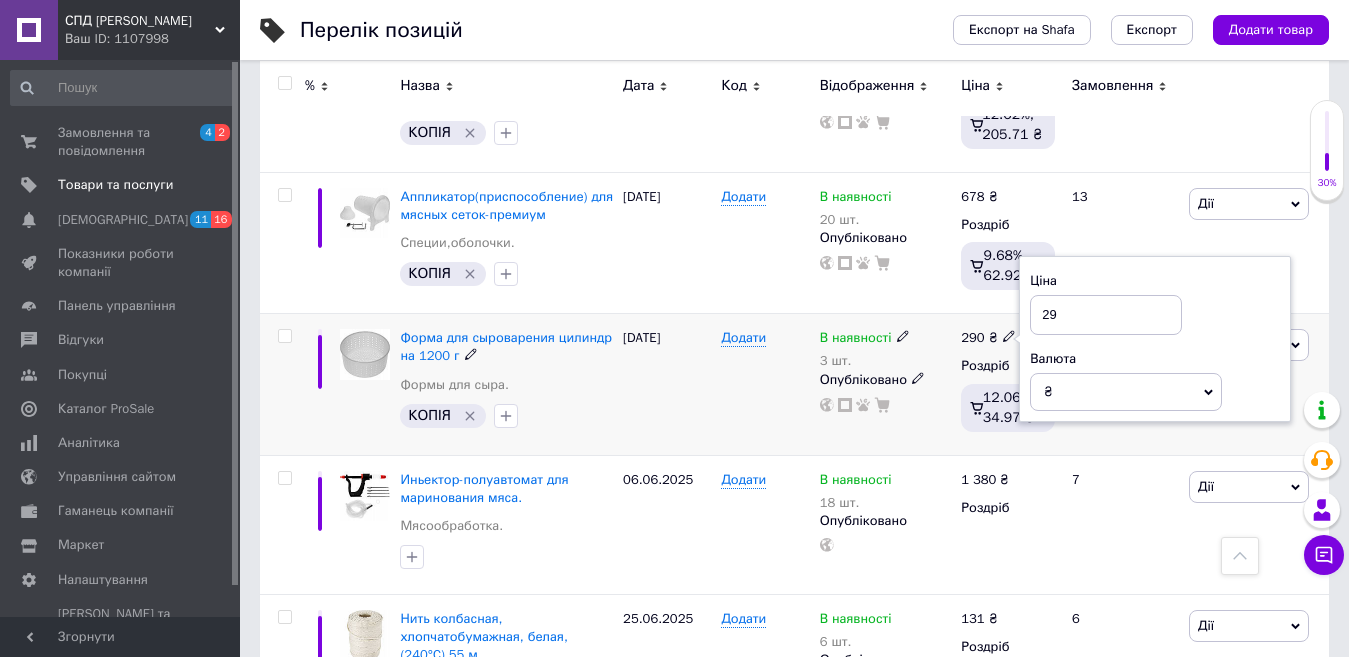 type on "2" 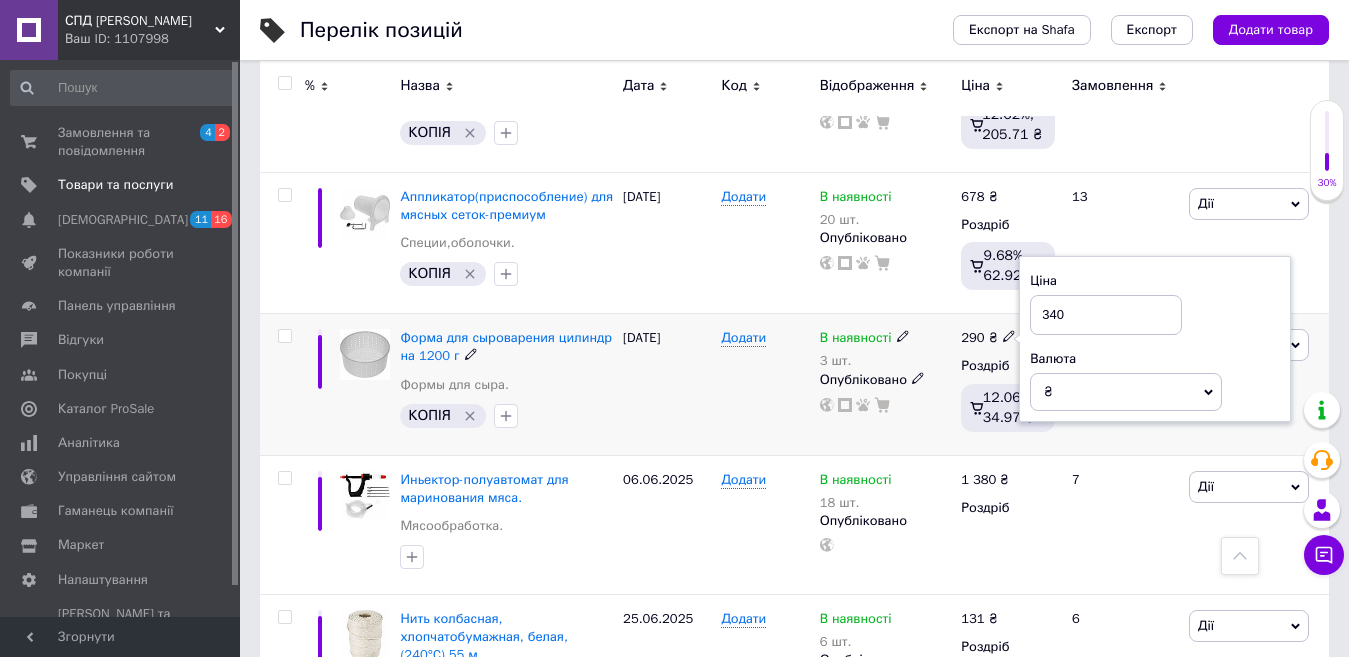 type on "340" 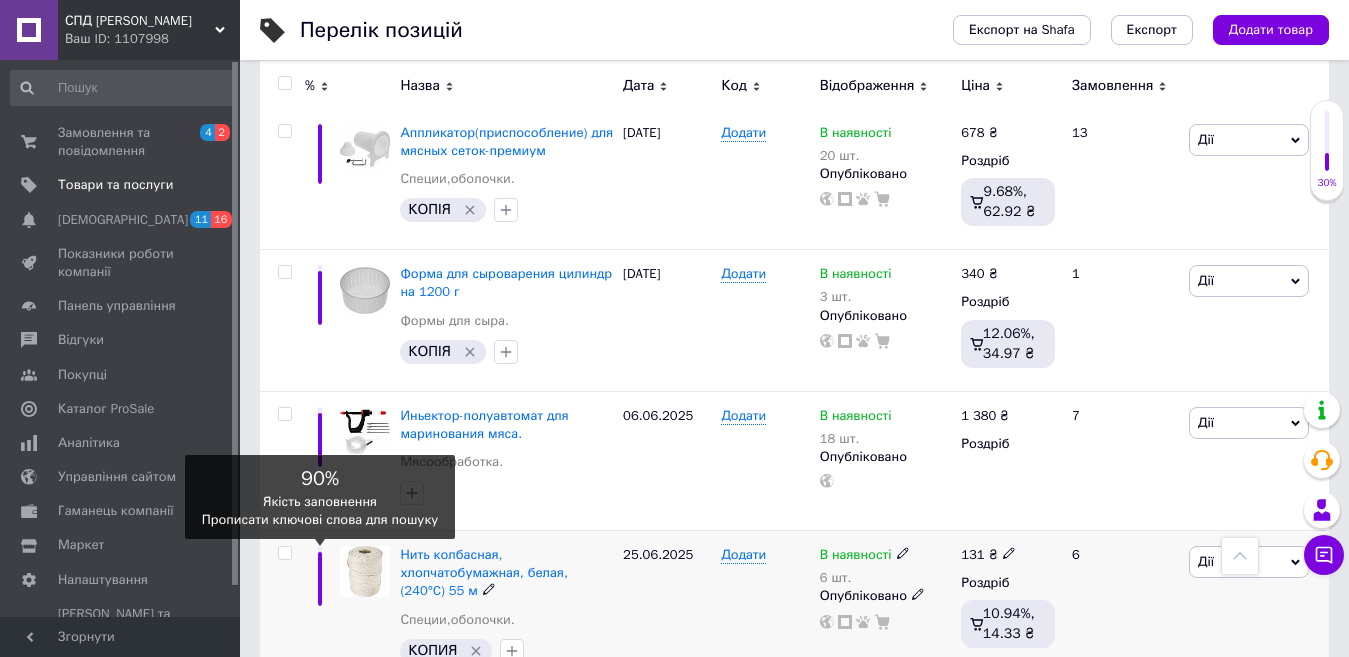 scroll, scrollTop: 1900, scrollLeft: 0, axis: vertical 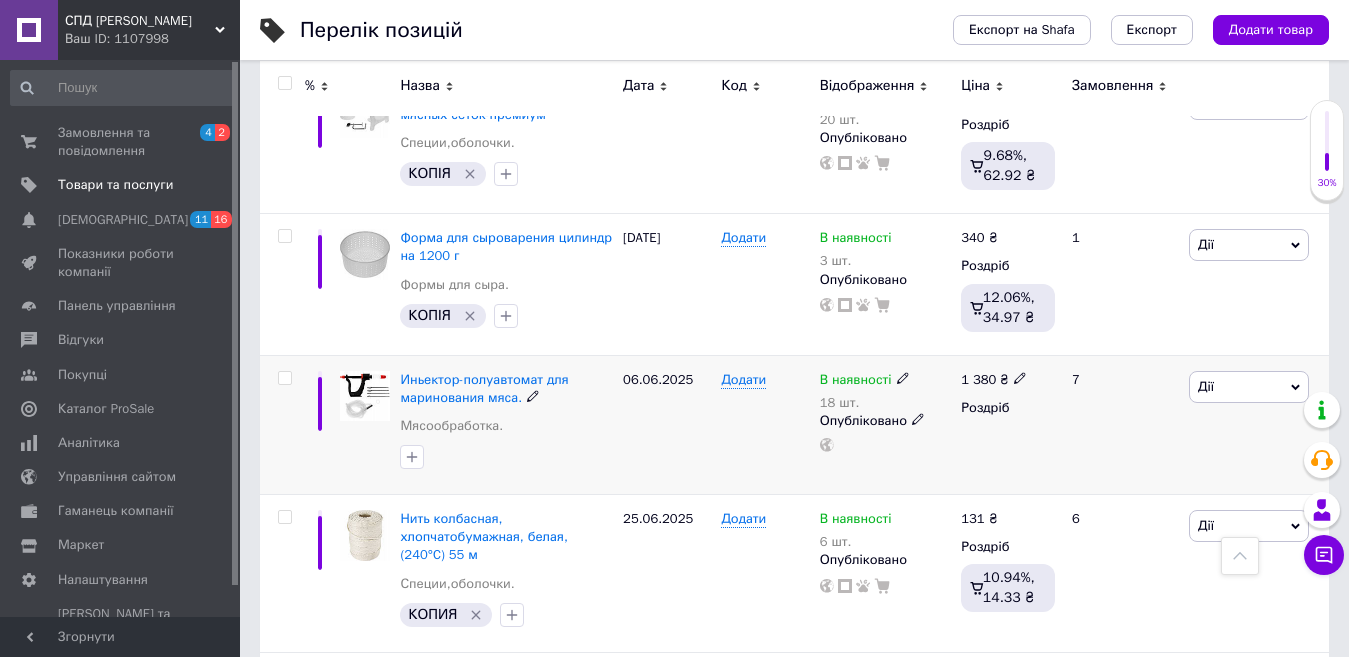 click 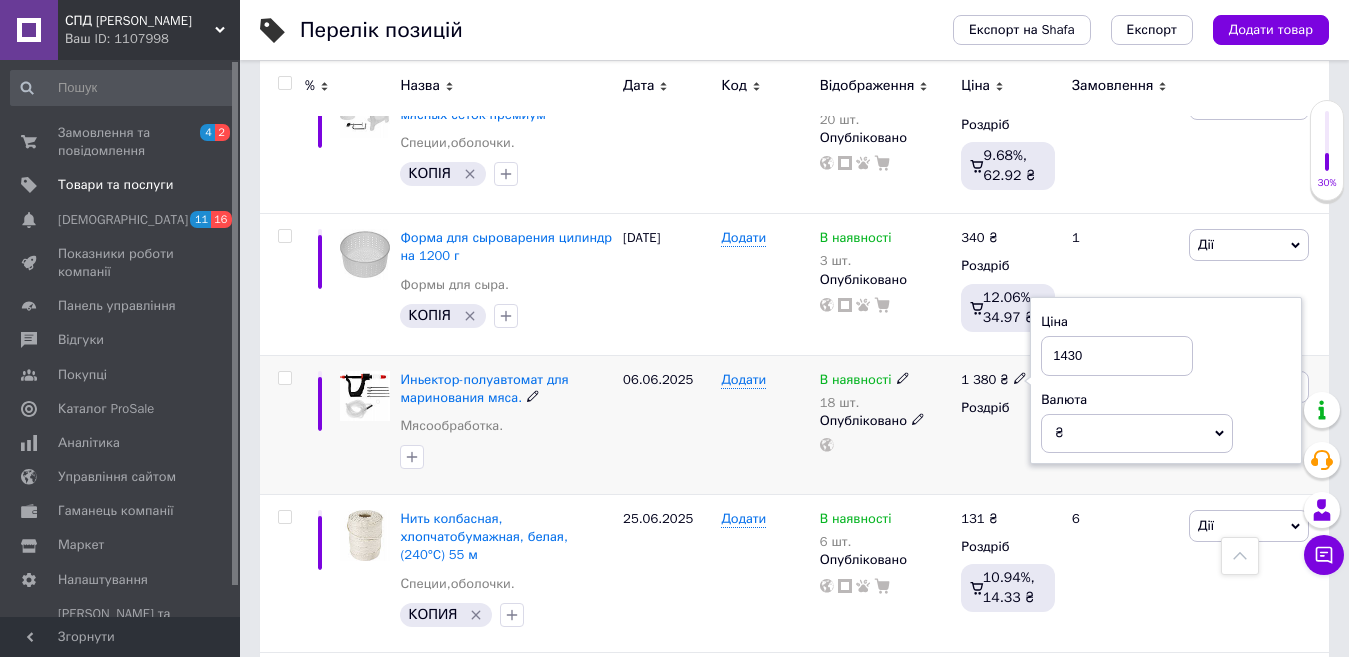type on "1430" 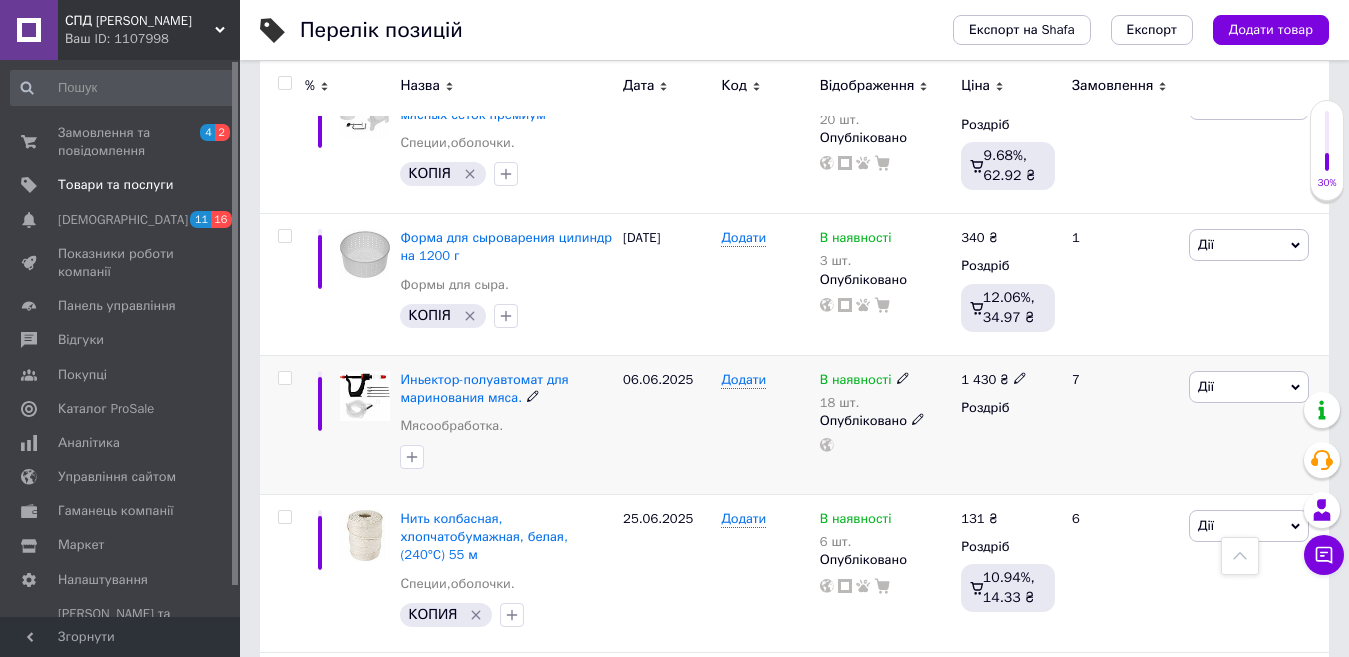 click 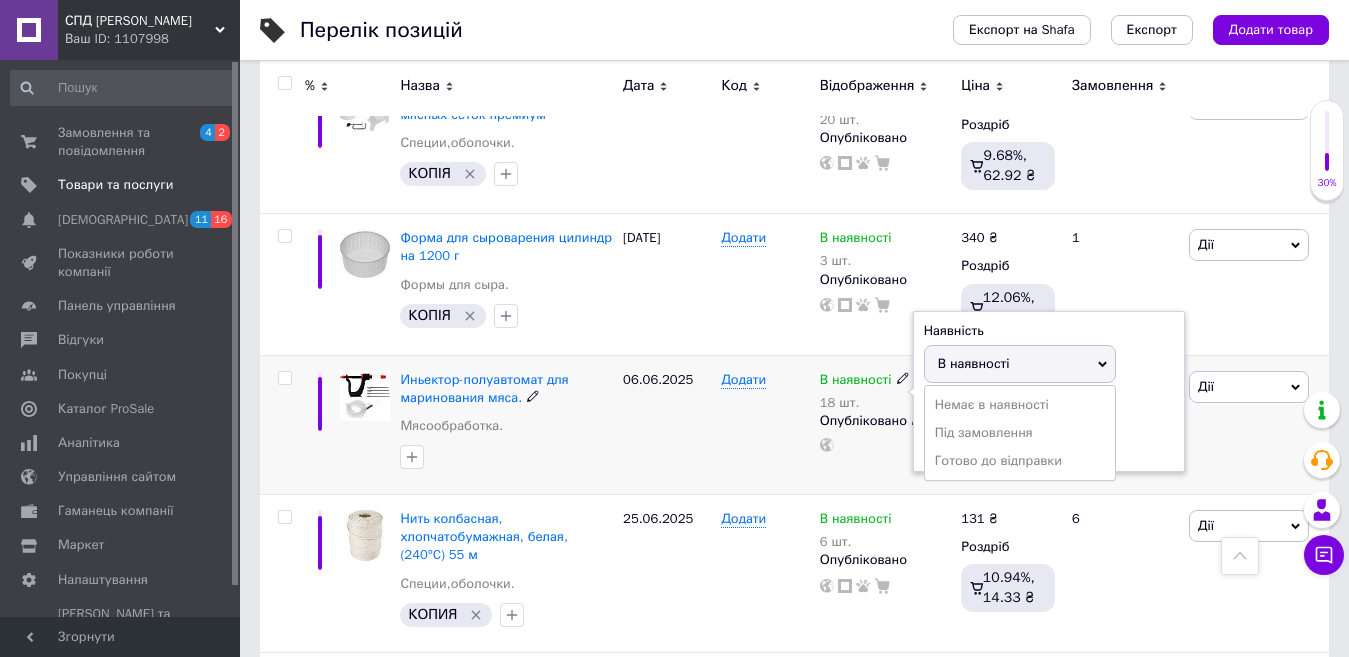 click 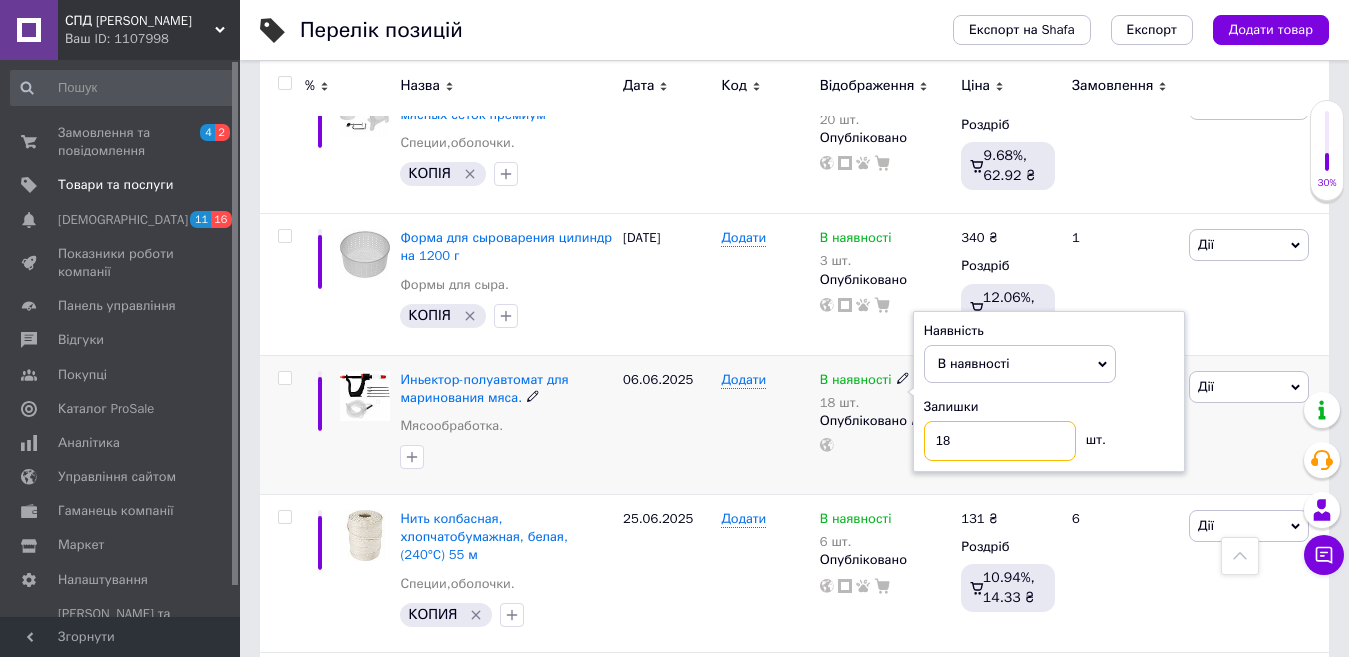 click on "18" at bounding box center [1000, 441] 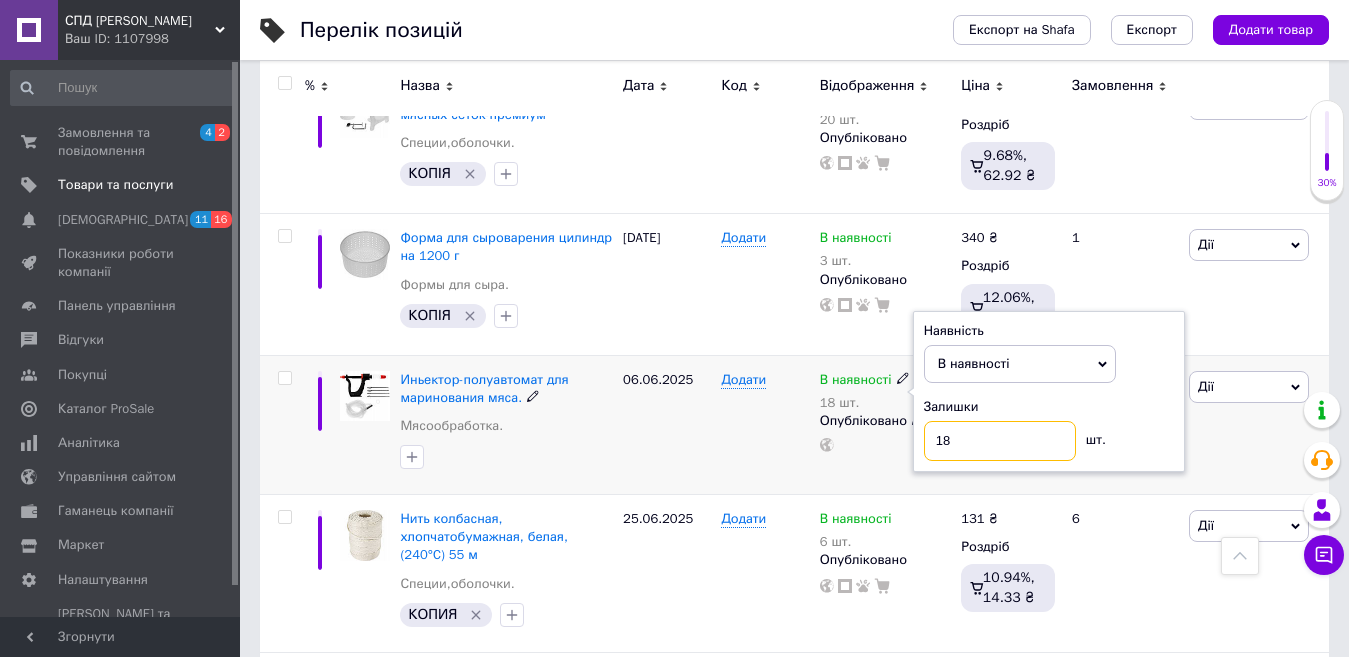 type on "1" 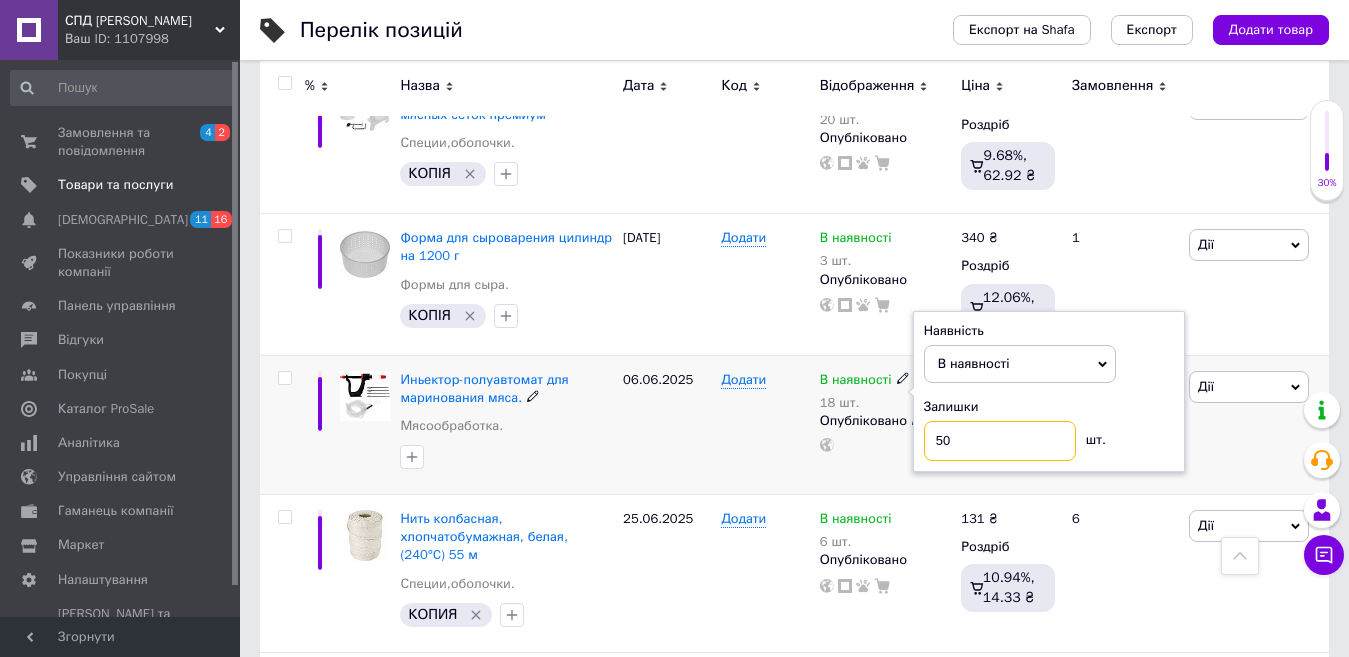 type on "50" 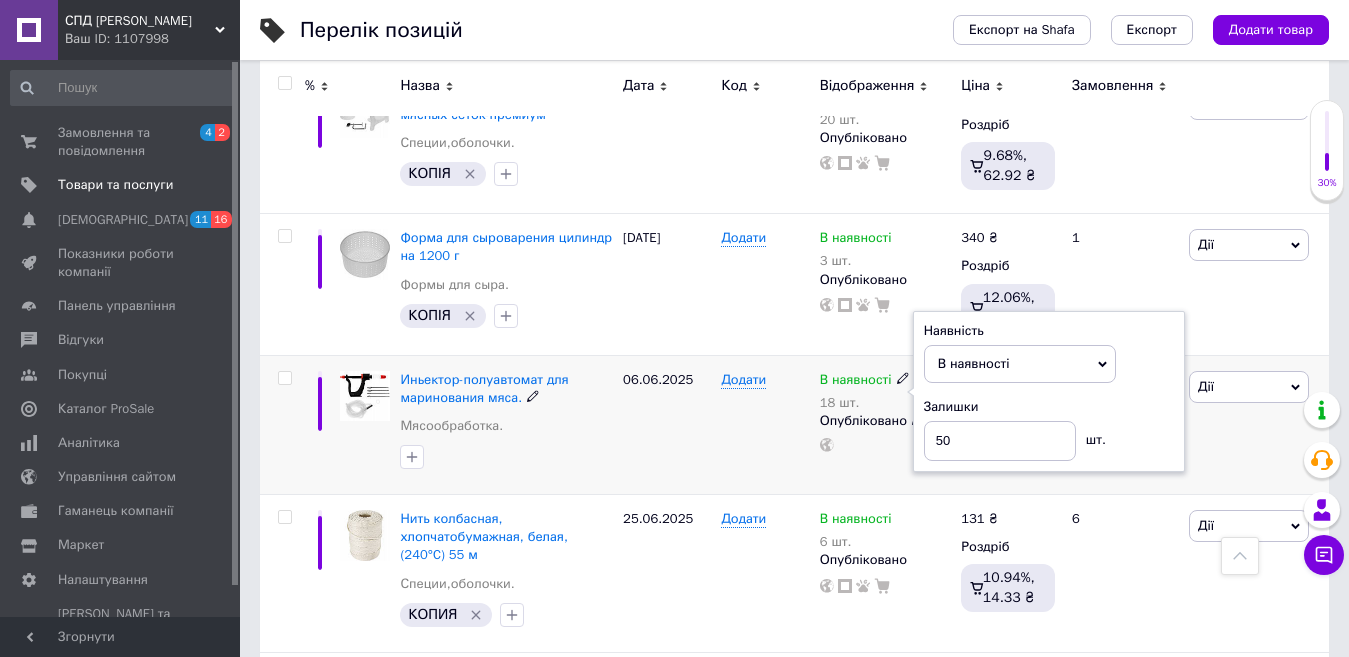 click on "В наявності 18 шт. Наявність В наявності Немає в наявності Під замовлення Готово до відправки Залишки 50 шт. Опубліковано" at bounding box center (886, 425) 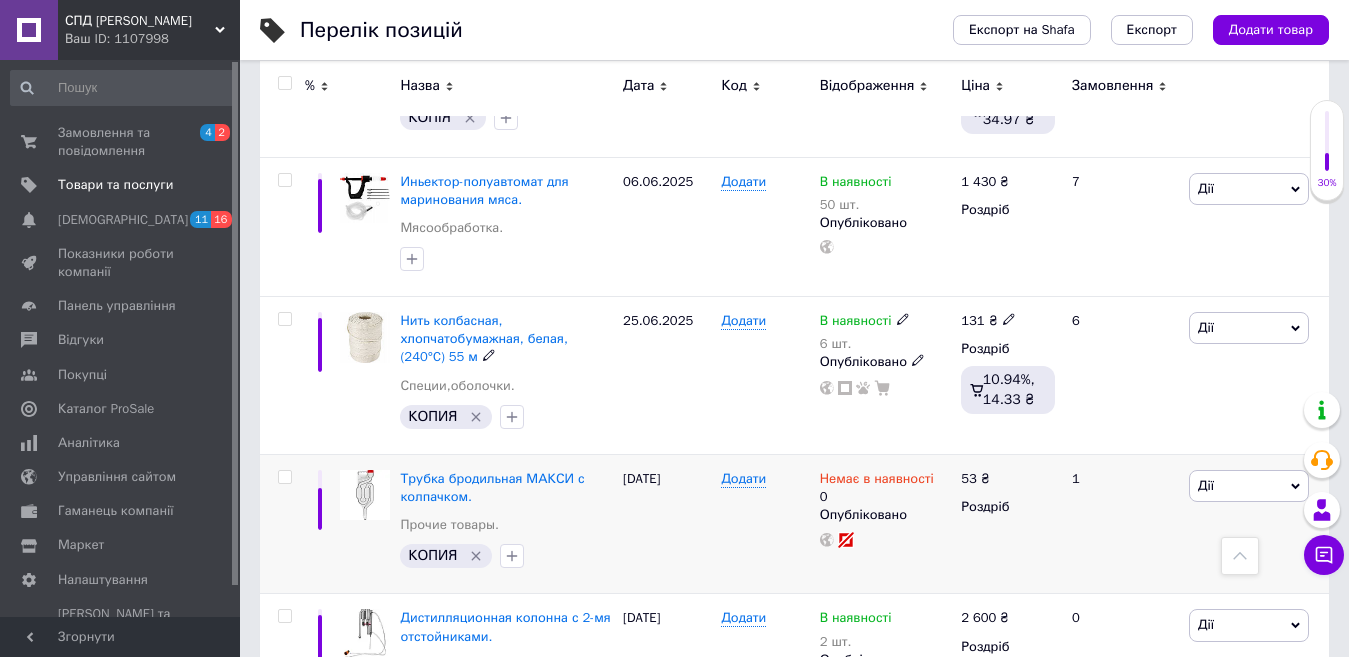 scroll, scrollTop: 2100, scrollLeft: 0, axis: vertical 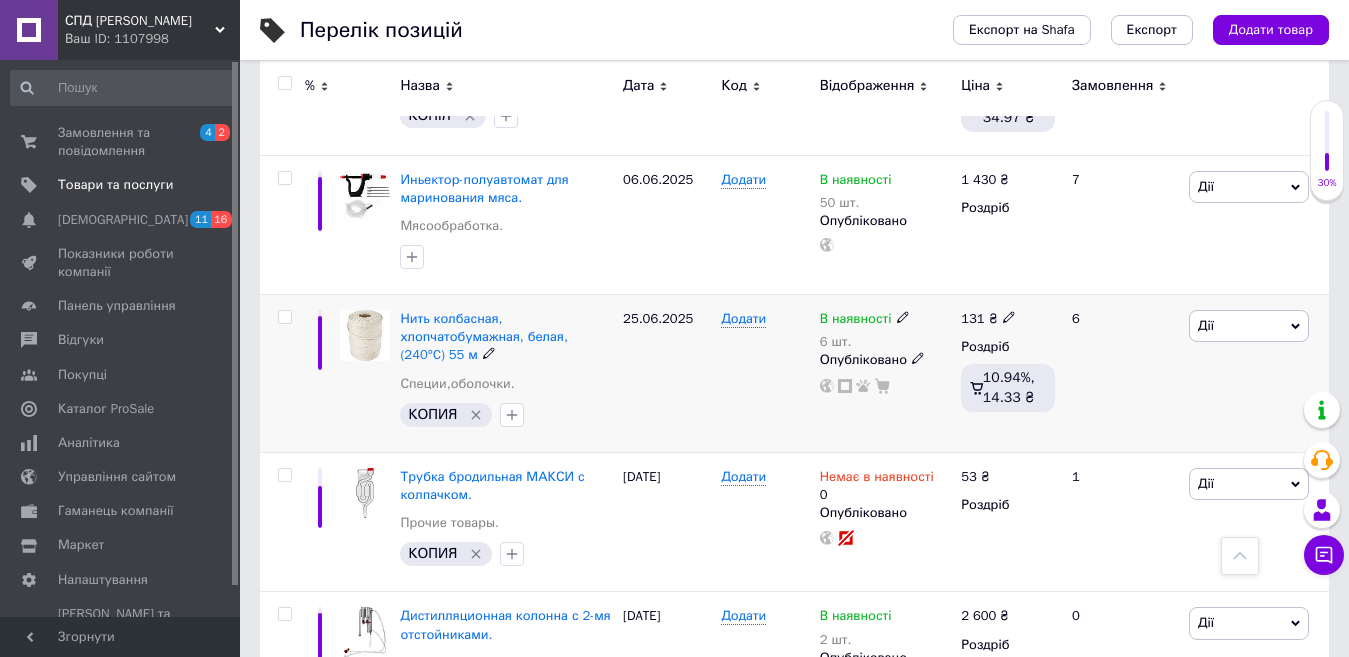 click 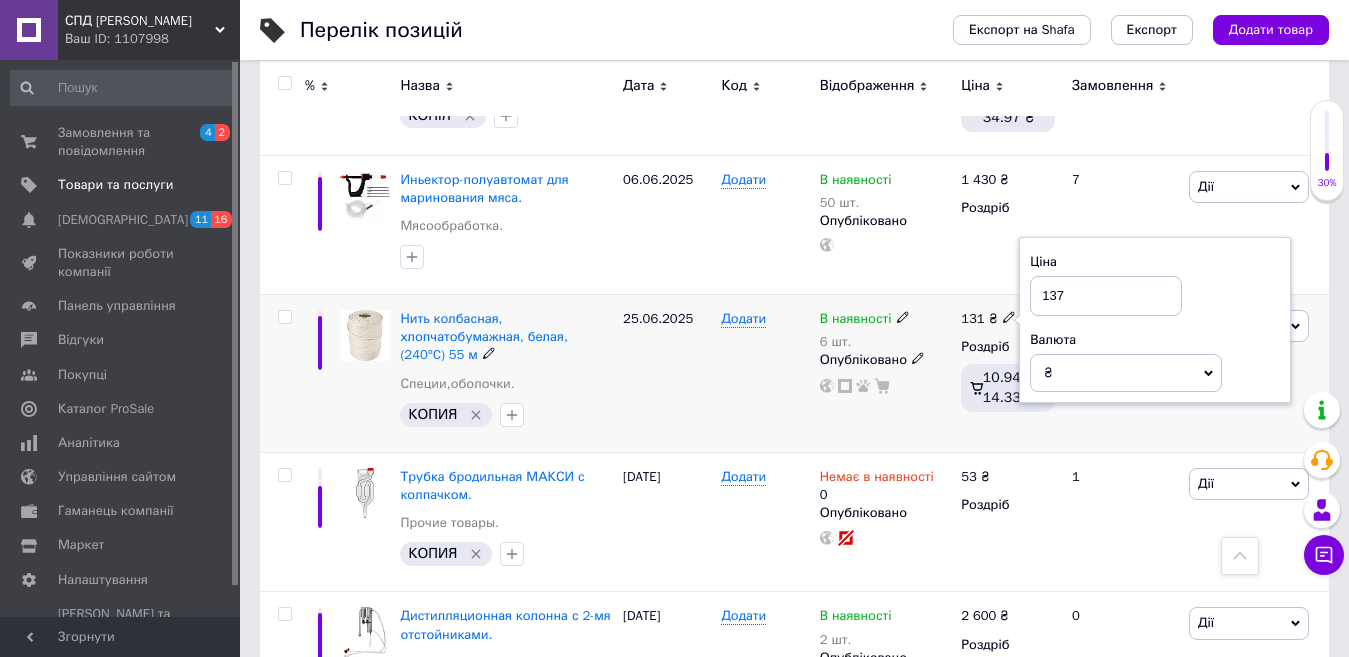 type on "137" 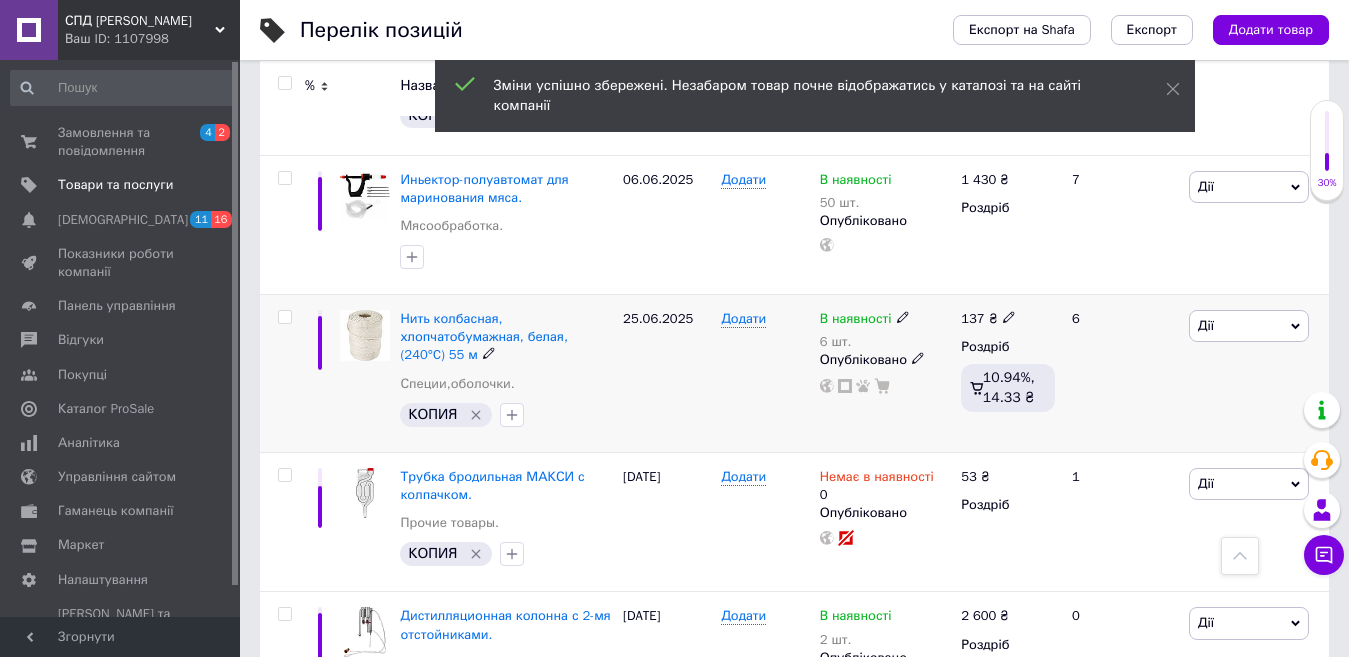 click 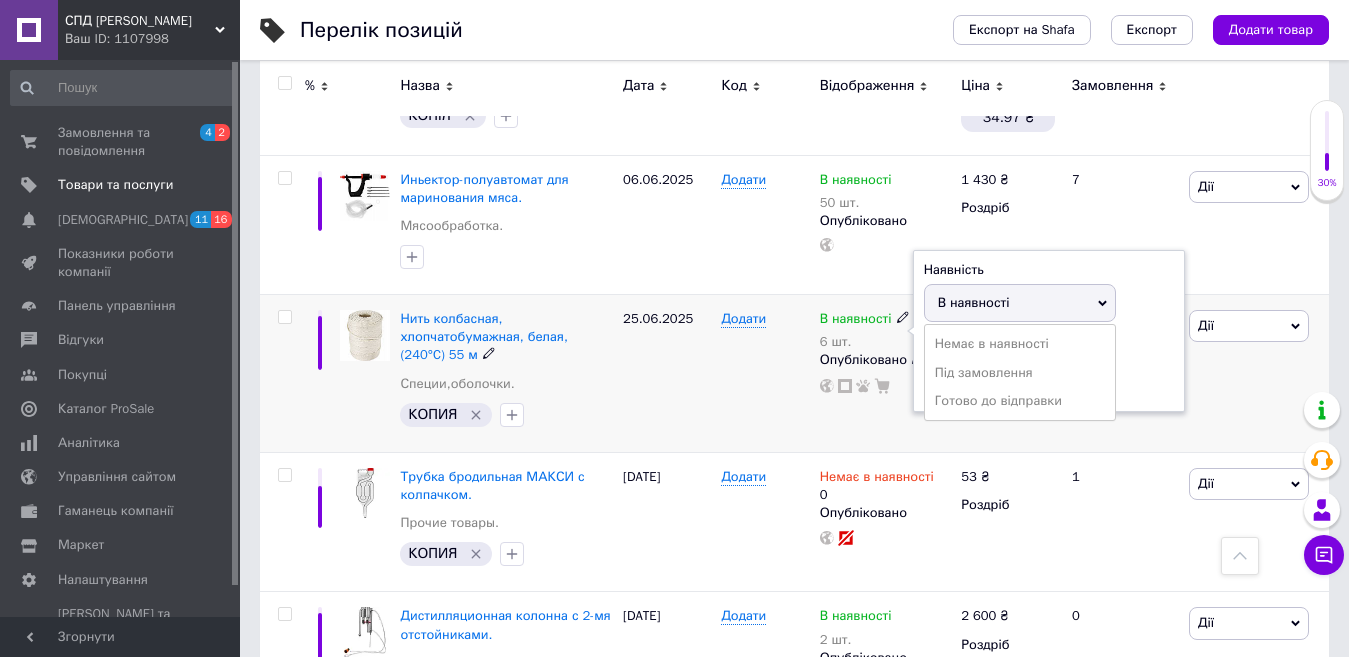 click 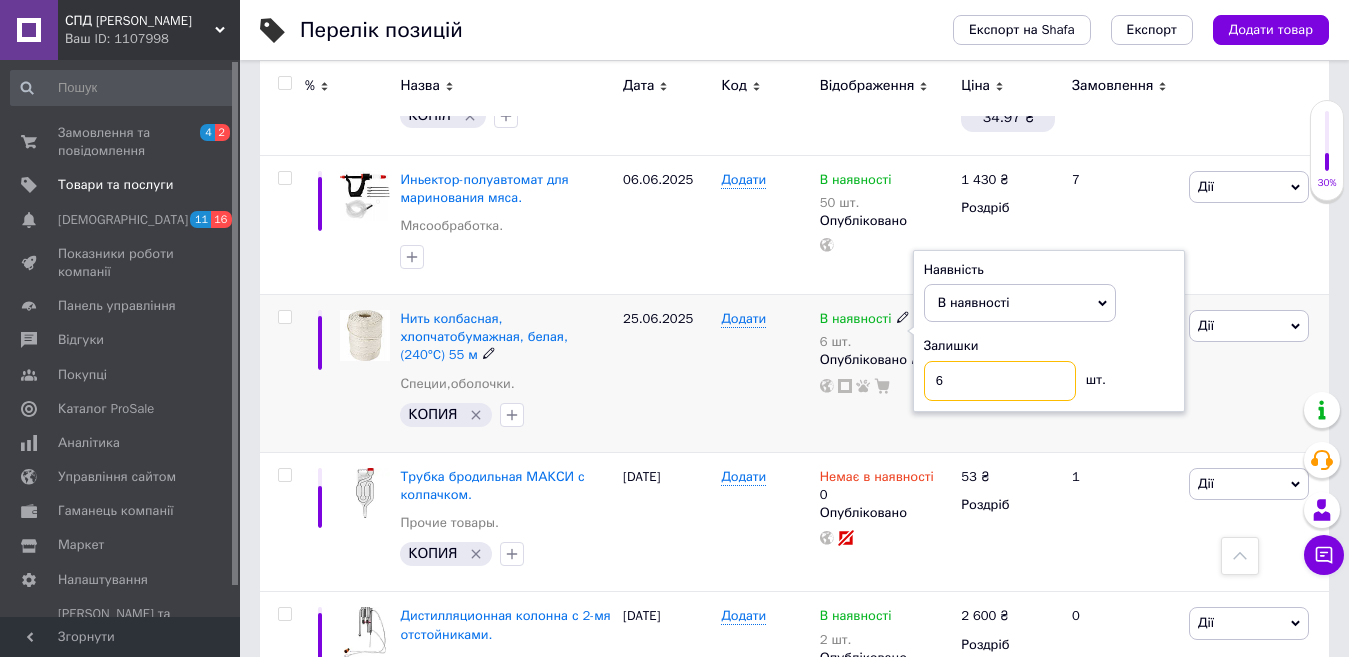 click on "6" at bounding box center (1000, 381) 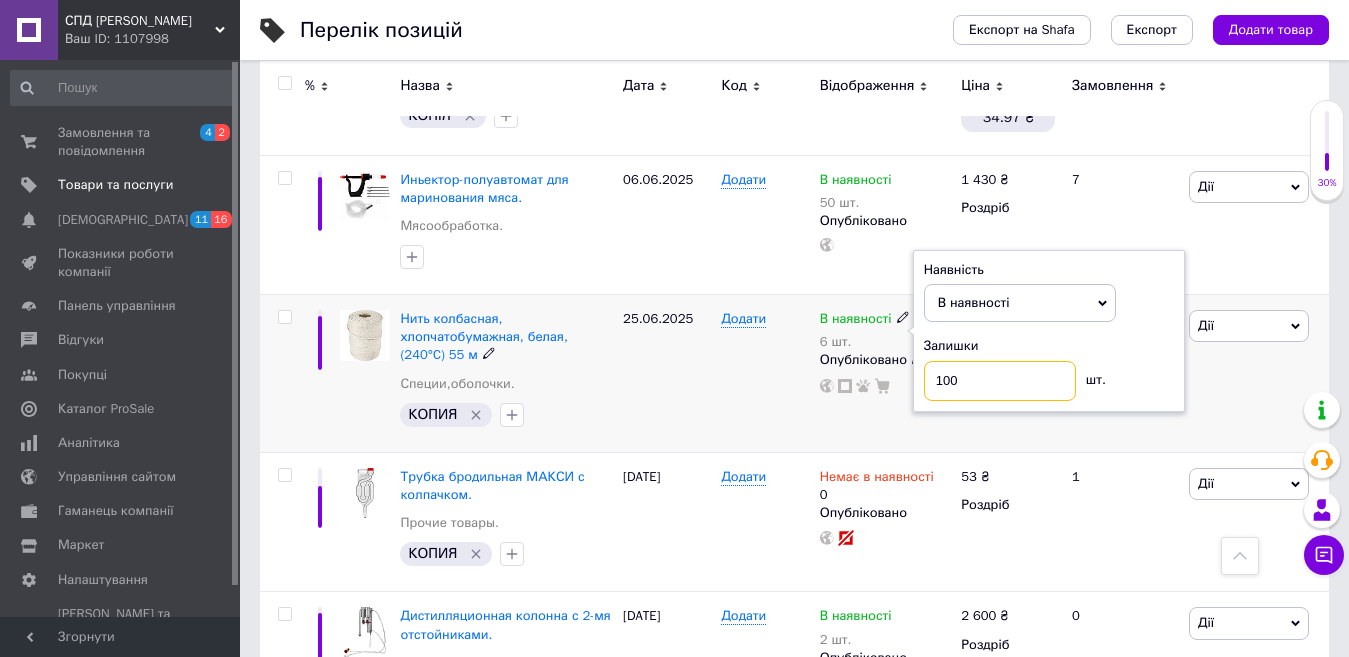 type on "100" 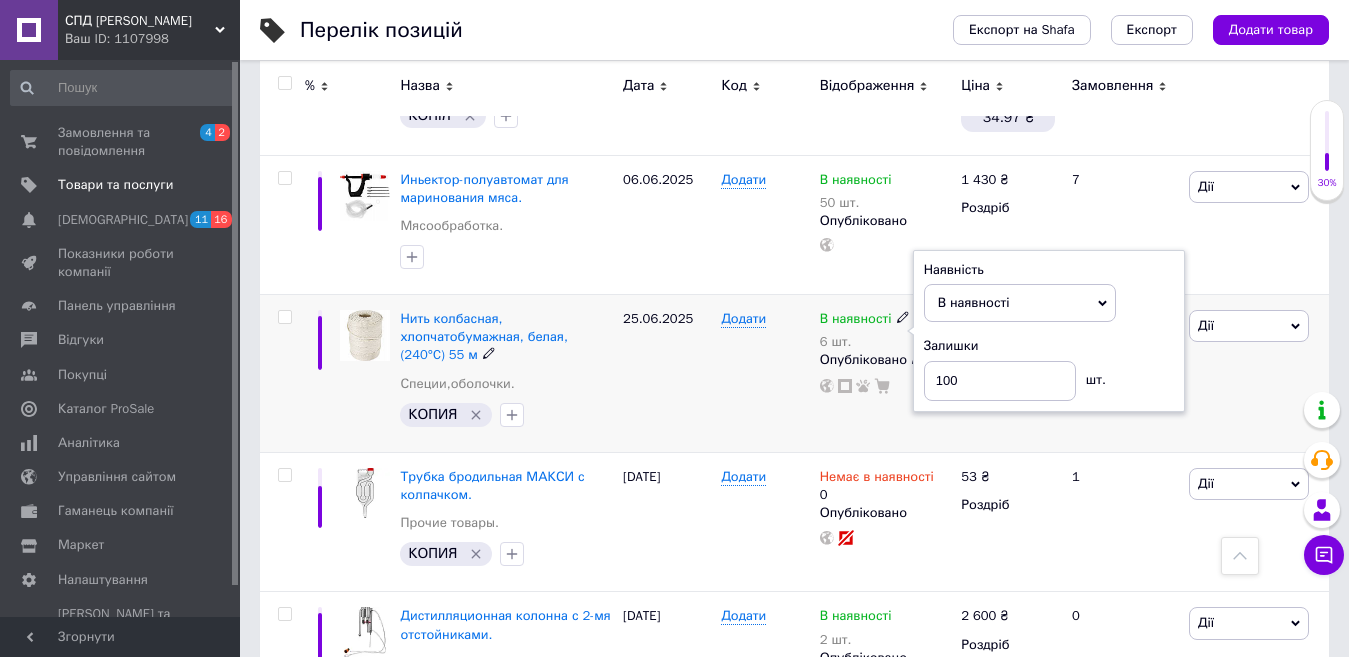 click on "В наявності 6 шт. Наявність В наявності Немає в наявності Під замовлення Готово до відправки Залишки 100 шт. Опубліковано" at bounding box center (886, 374) 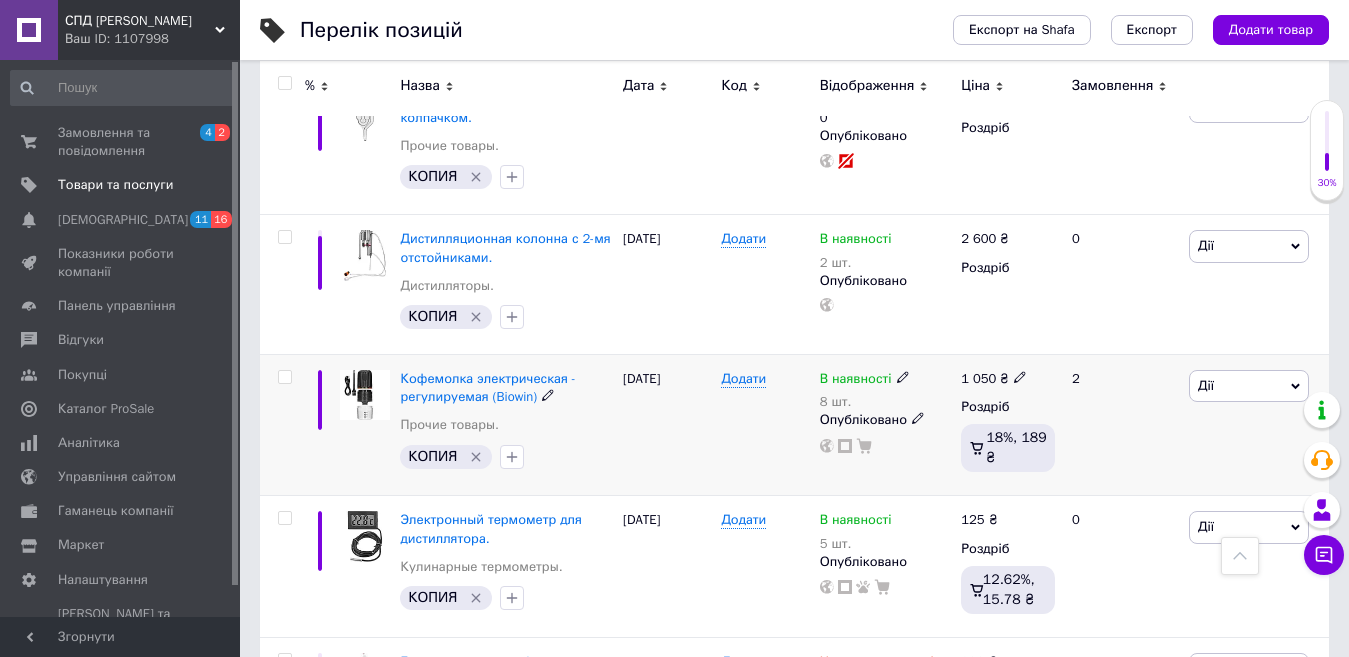 scroll, scrollTop: 2500, scrollLeft: 0, axis: vertical 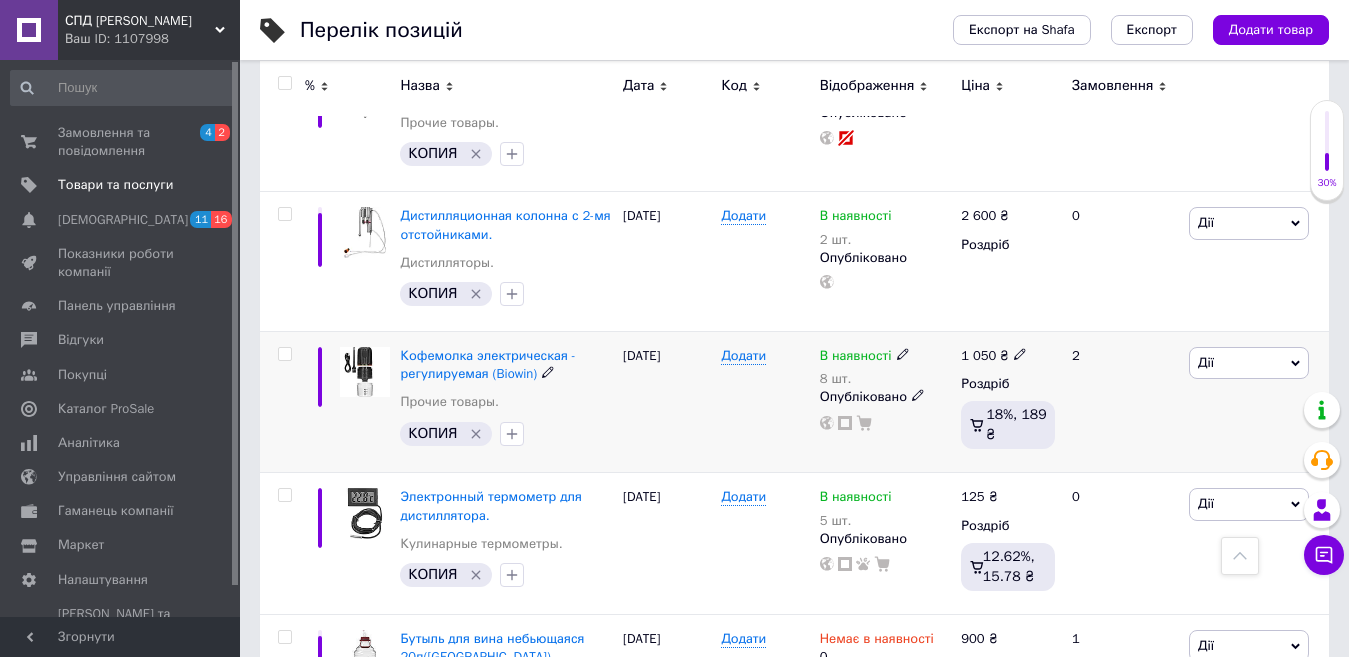 click 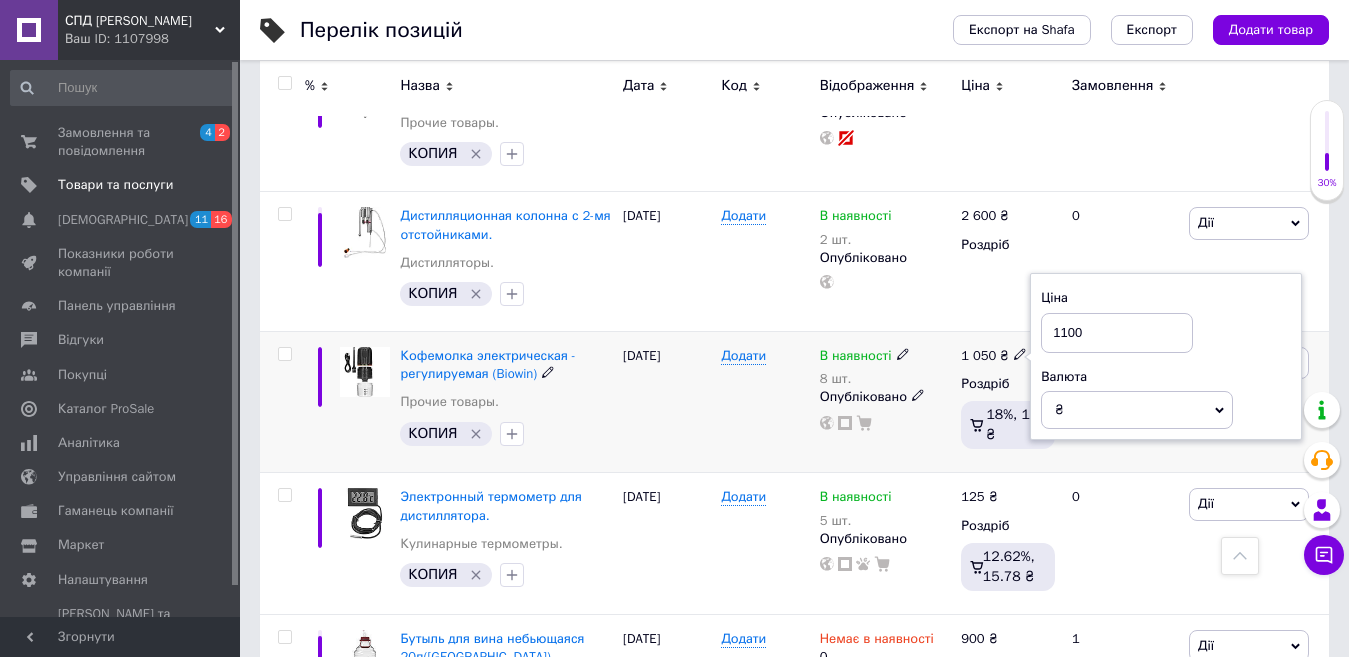 type on "1100" 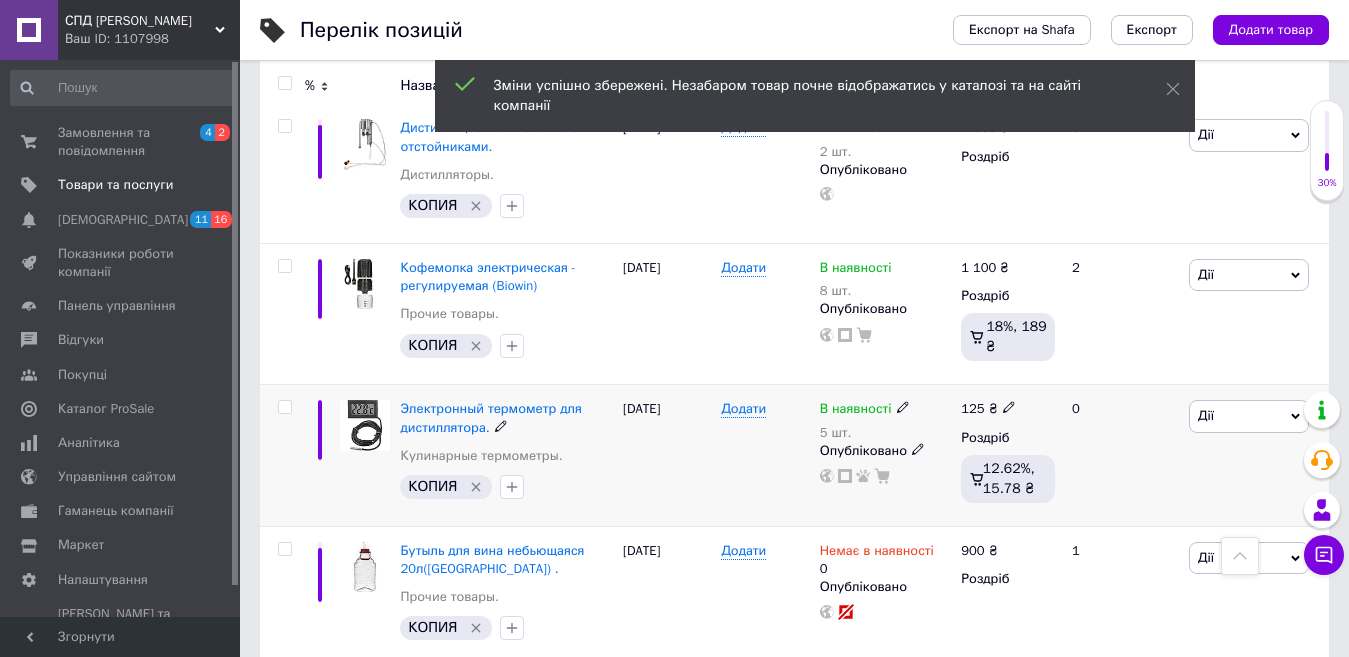 scroll, scrollTop: 2679, scrollLeft: 0, axis: vertical 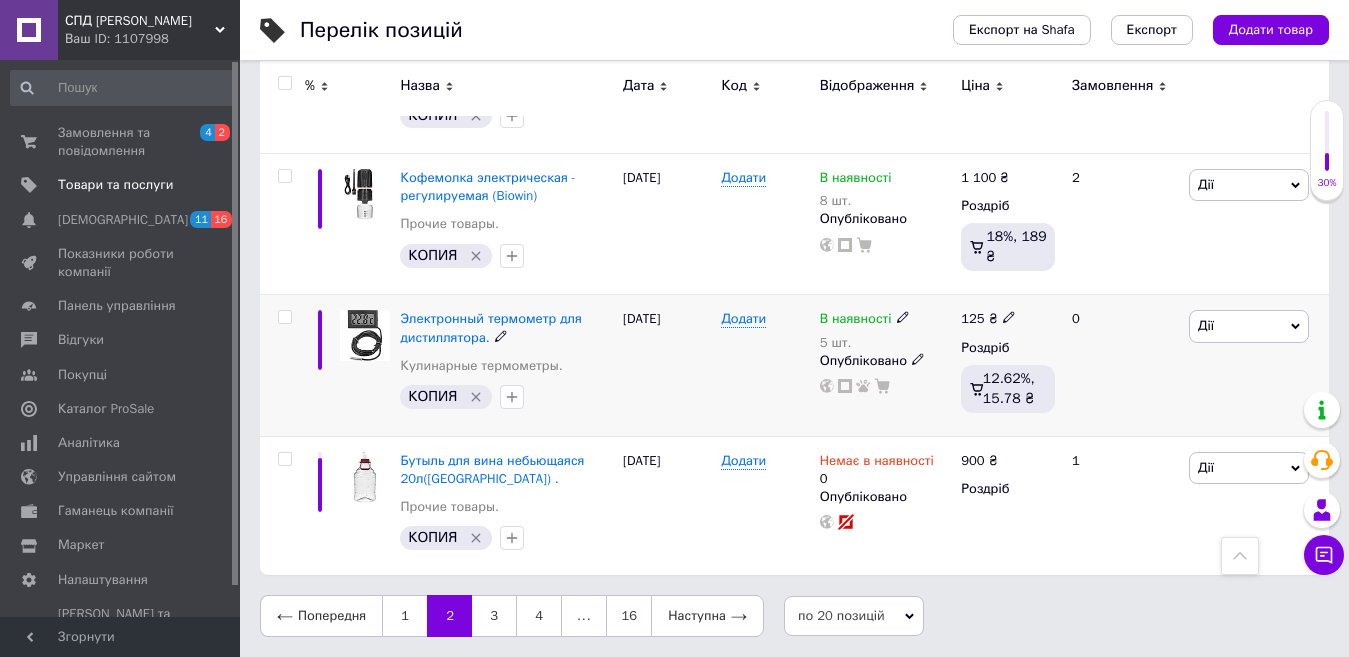 click 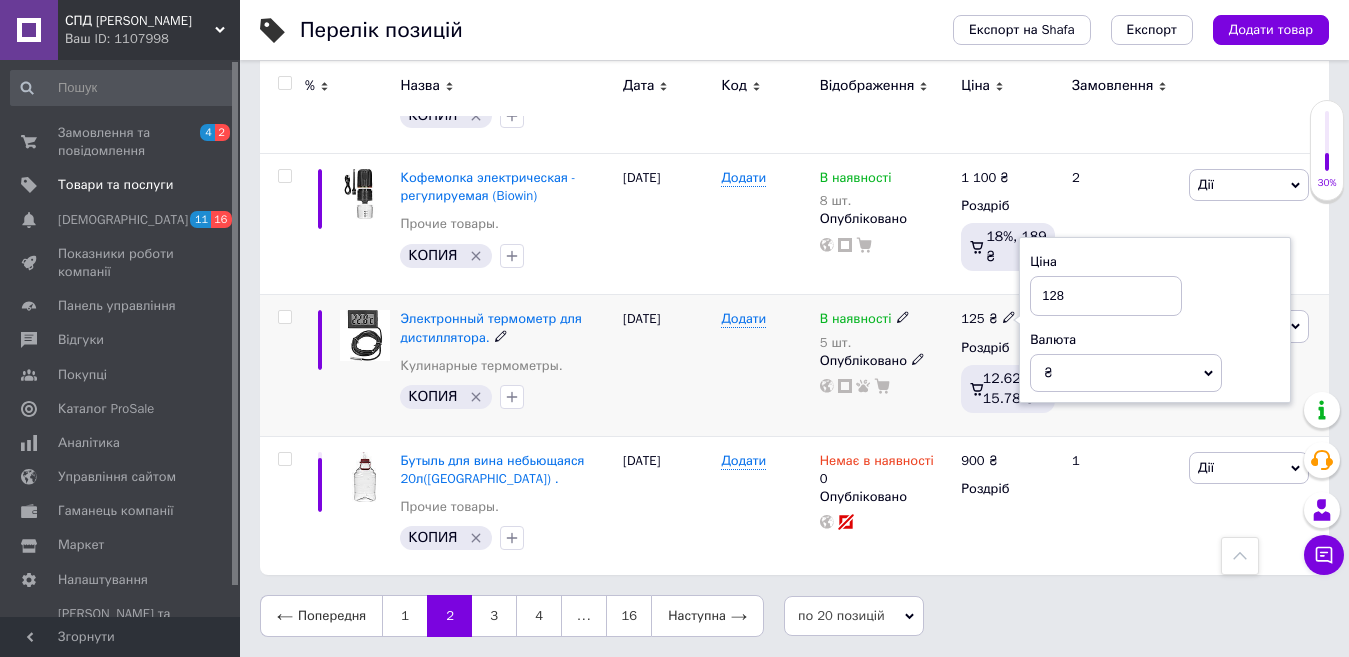 type on "128" 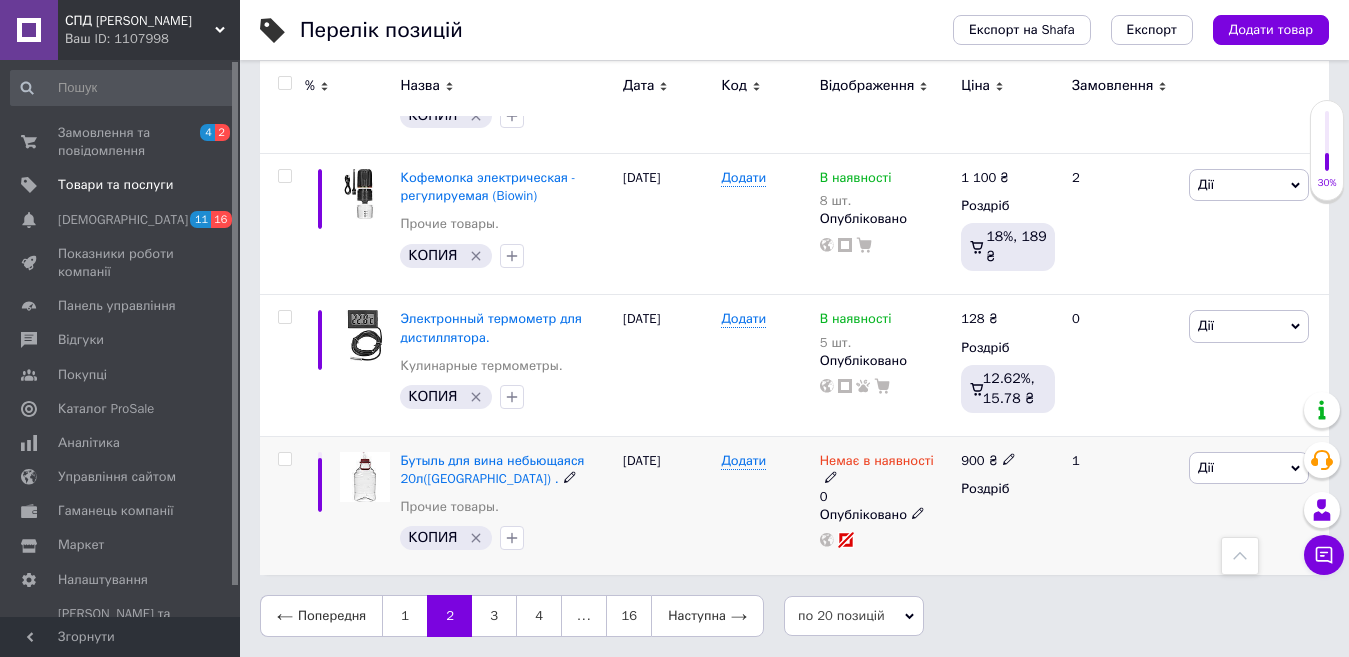 click 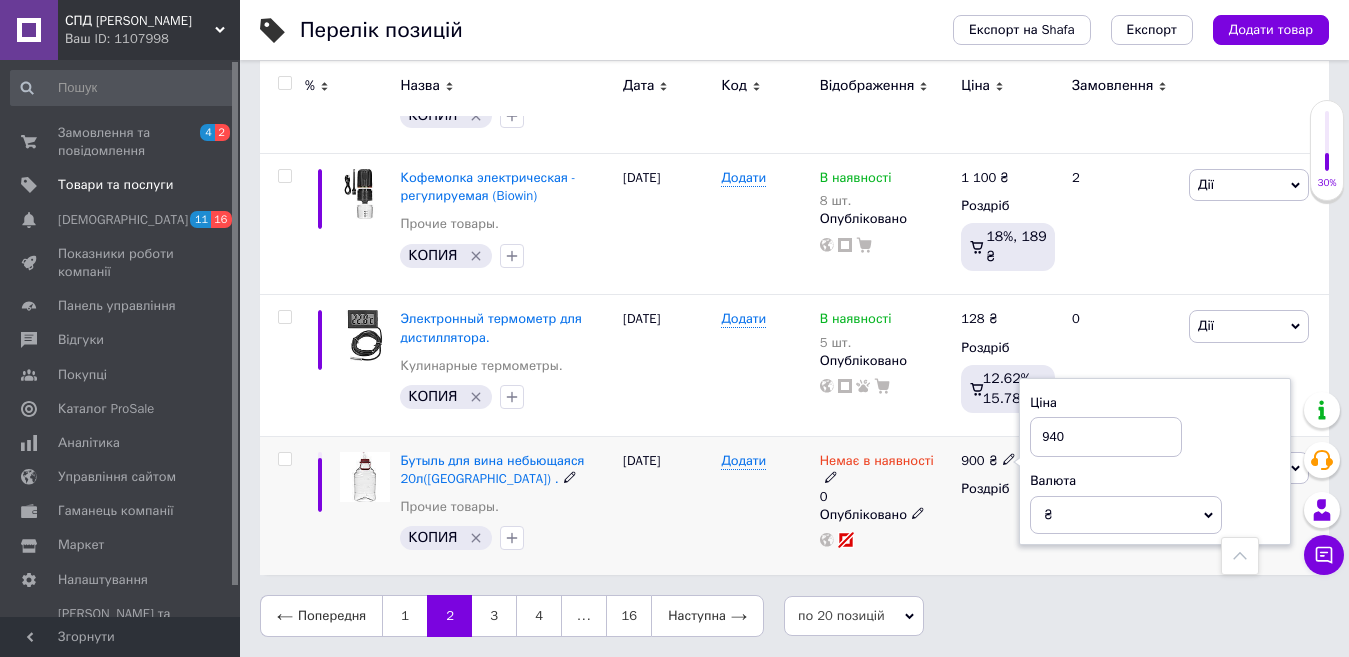 type on "940" 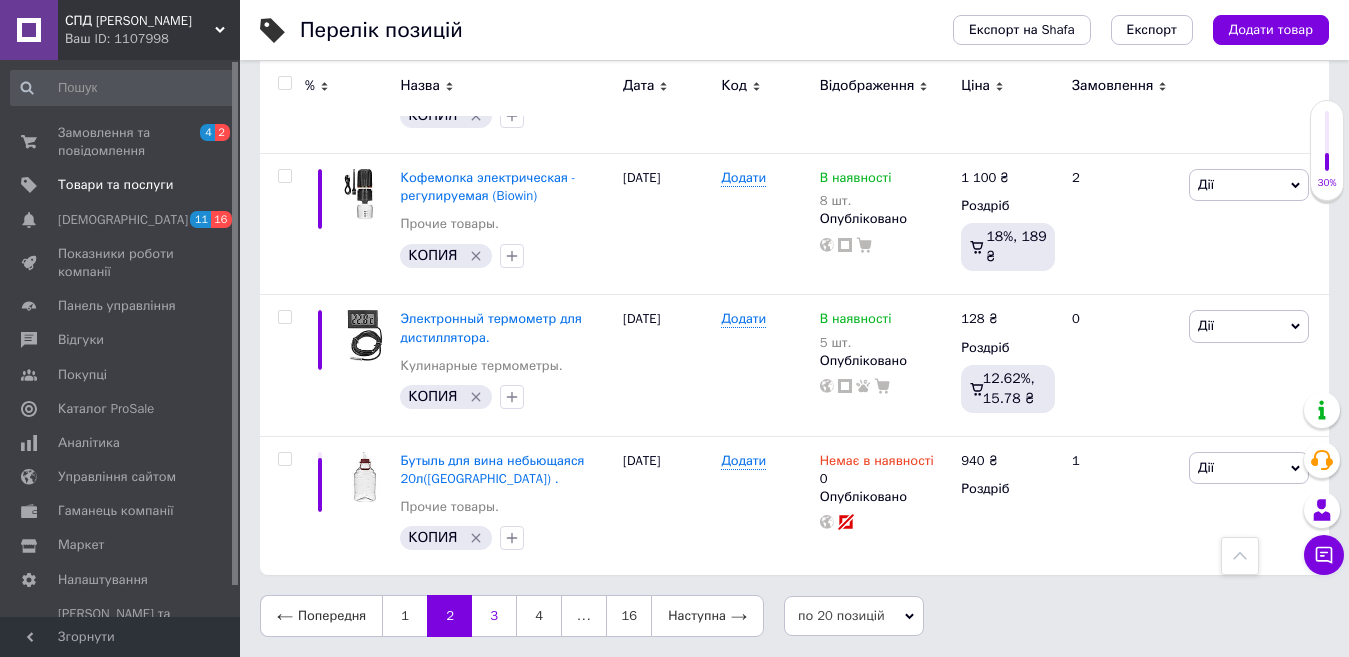 click on "3" at bounding box center [494, 616] 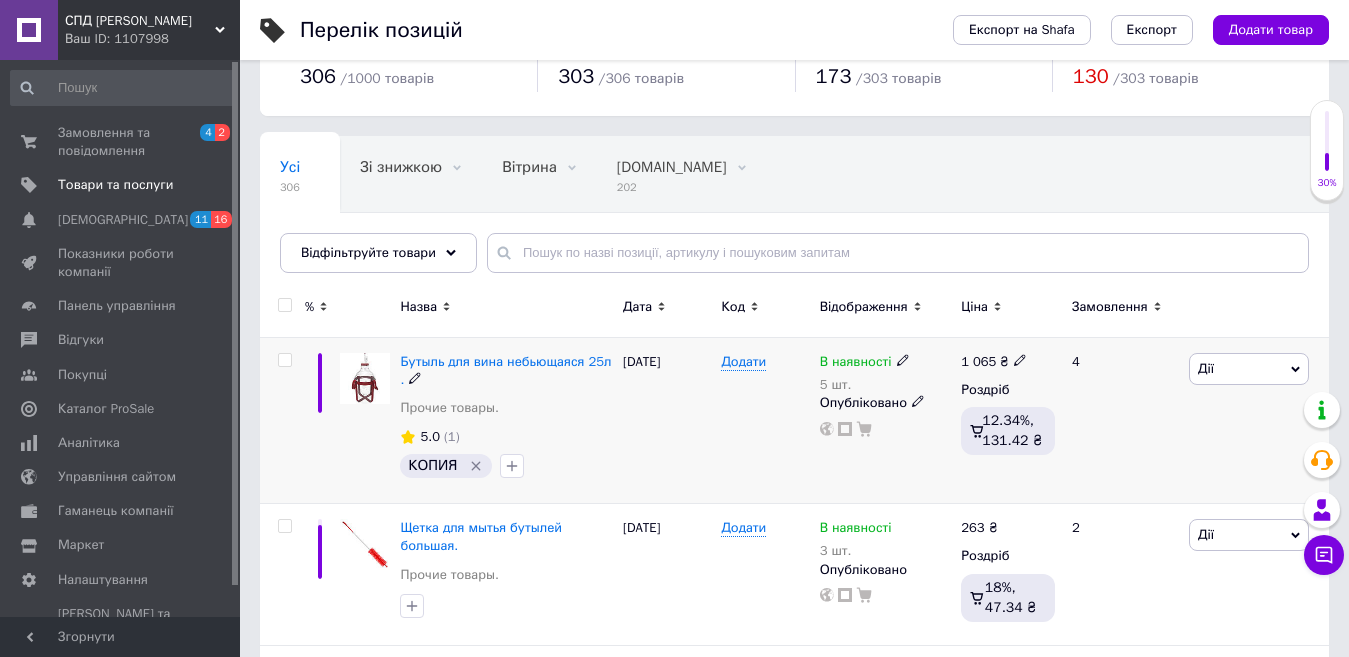 scroll, scrollTop: 100, scrollLeft: 0, axis: vertical 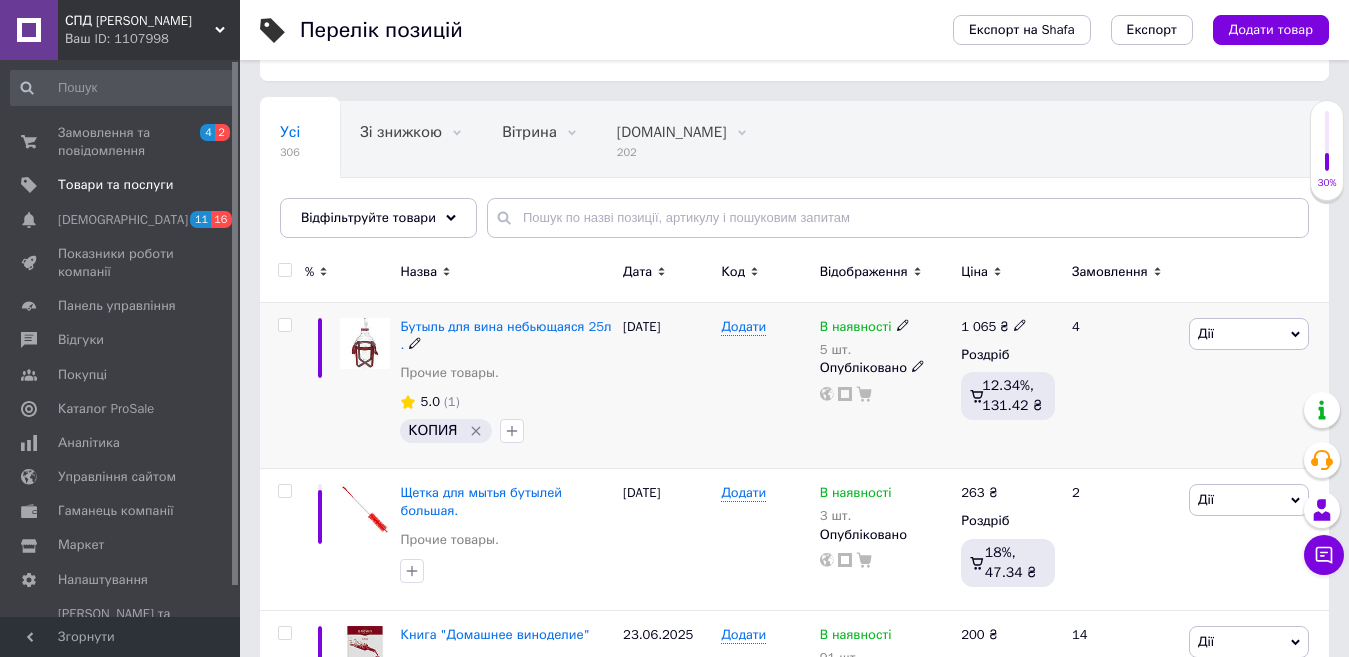 click 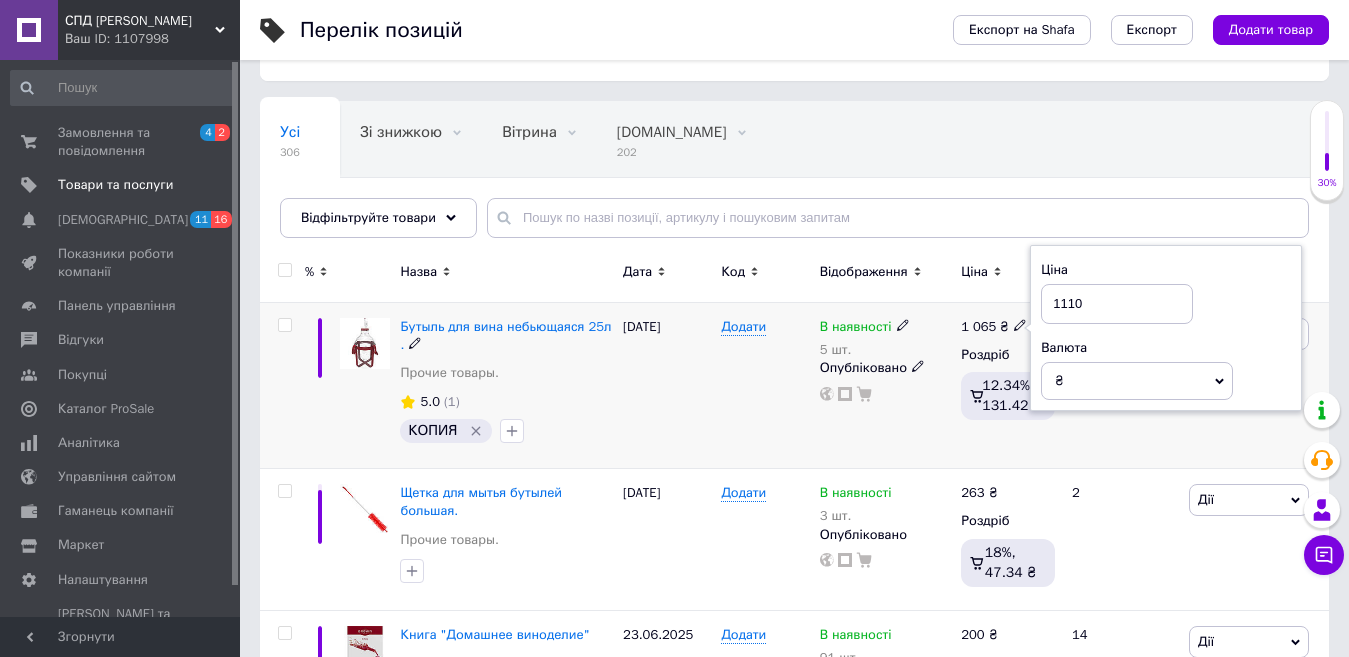 type on "1110" 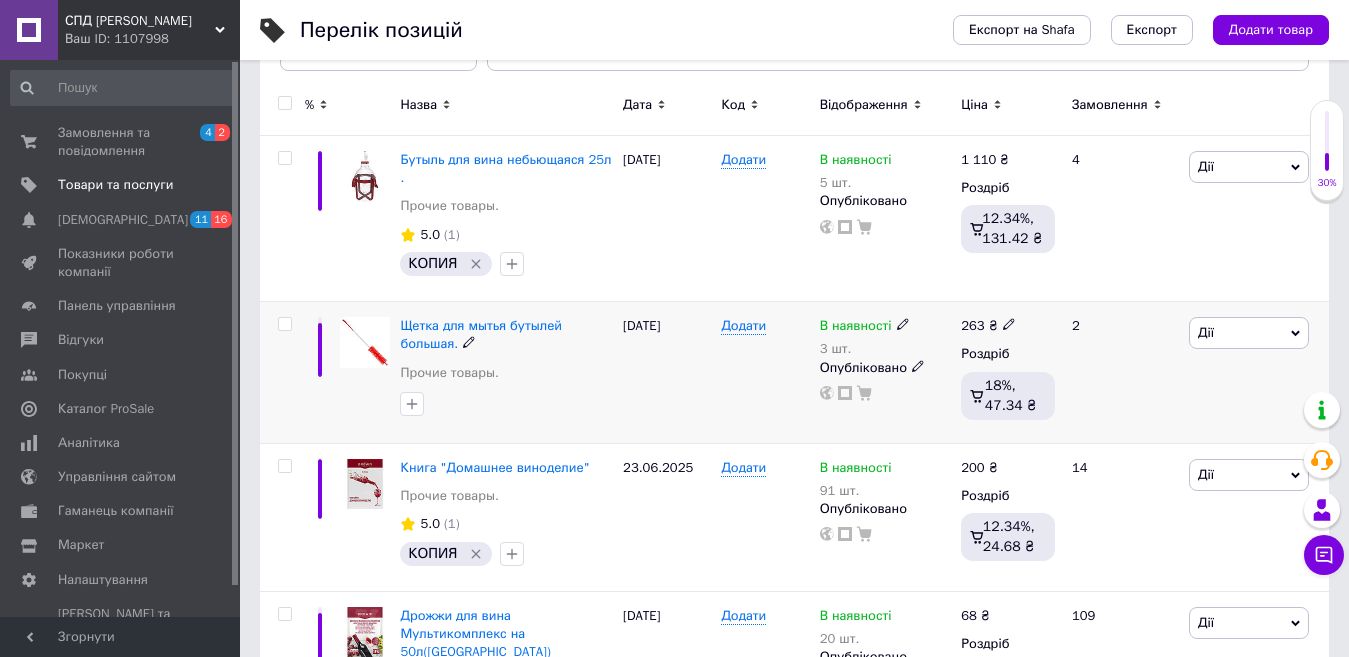 scroll, scrollTop: 300, scrollLeft: 0, axis: vertical 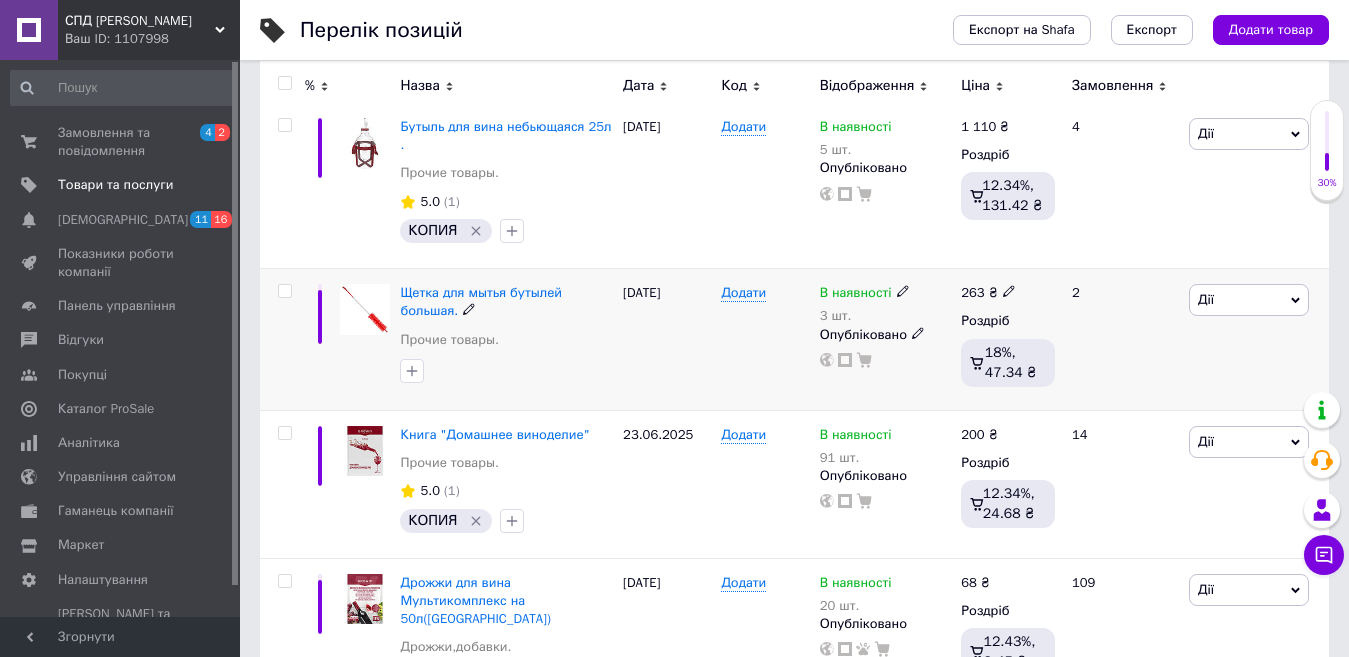 click 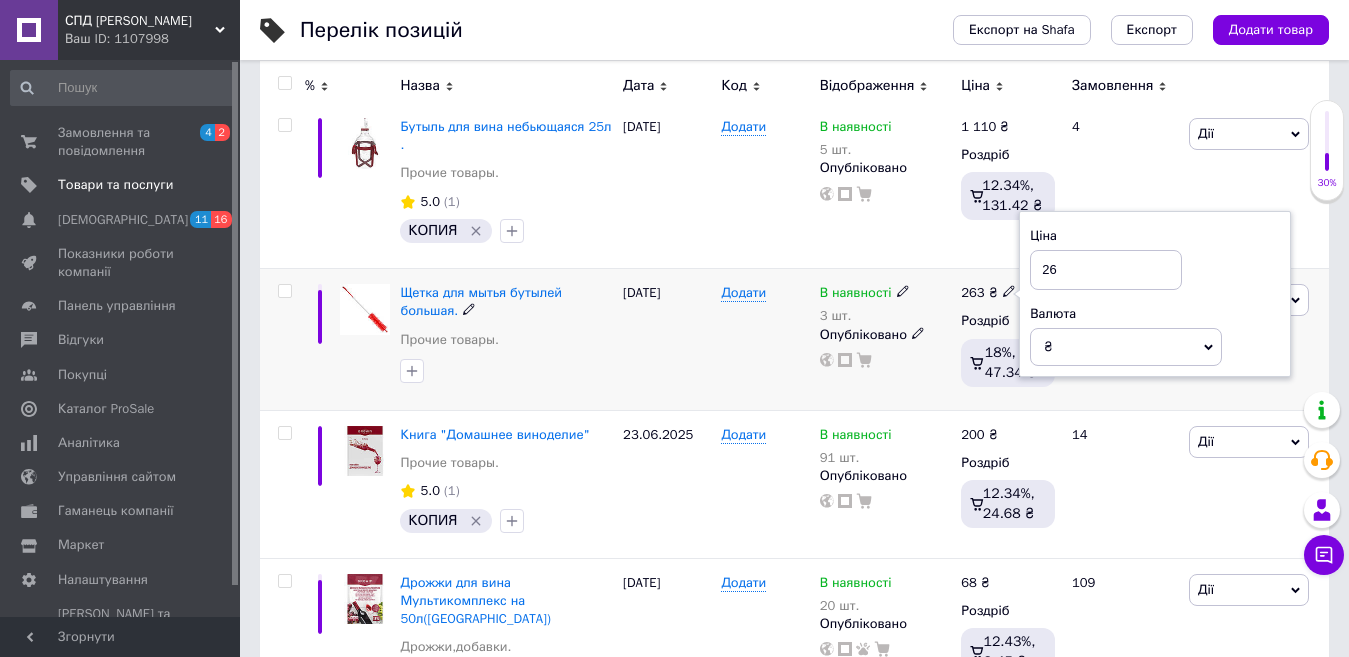 type on "2" 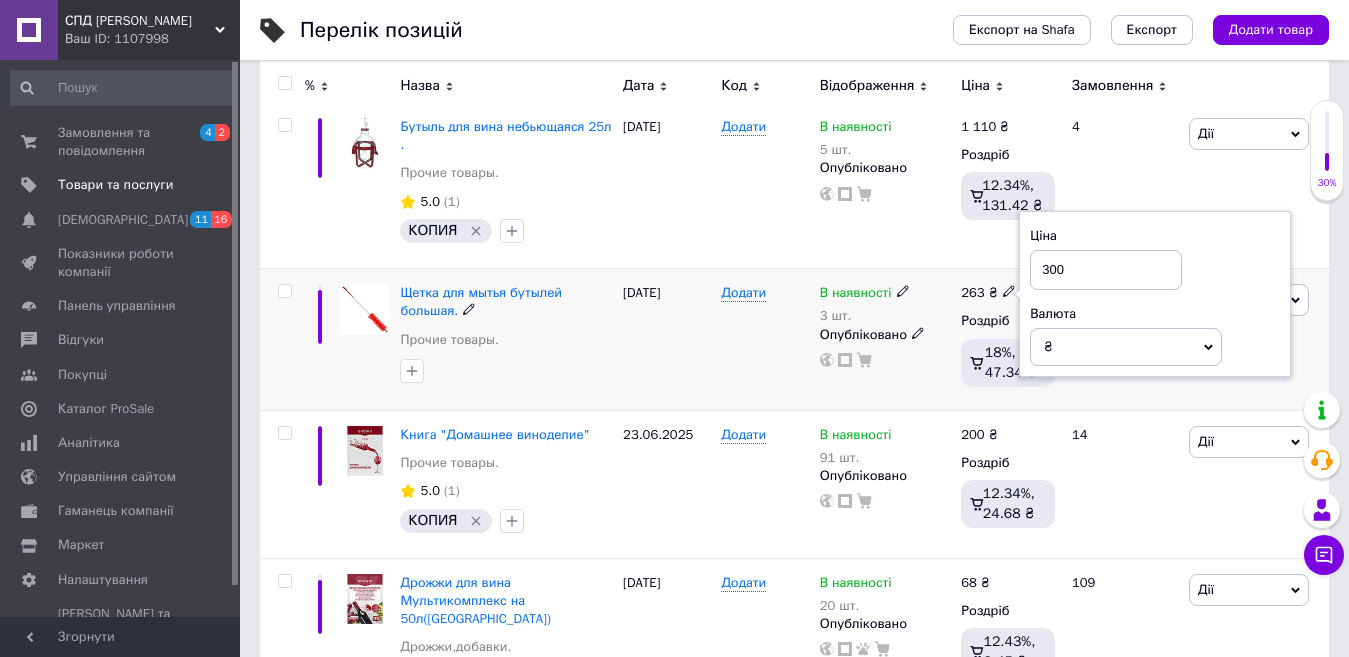 type on "300" 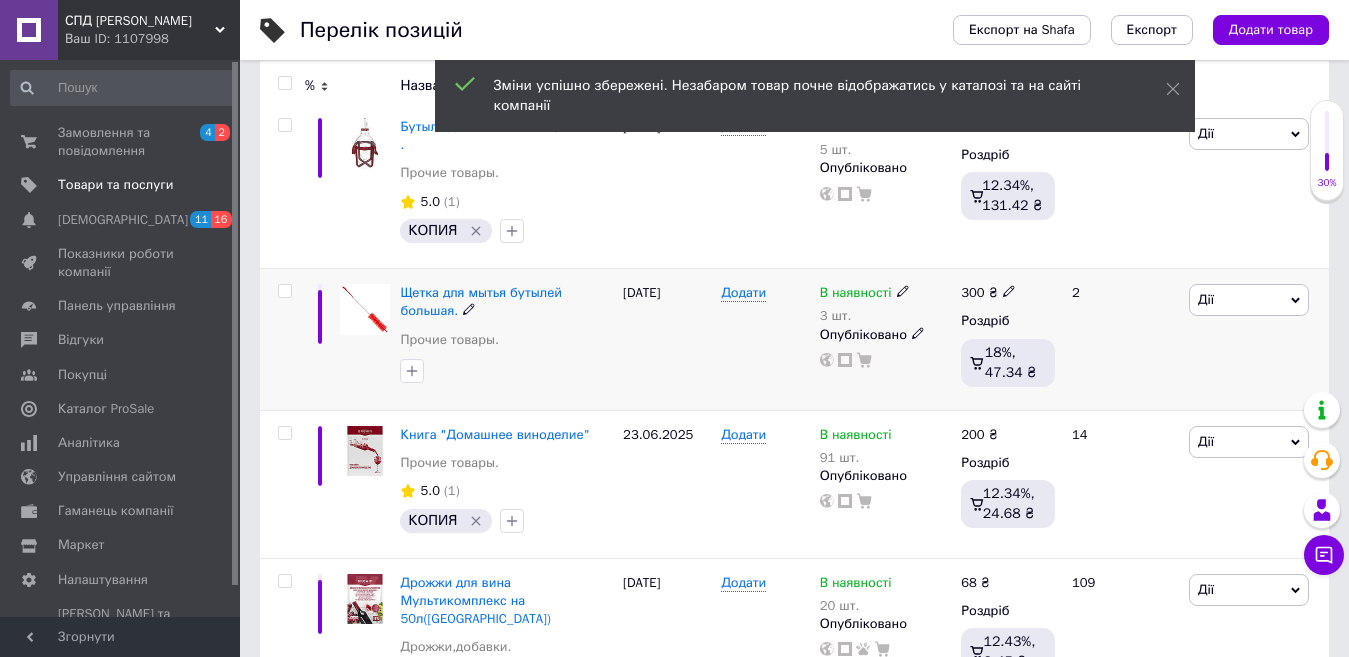 click 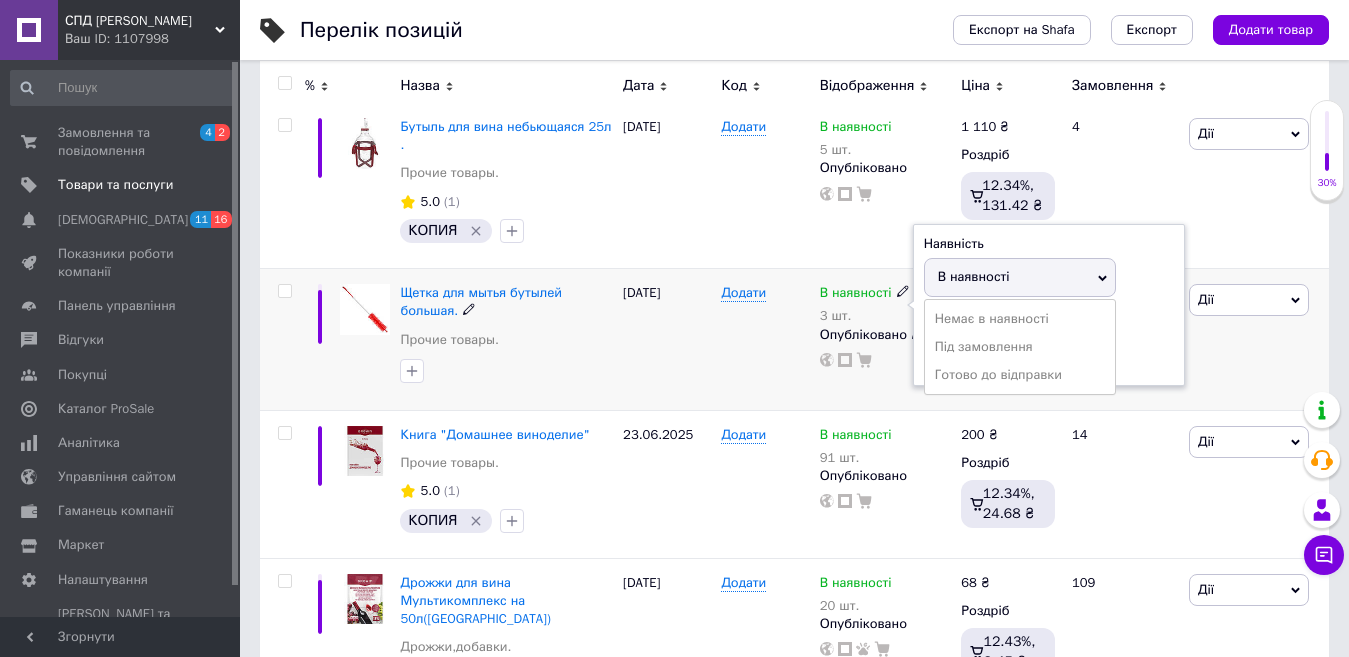 click 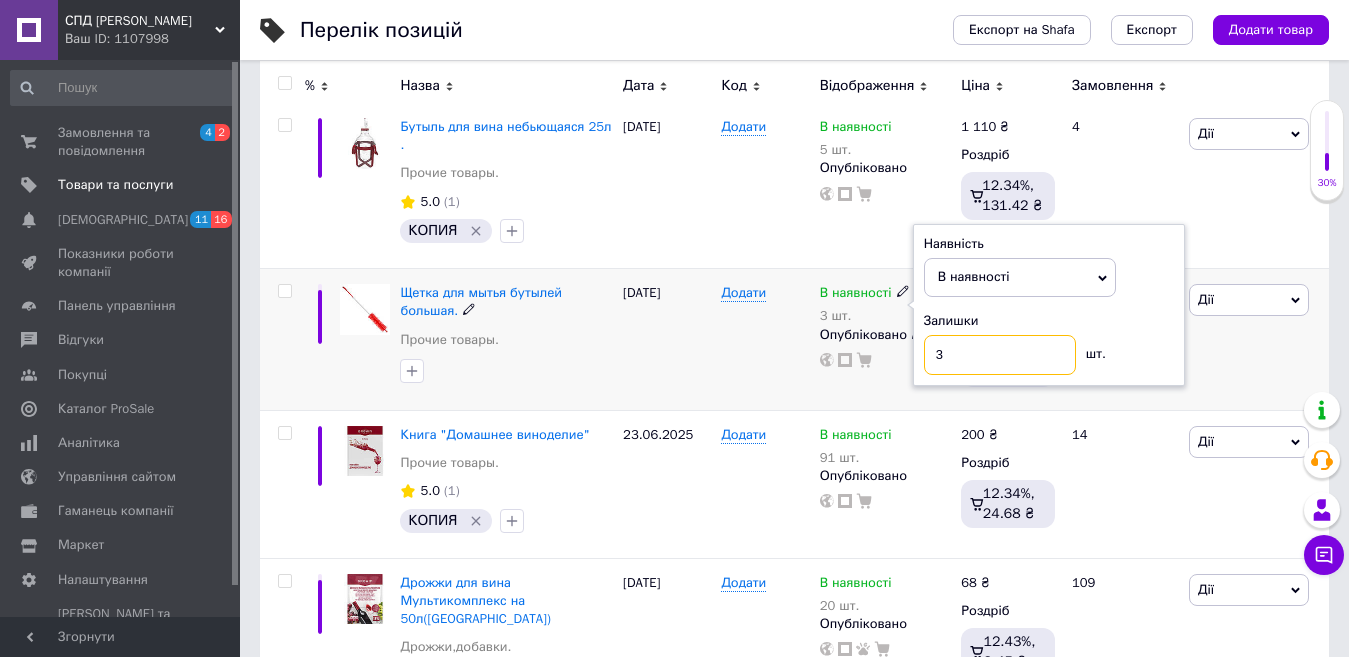 click on "3" at bounding box center (1000, 355) 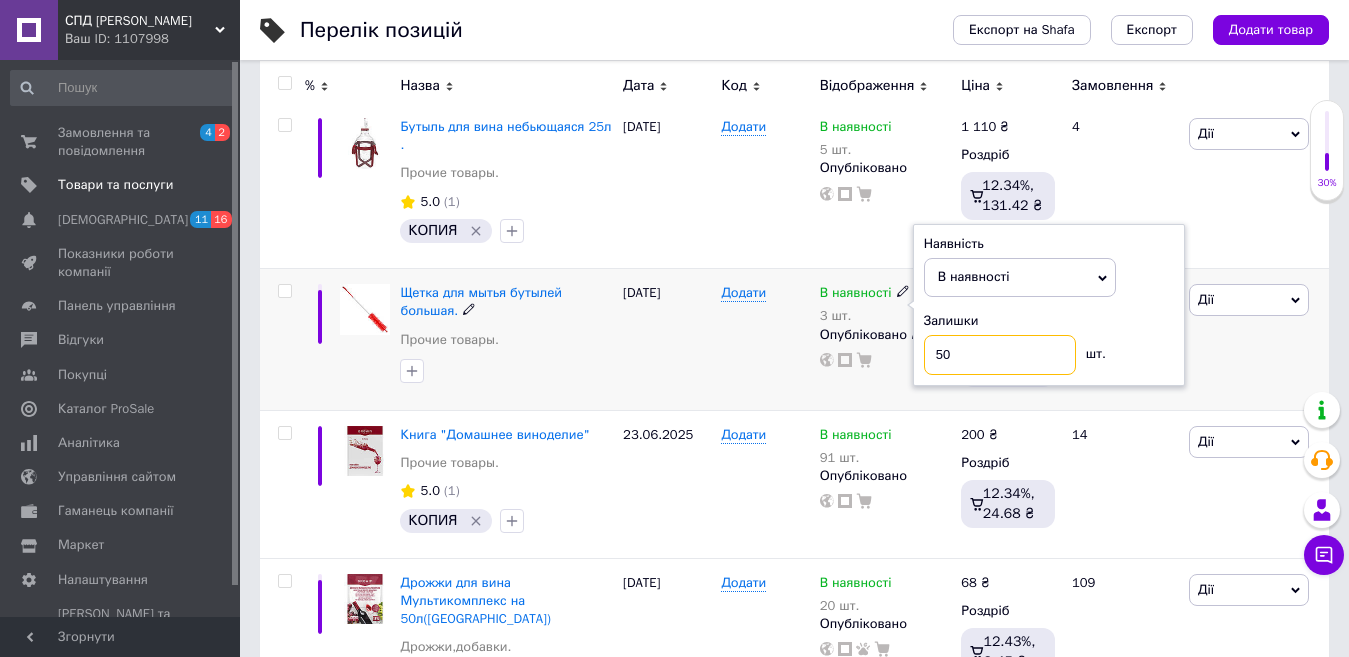 type on "50" 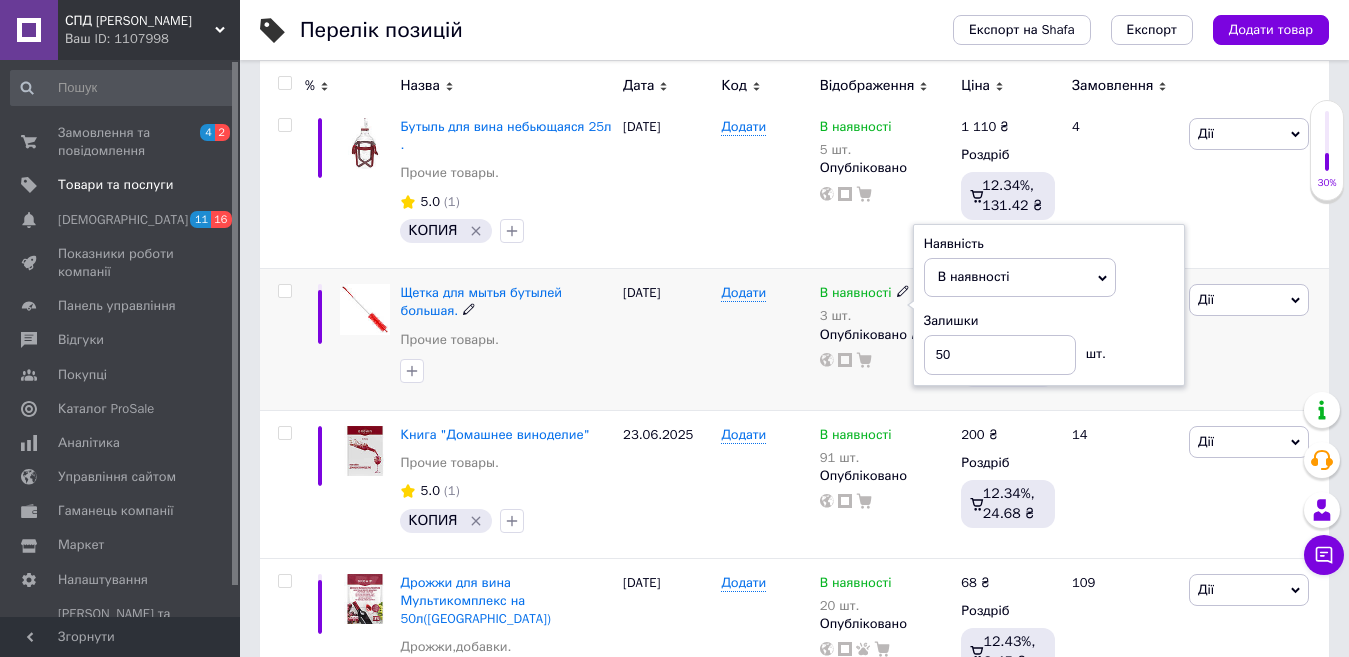 click on "В наявності 3 шт. Наявність В наявності Немає в наявності Під замовлення Готово до відправки Залишки 50 шт. Опубліковано" at bounding box center (886, 339) 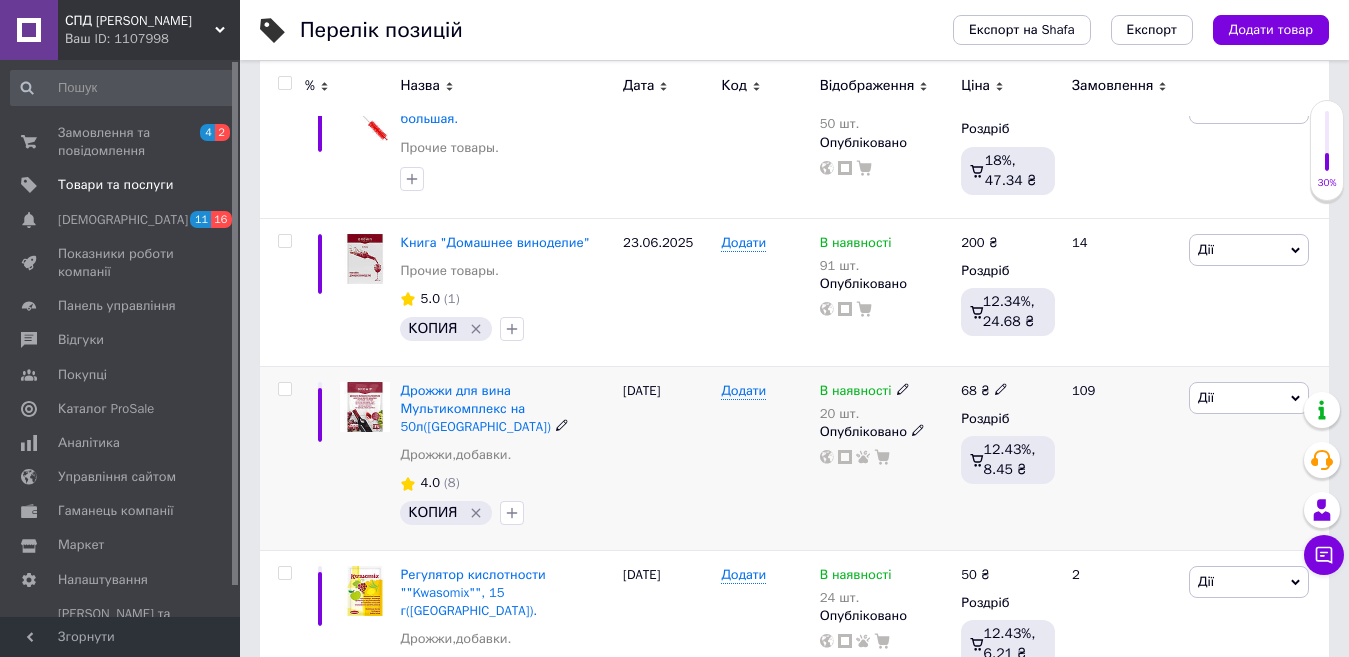 scroll, scrollTop: 500, scrollLeft: 0, axis: vertical 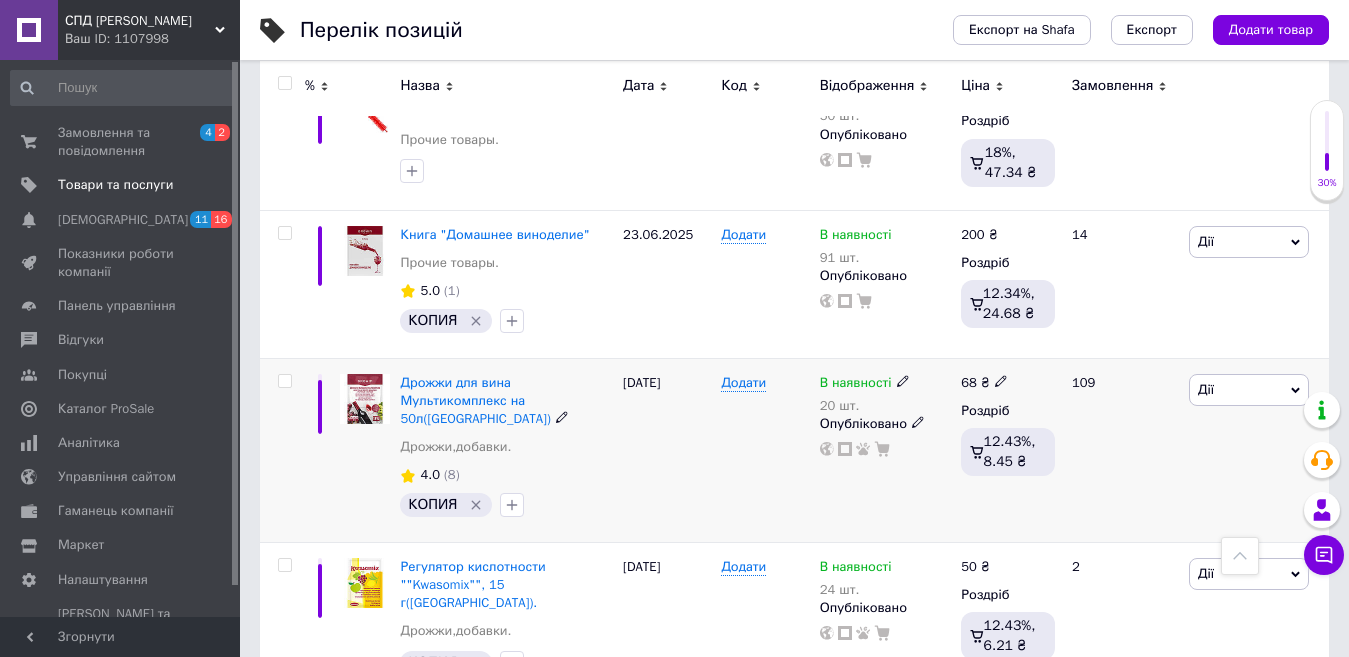 click 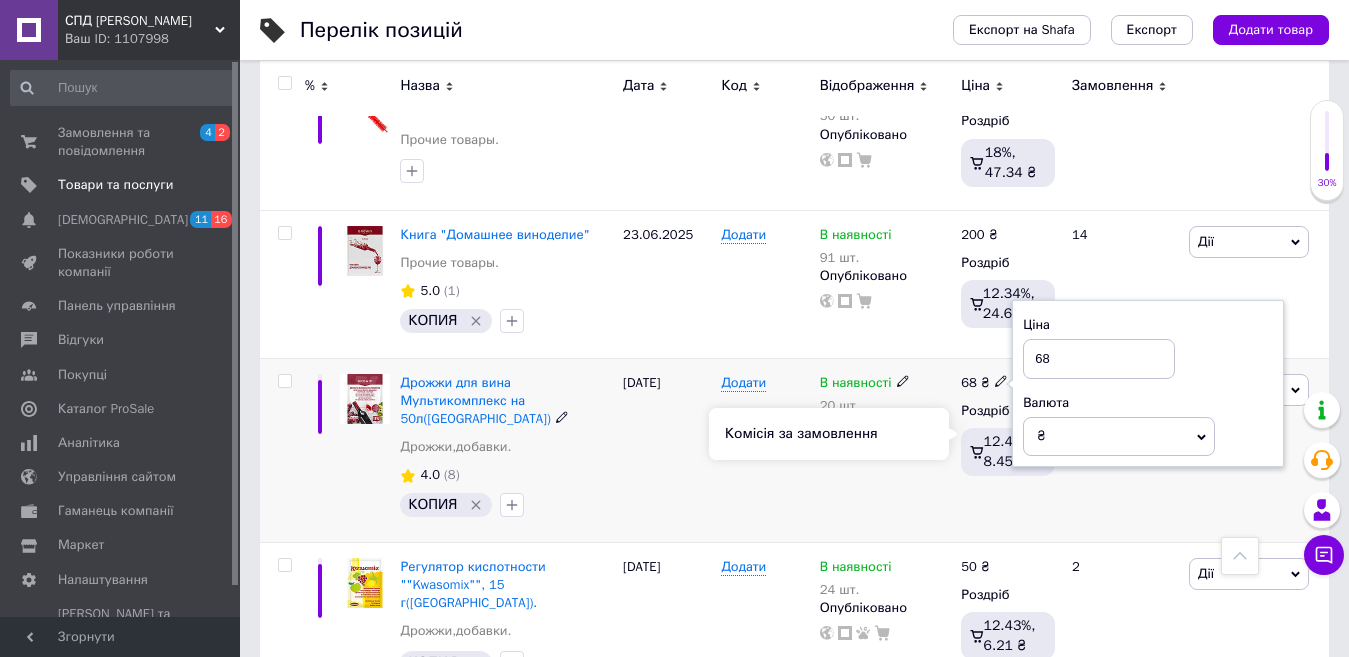 type on "6" 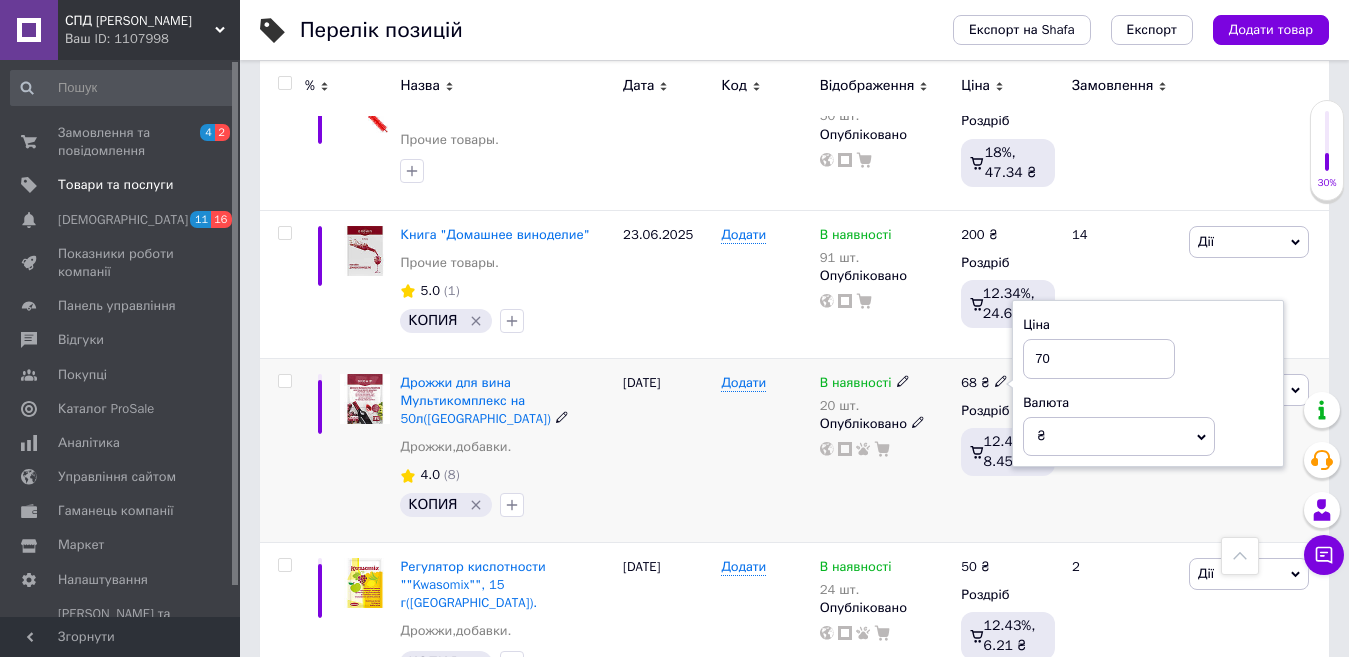 type on "70" 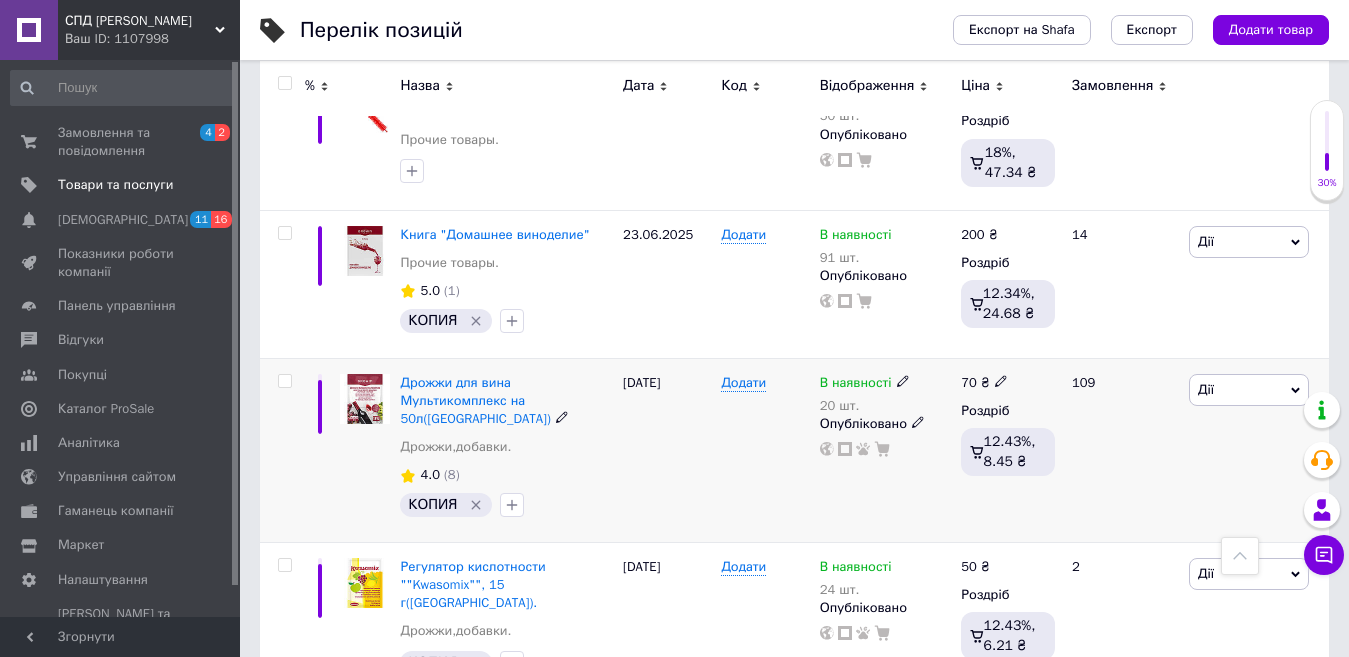 click 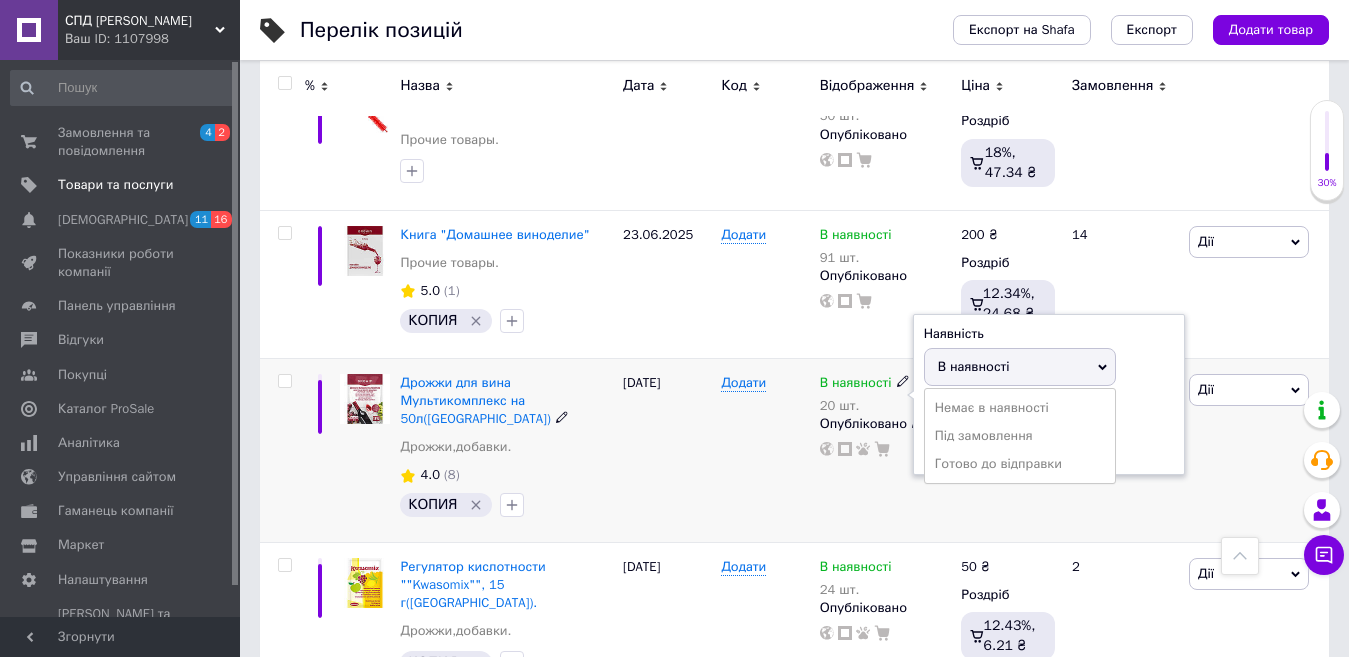 click 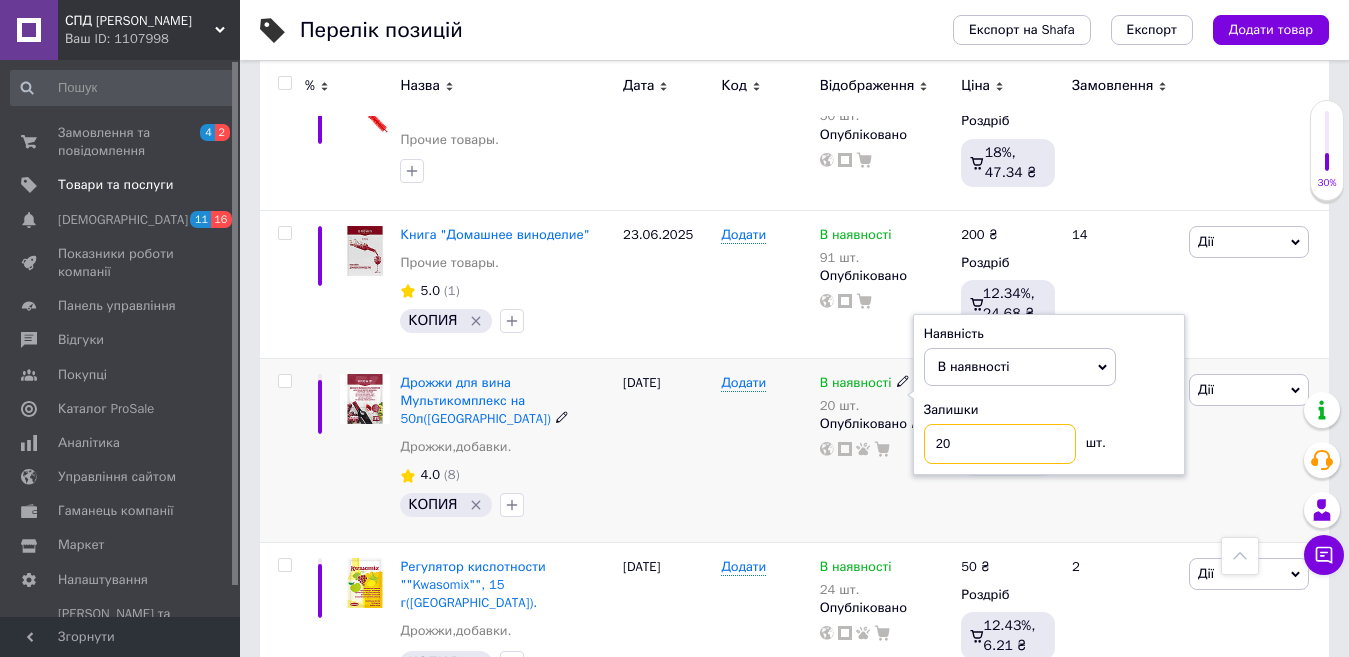 click on "20" at bounding box center [1000, 444] 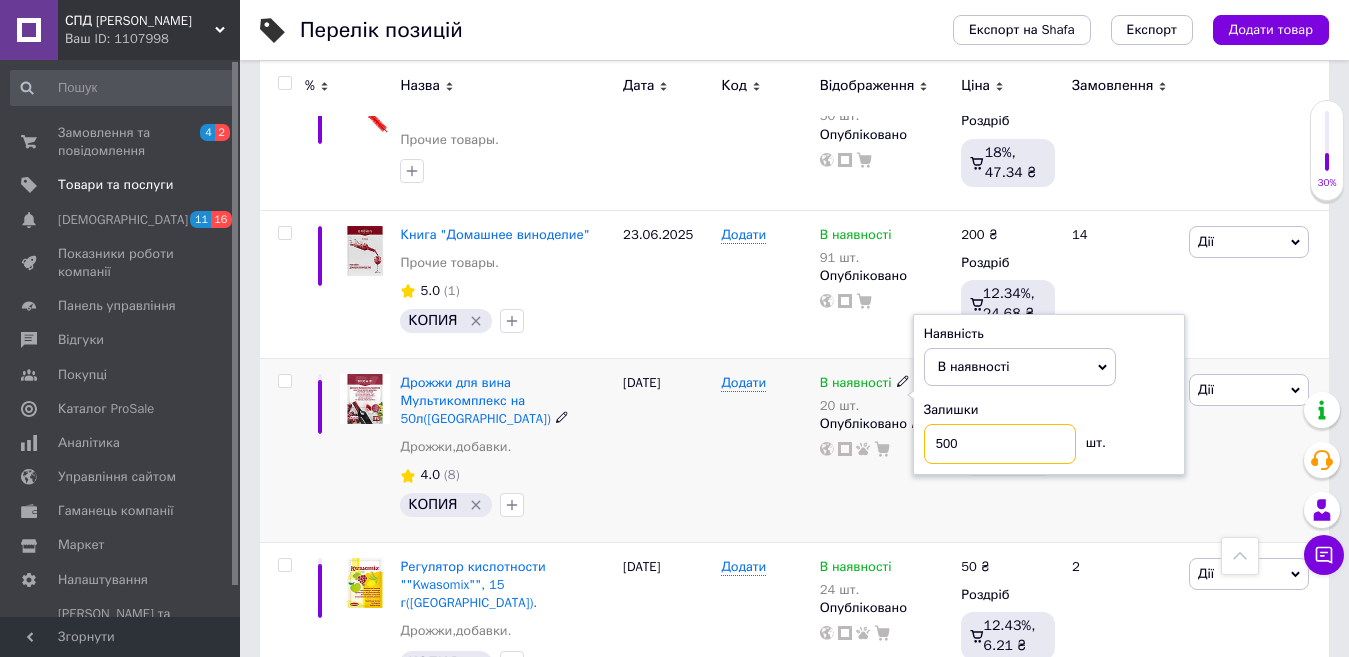 type on "500" 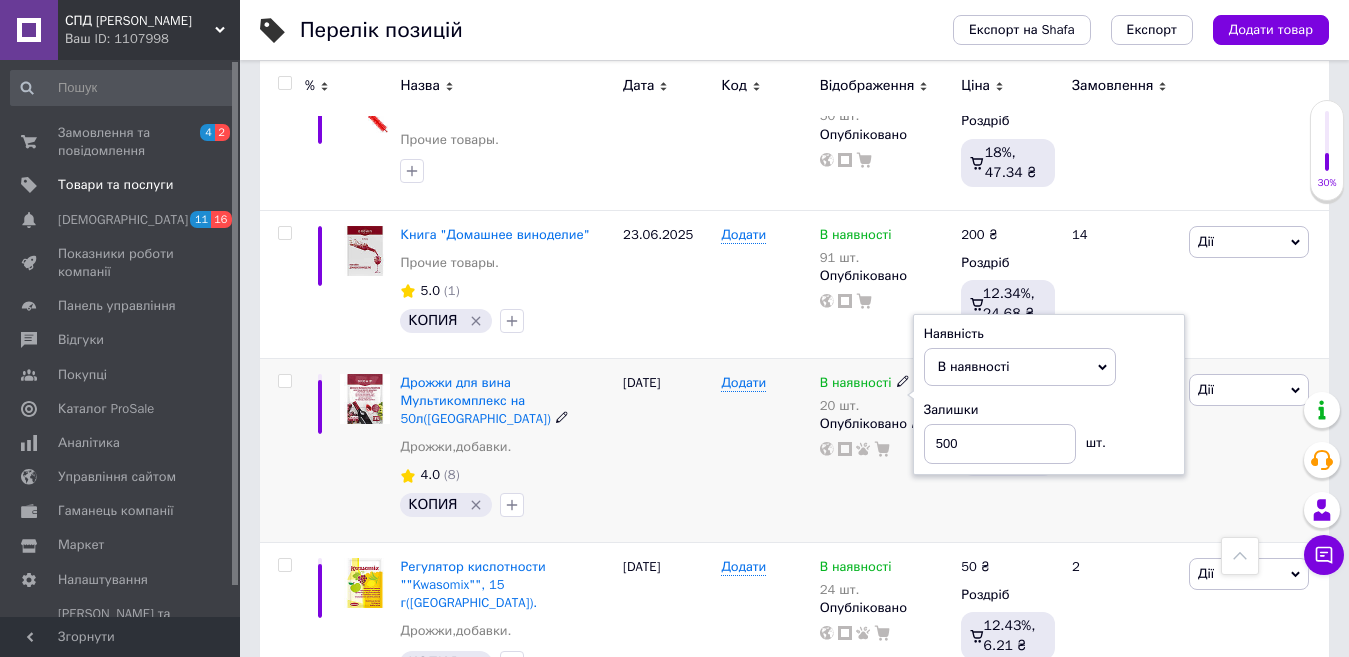 click on "В наявності 20 шт. Наявність В наявності Немає в наявності Під замовлення Готово до відправки Залишки 500 шт. Опубліковано" at bounding box center [886, 450] 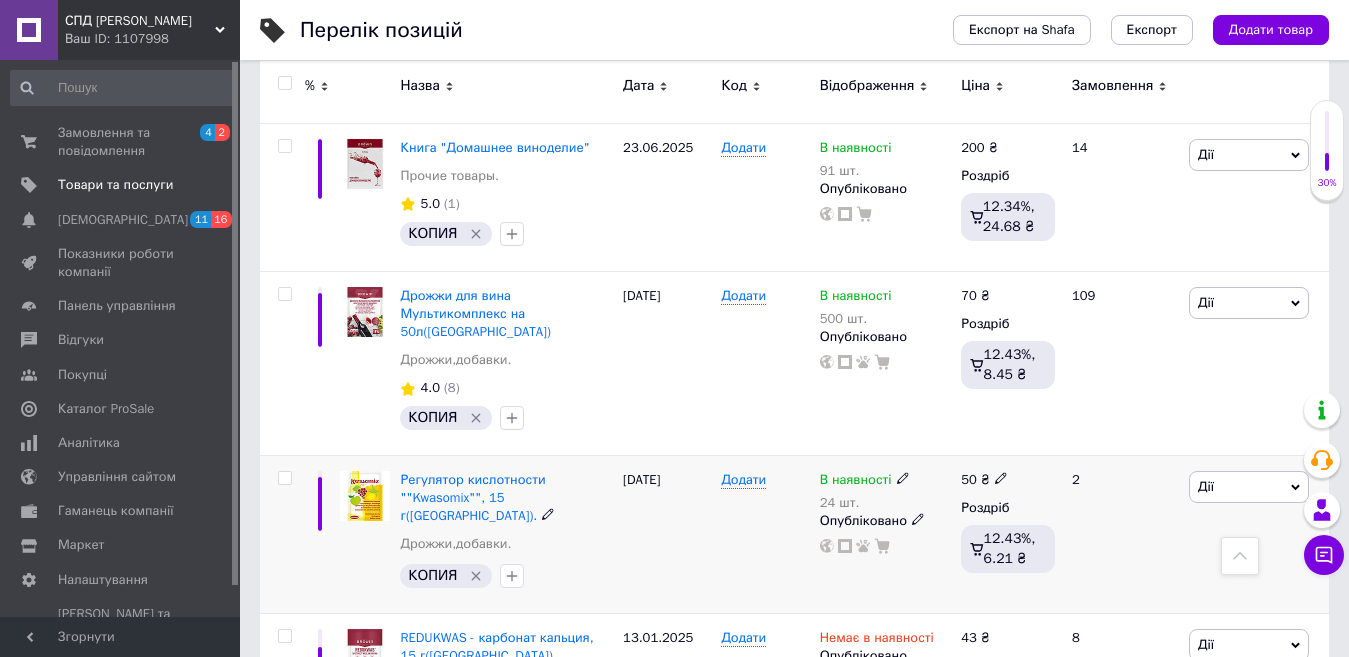 scroll, scrollTop: 600, scrollLeft: 0, axis: vertical 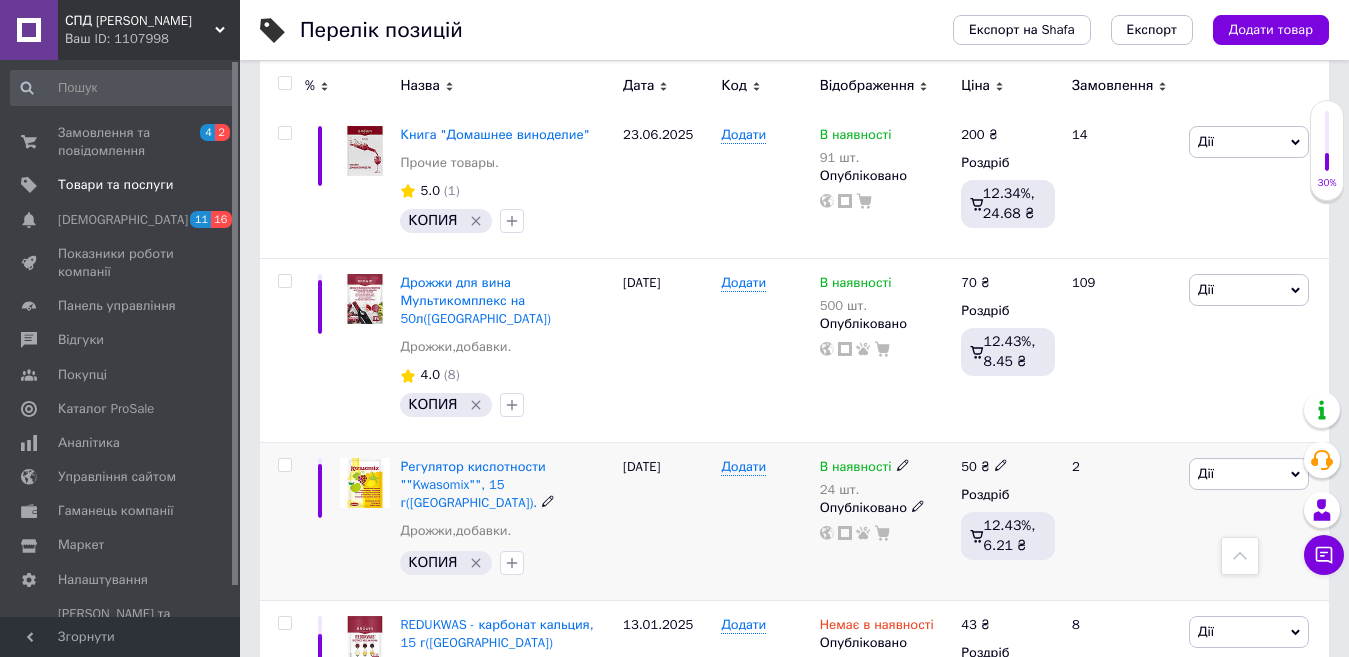 click 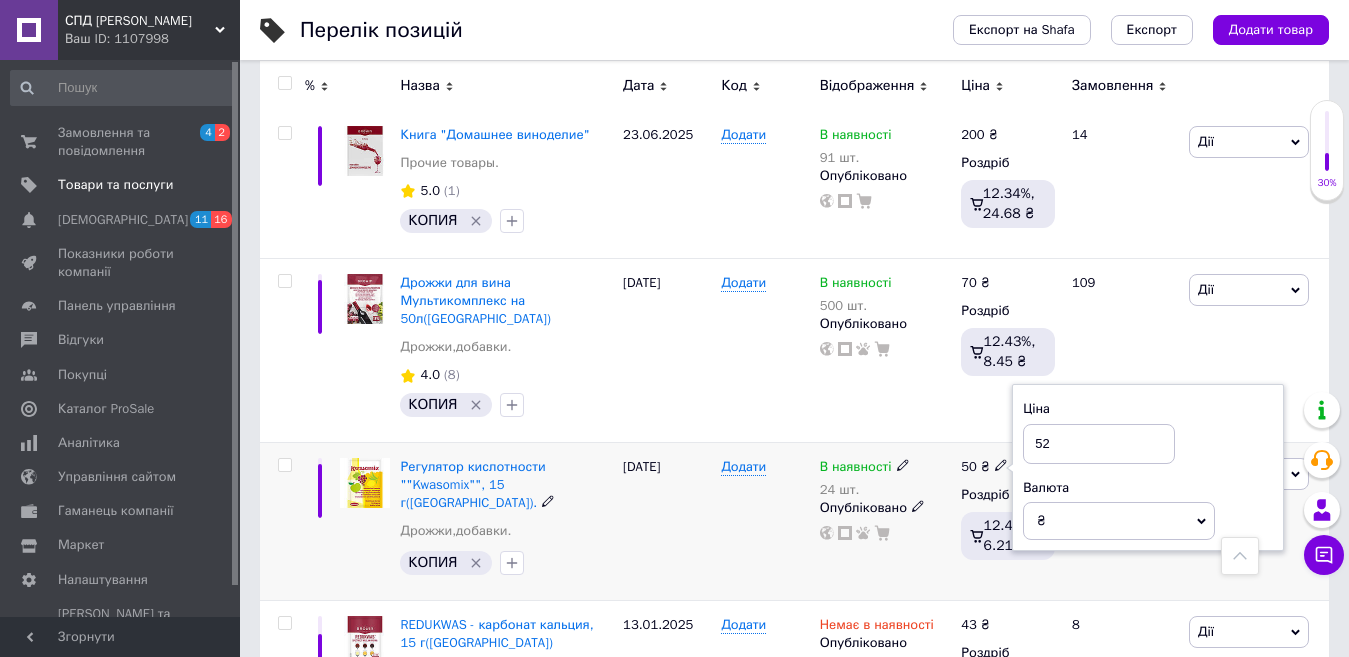 type on "52" 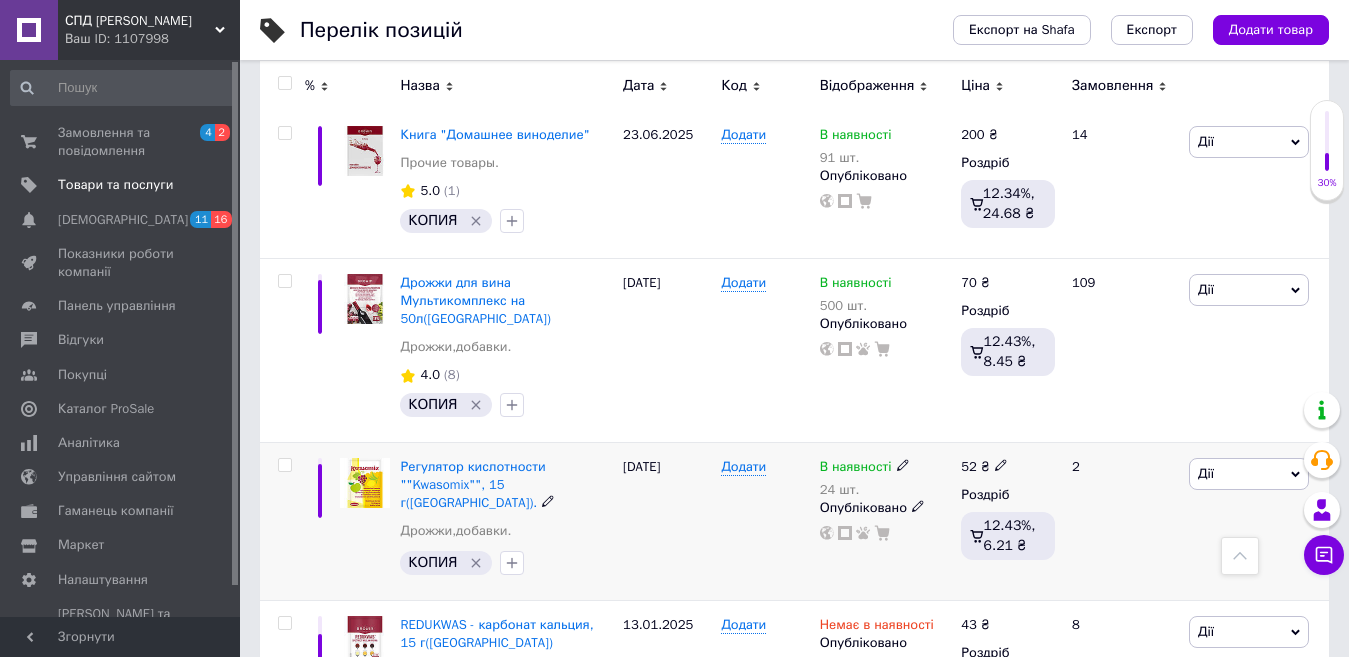click 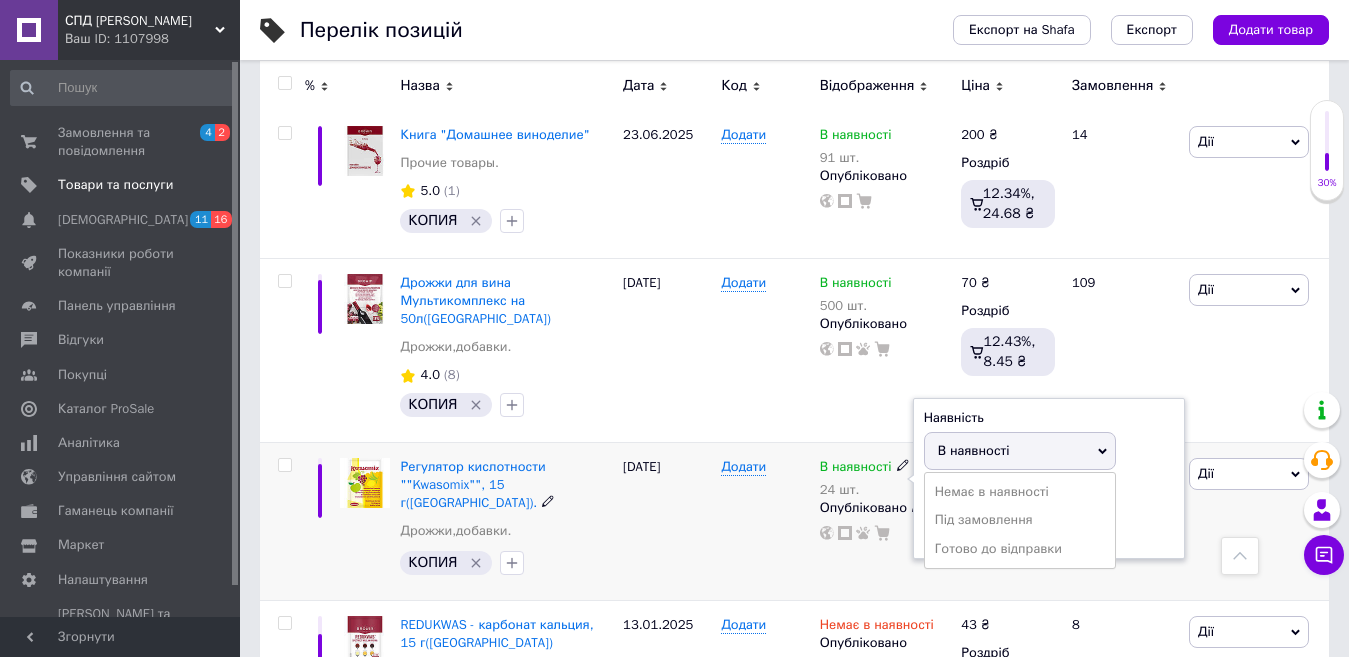 click 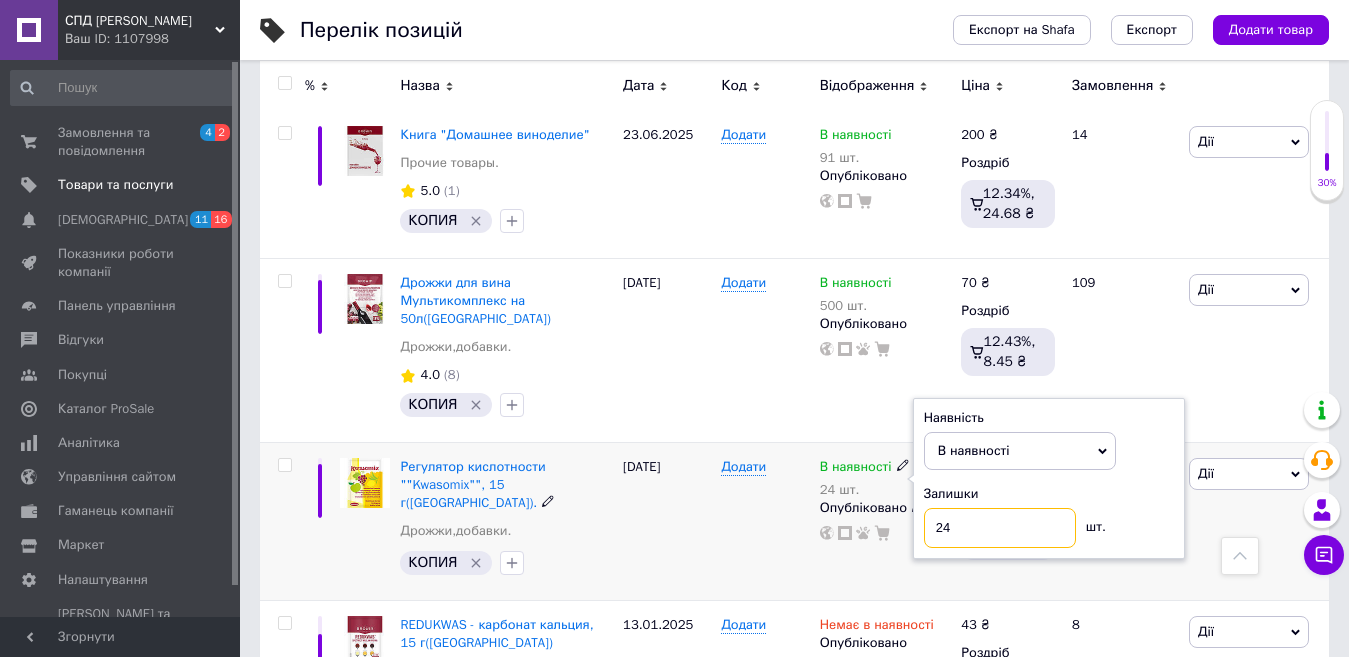 click on "24" at bounding box center (1000, 528) 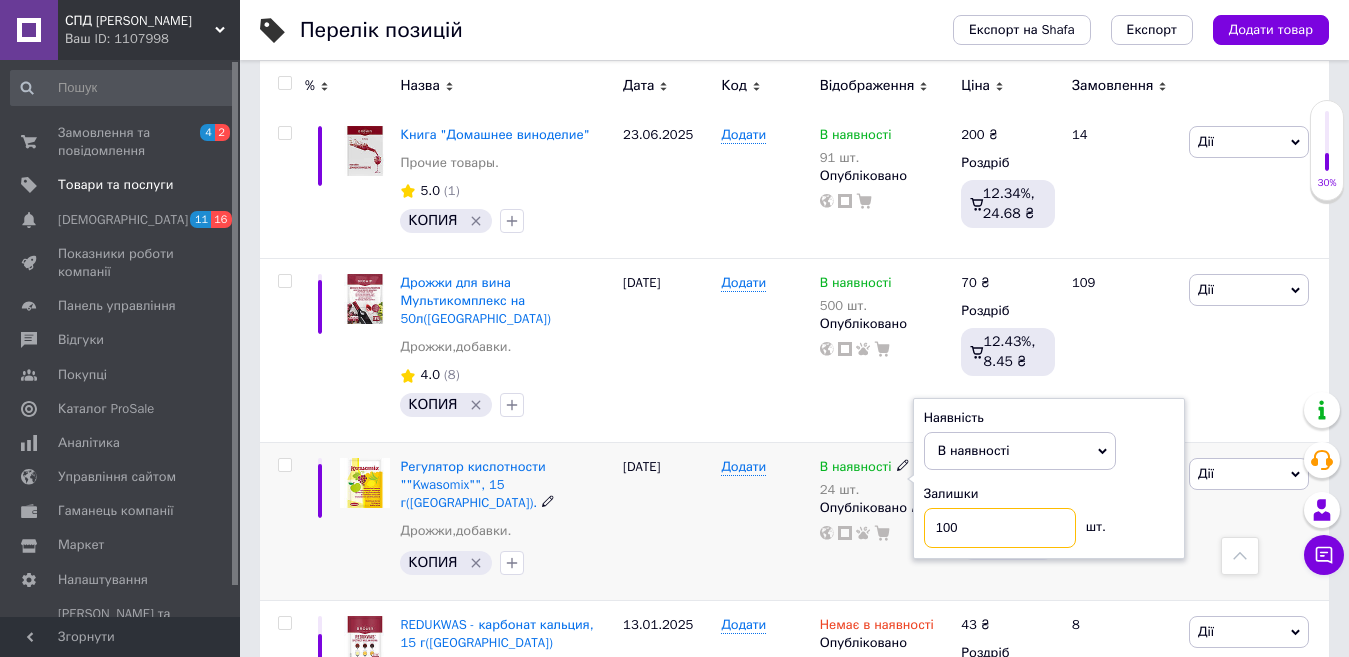 type on "100" 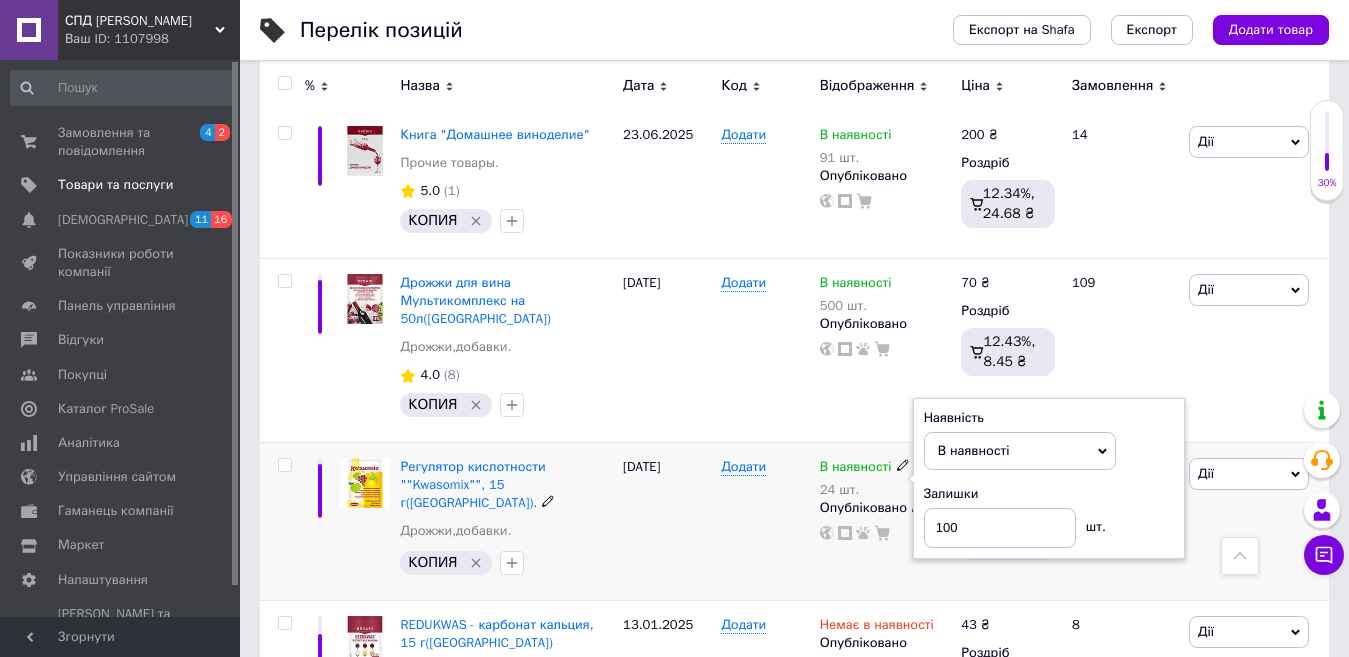 click on "В наявності 24 шт. Наявність В наявності Немає в наявності Під замовлення Готово до відправки Залишки 100 шт. Опубліковано" at bounding box center [886, 521] 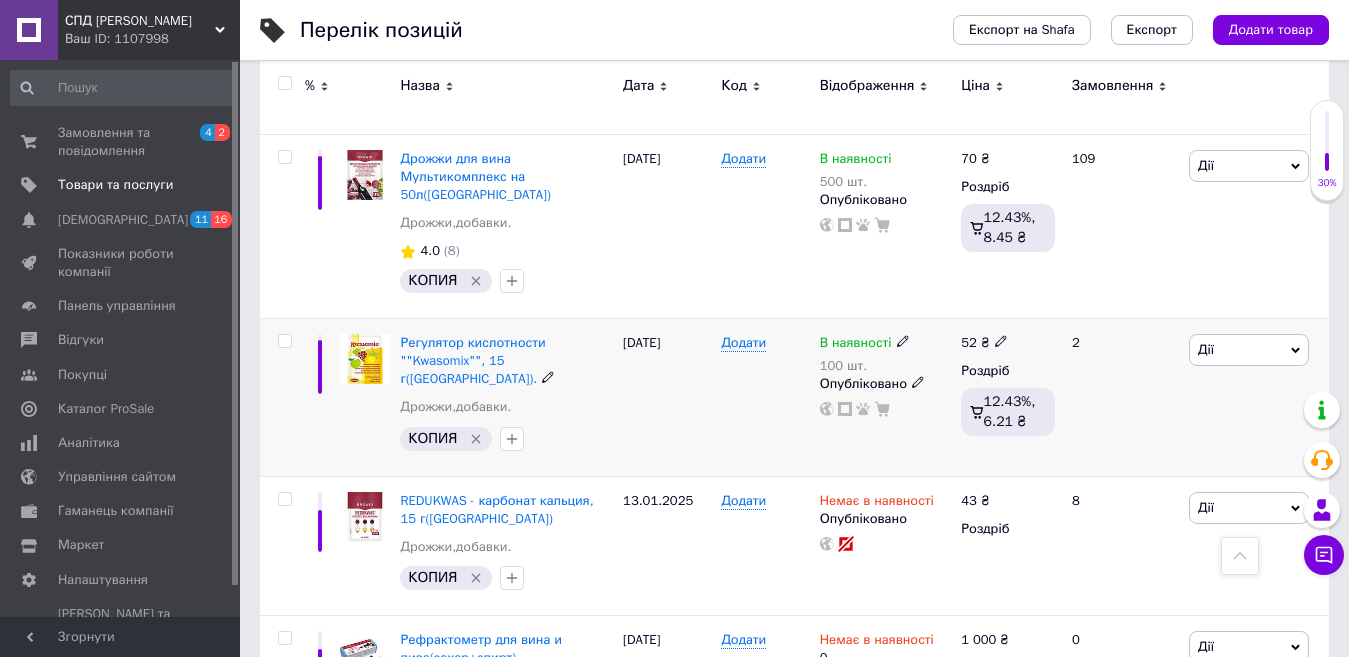 scroll, scrollTop: 800, scrollLeft: 0, axis: vertical 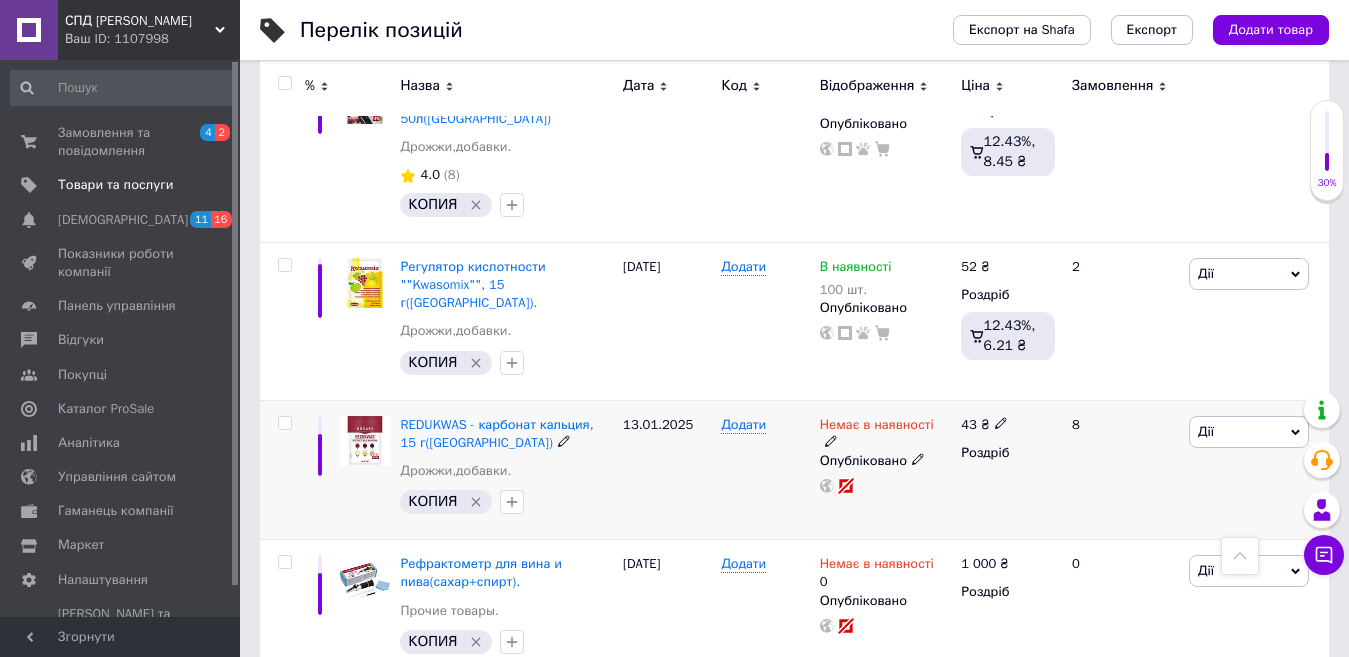 click 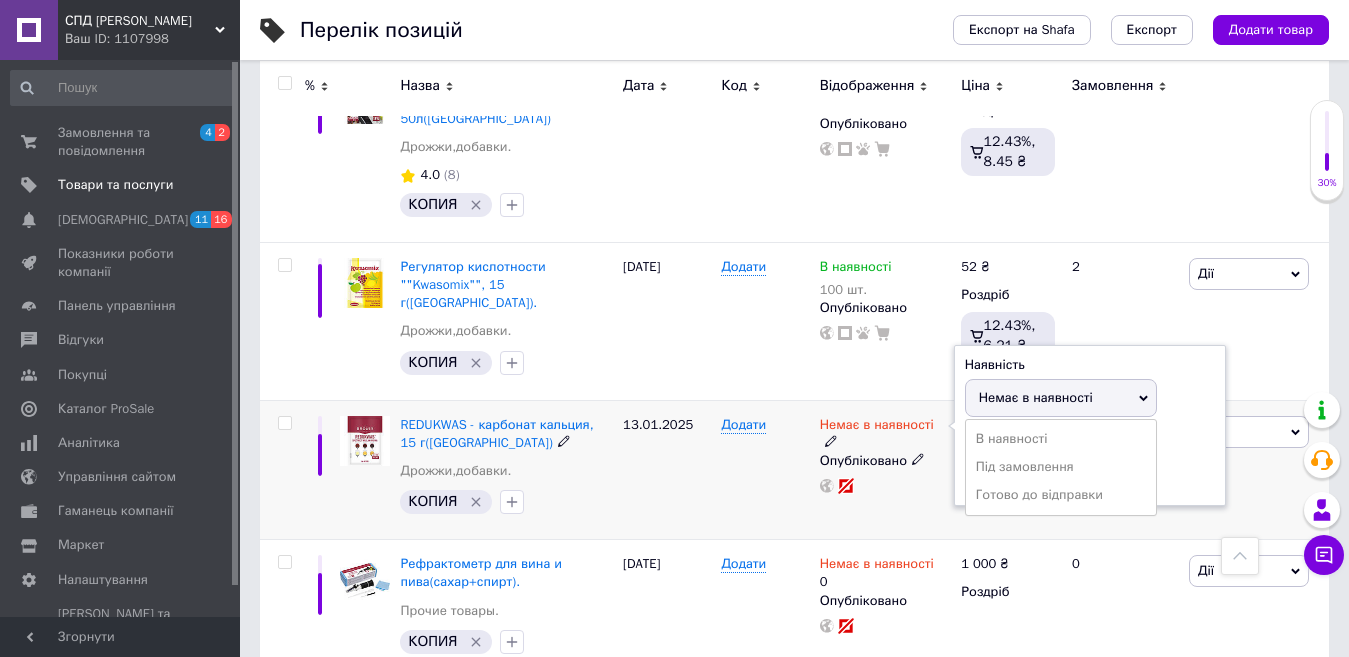 click 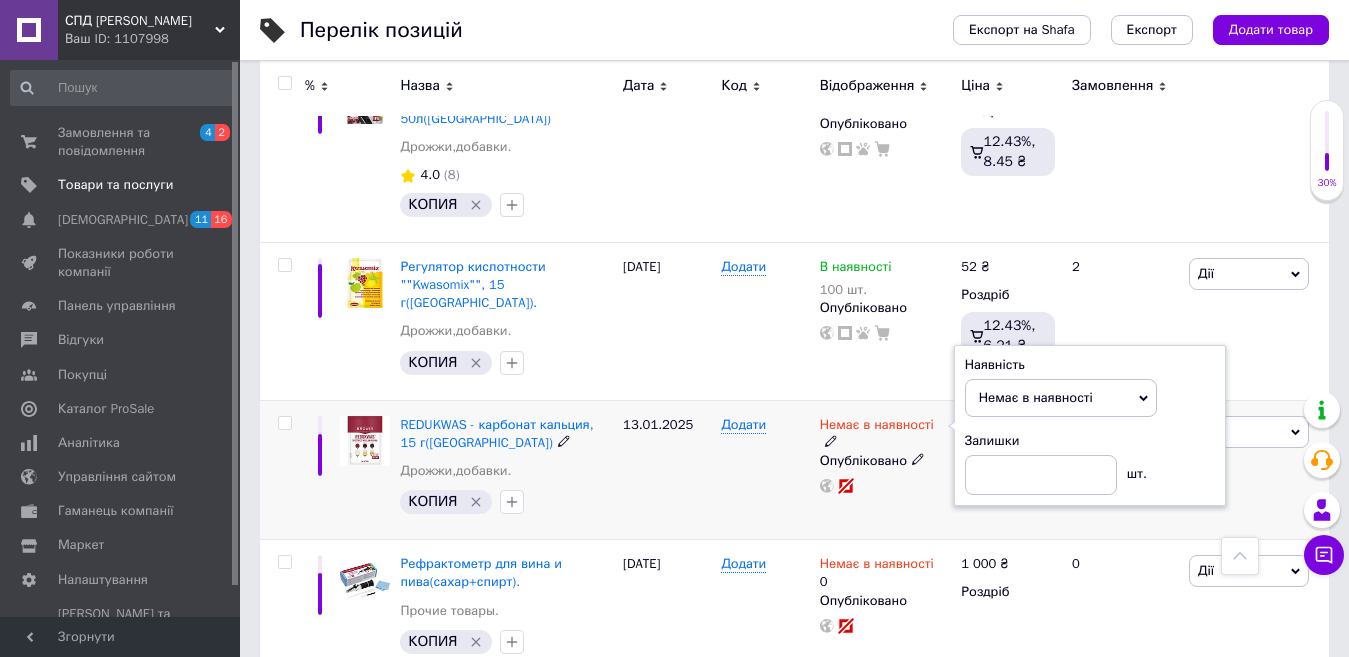 click on "Немає в наявності" at bounding box center (1061, 398) 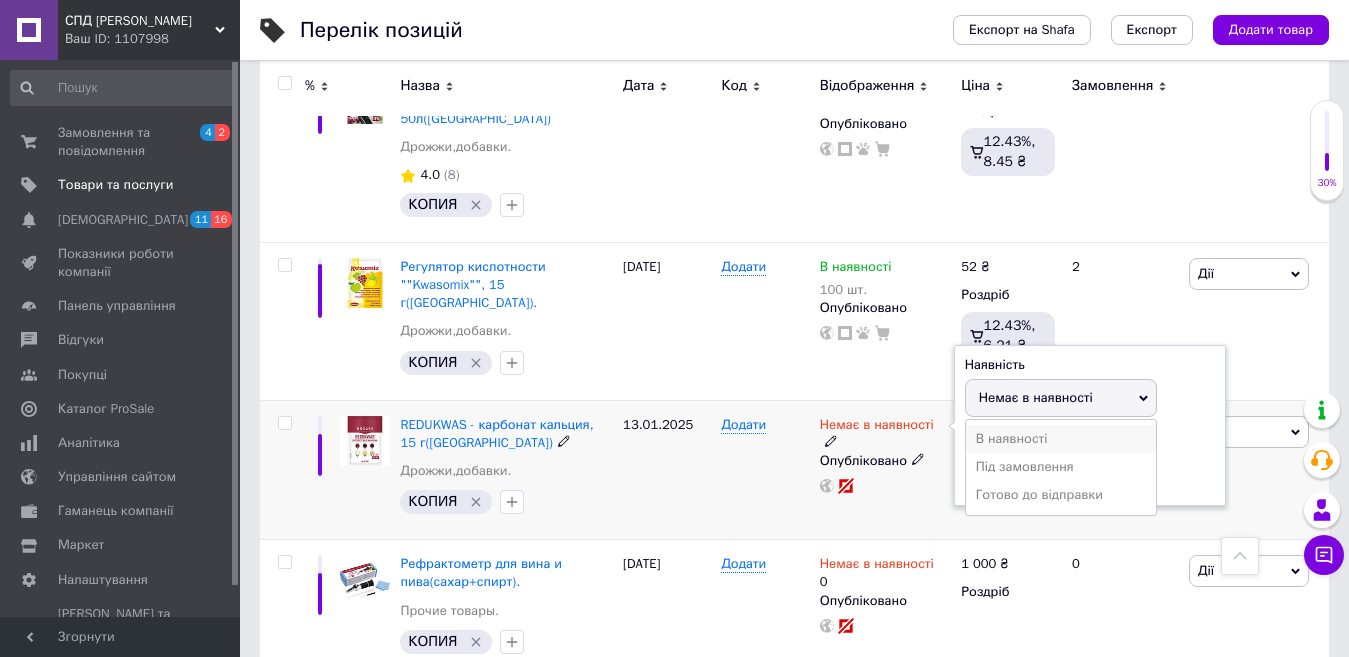 click on "В наявності" at bounding box center [1061, 439] 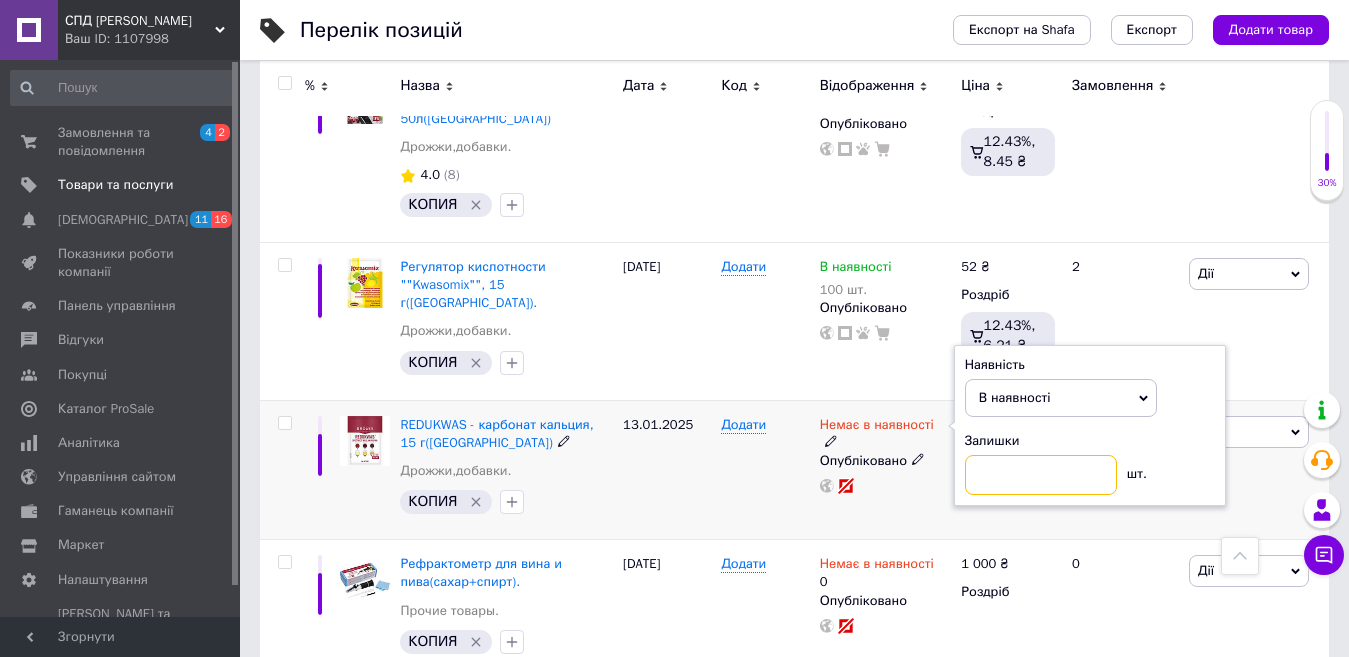 click at bounding box center (1041, 475) 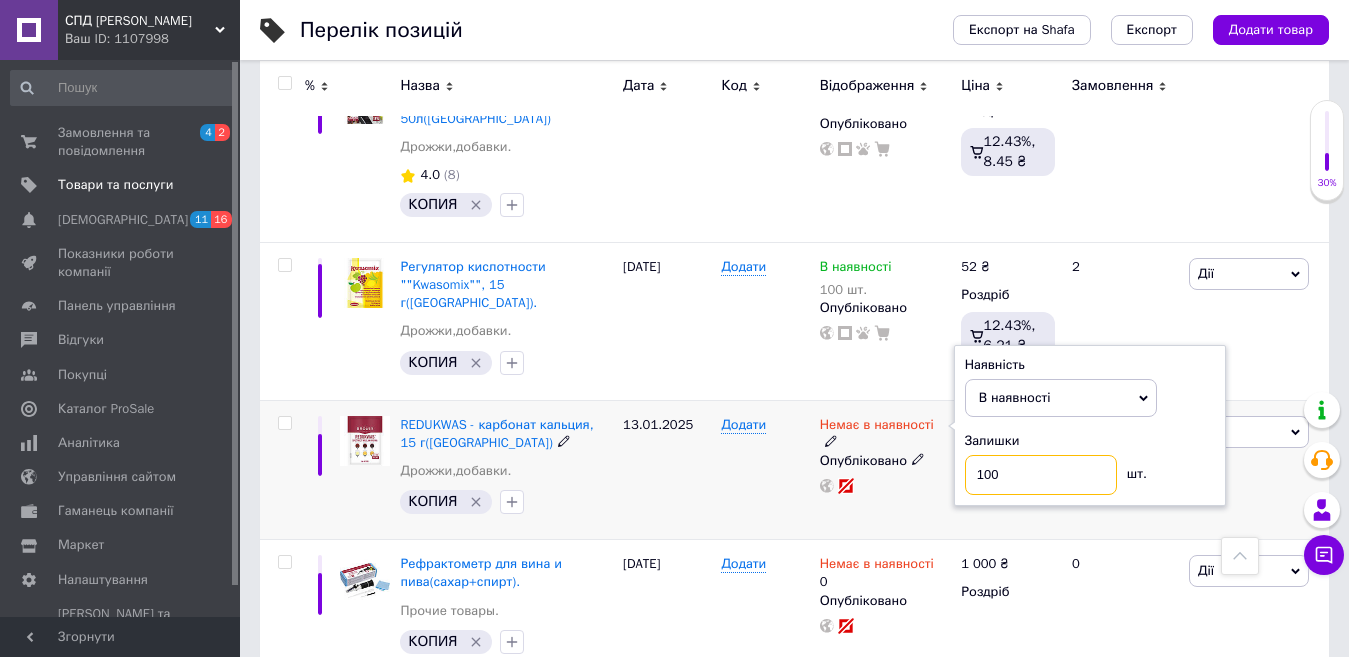 type on "100" 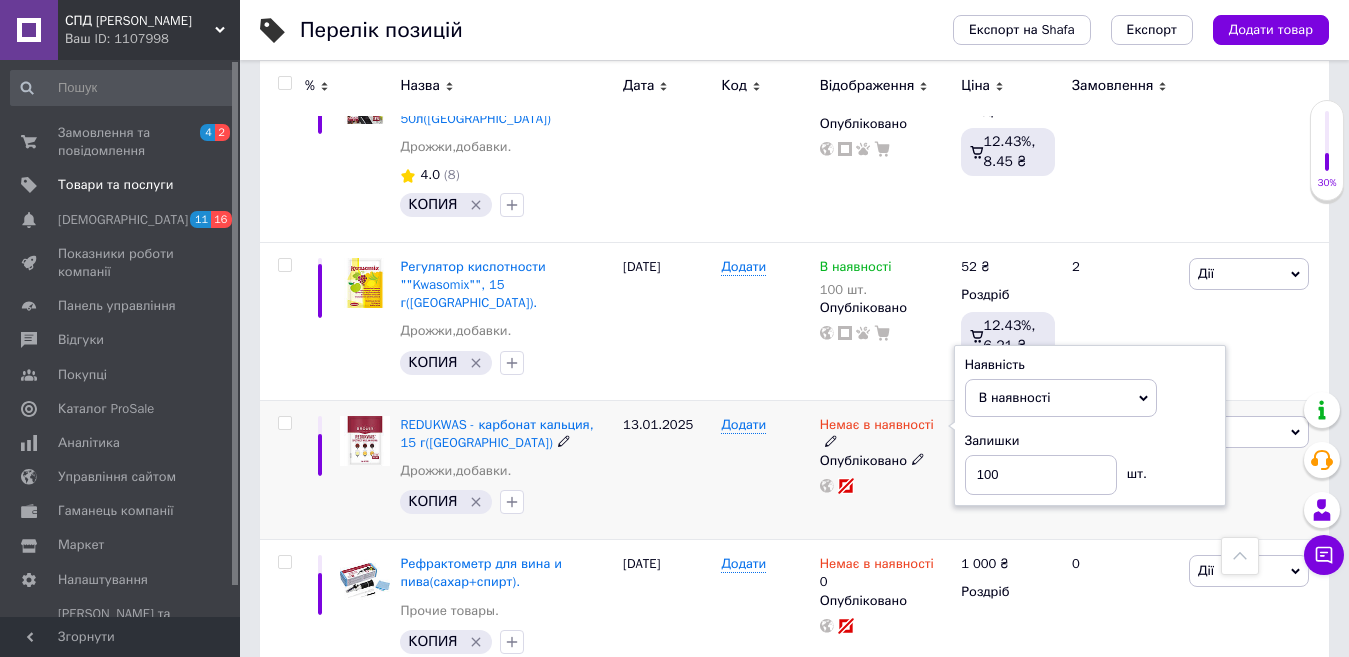 click on "Немає в наявності Наявність В наявності Немає в наявності Під замовлення Готово до відправки Залишки 100 шт. Опубліковано" at bounding box center (886, 470) 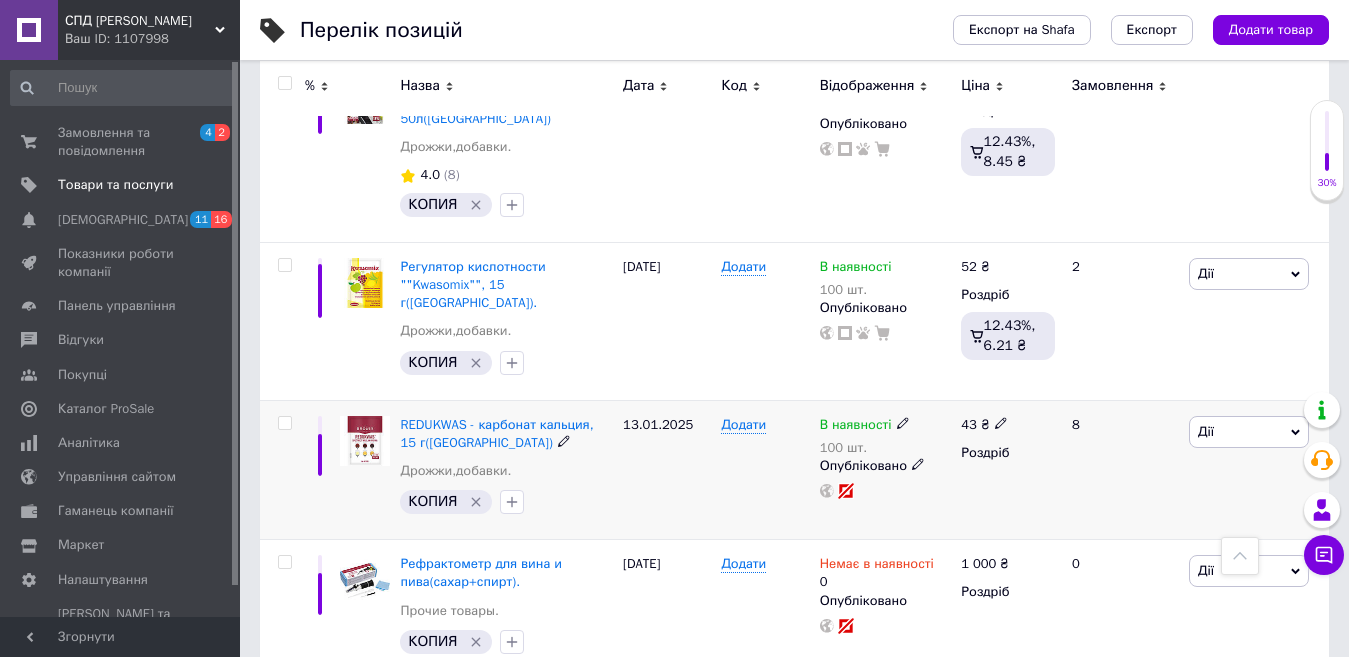 click 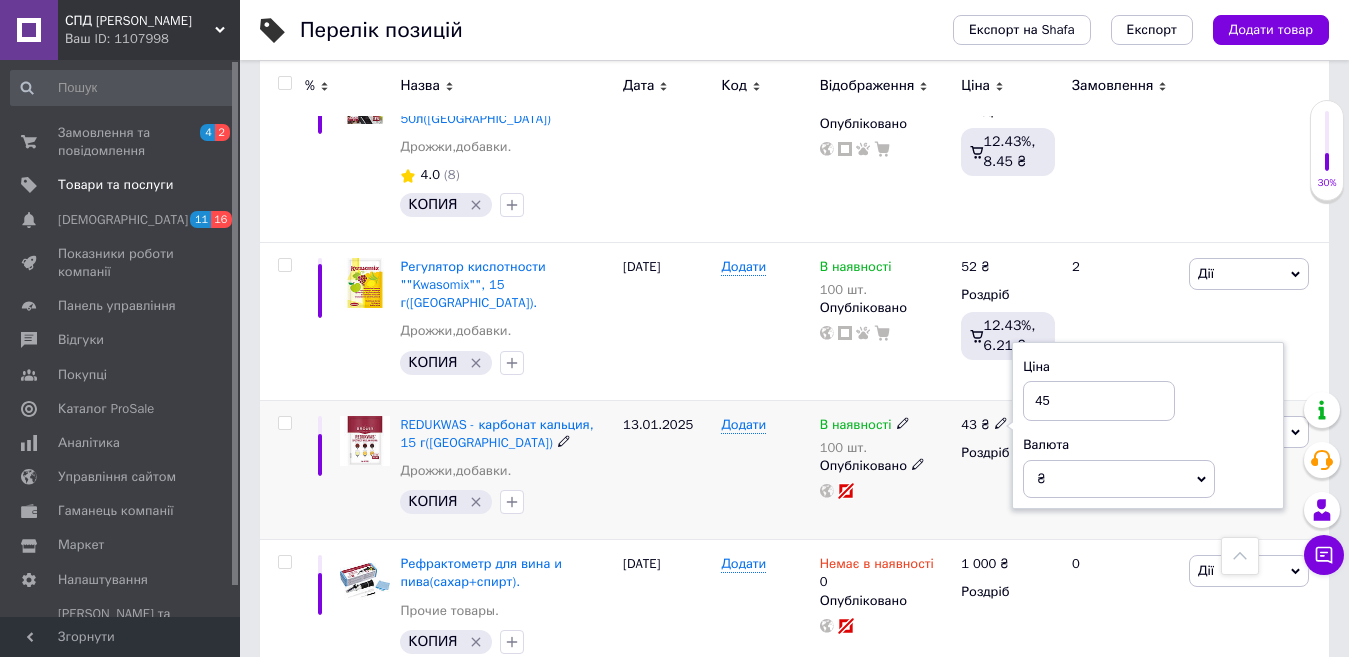 type on "45" 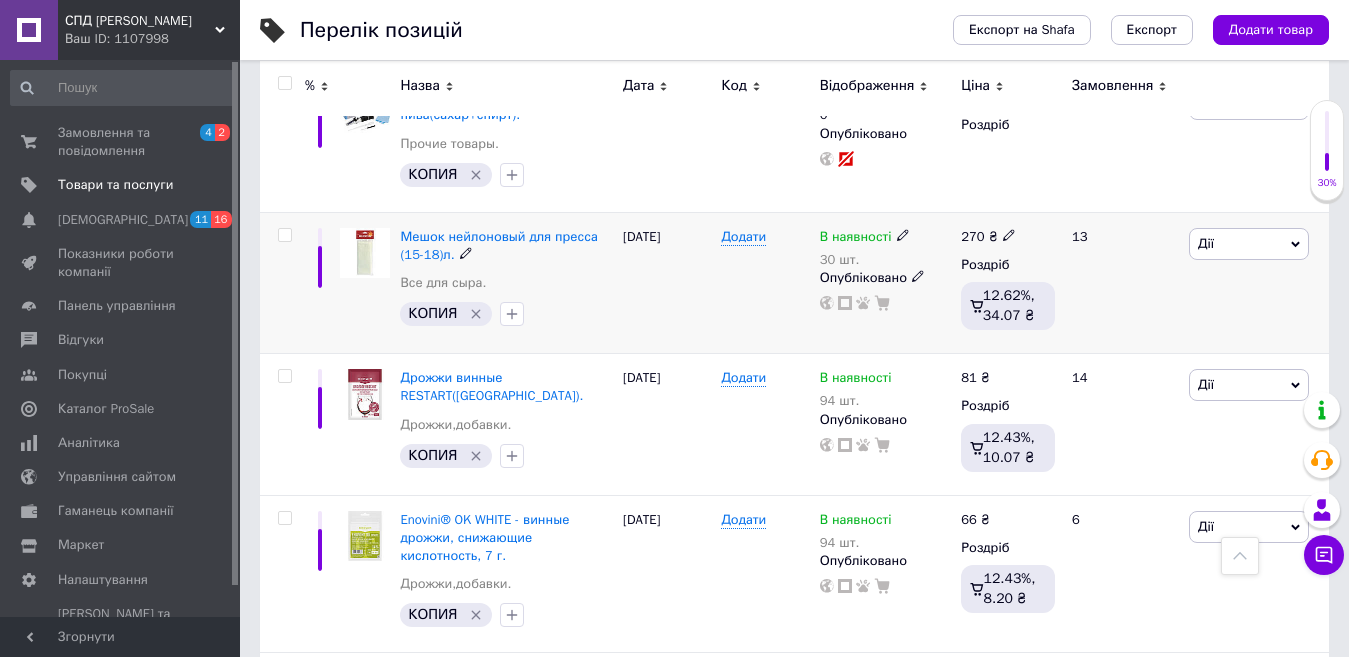 scroll, scrollTop: 1300, scrollLeft: 0, axis: vertical 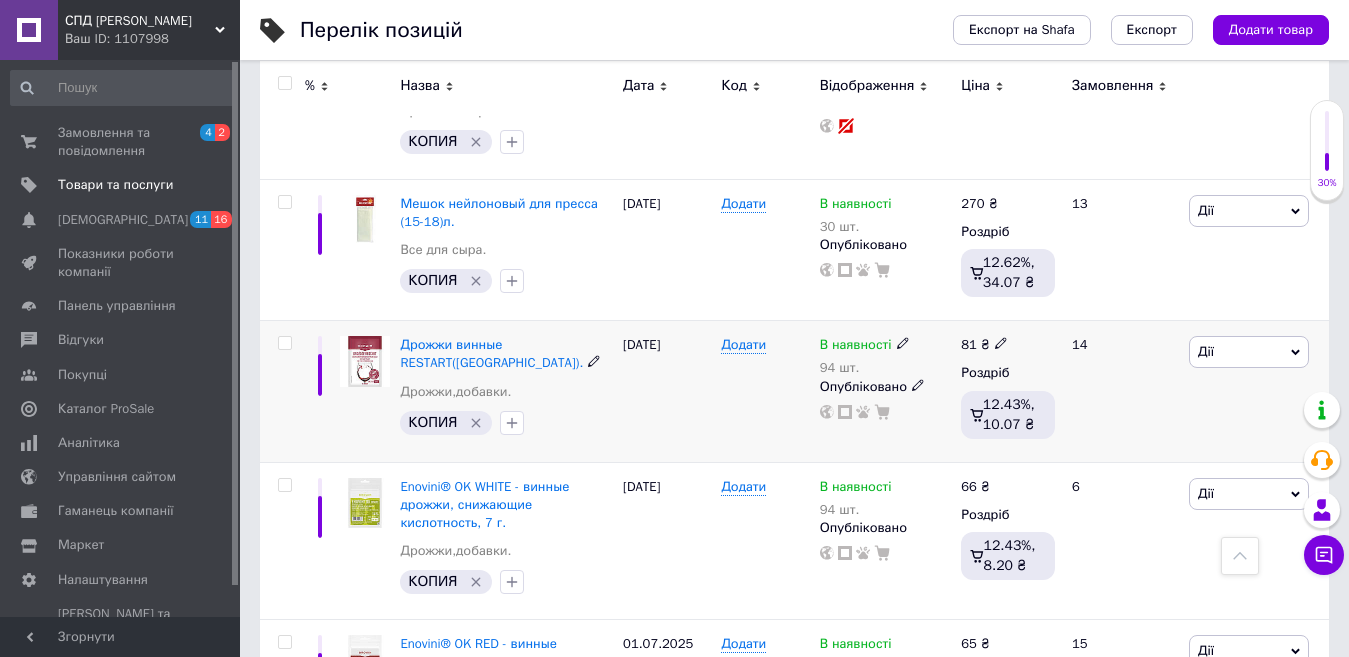 click 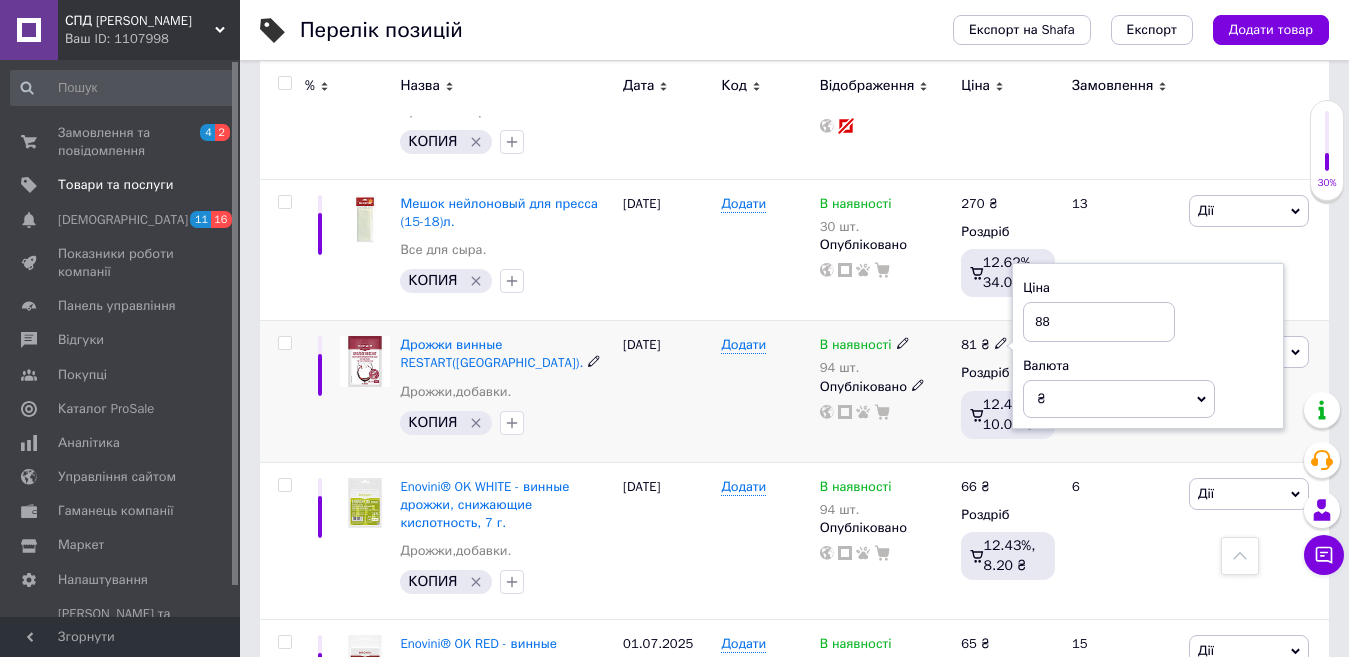 type on "88" 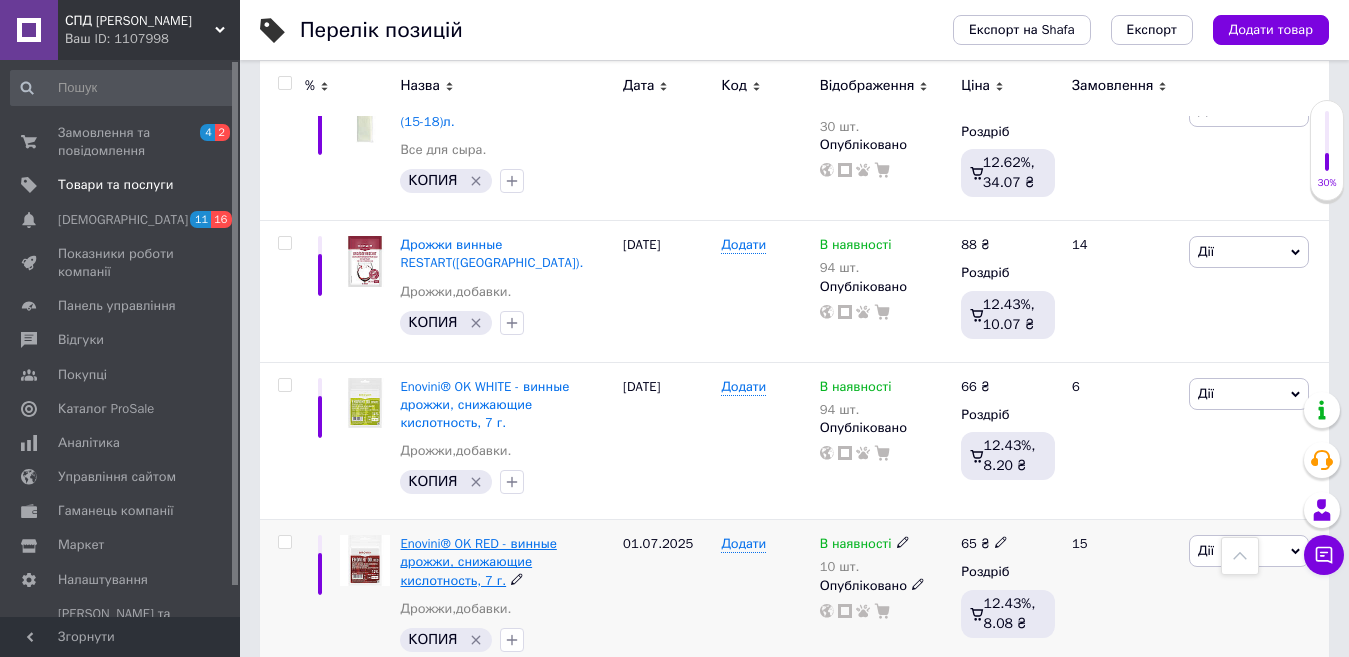 scroll, scrollTop: 1500, scrollLeft: 0, axis: vertical 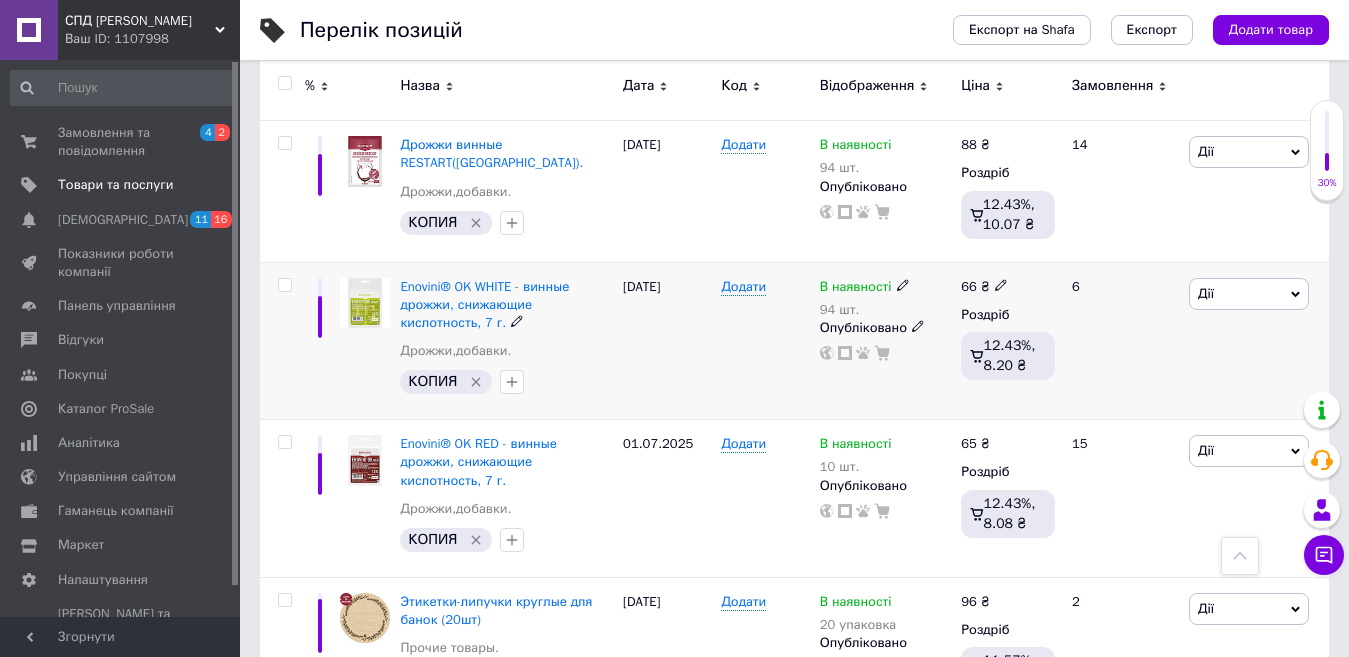 click 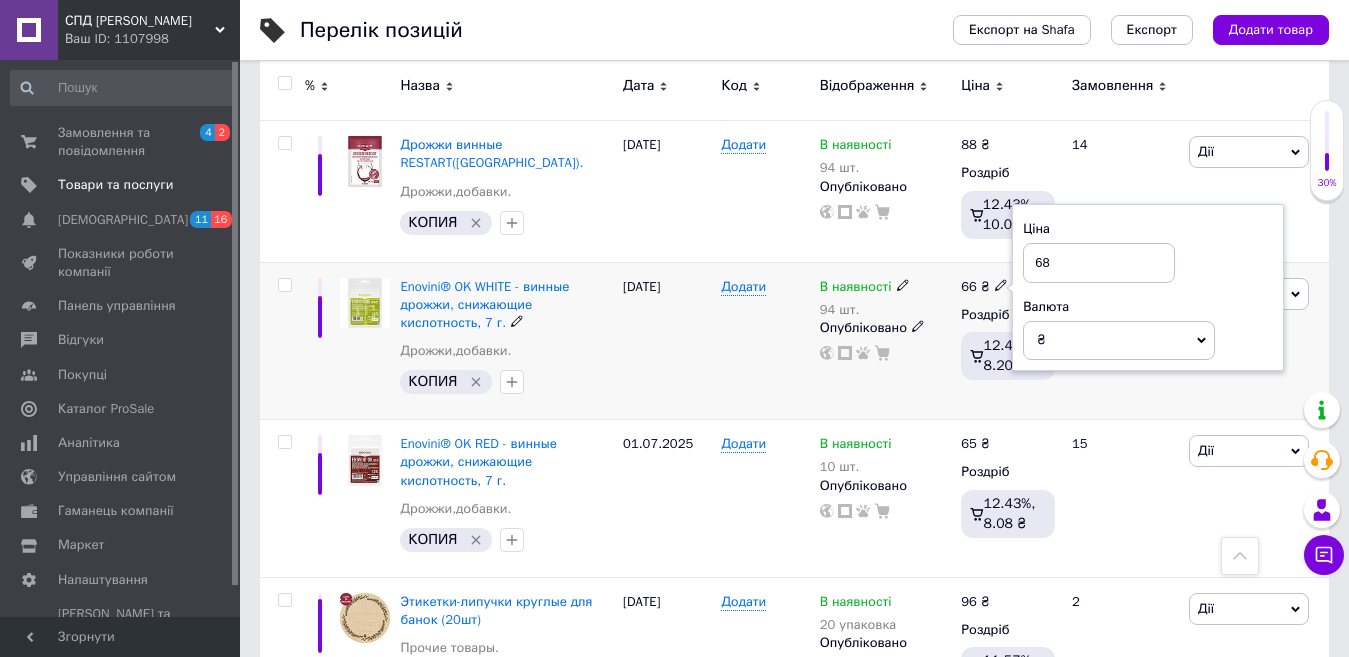 type on "68" 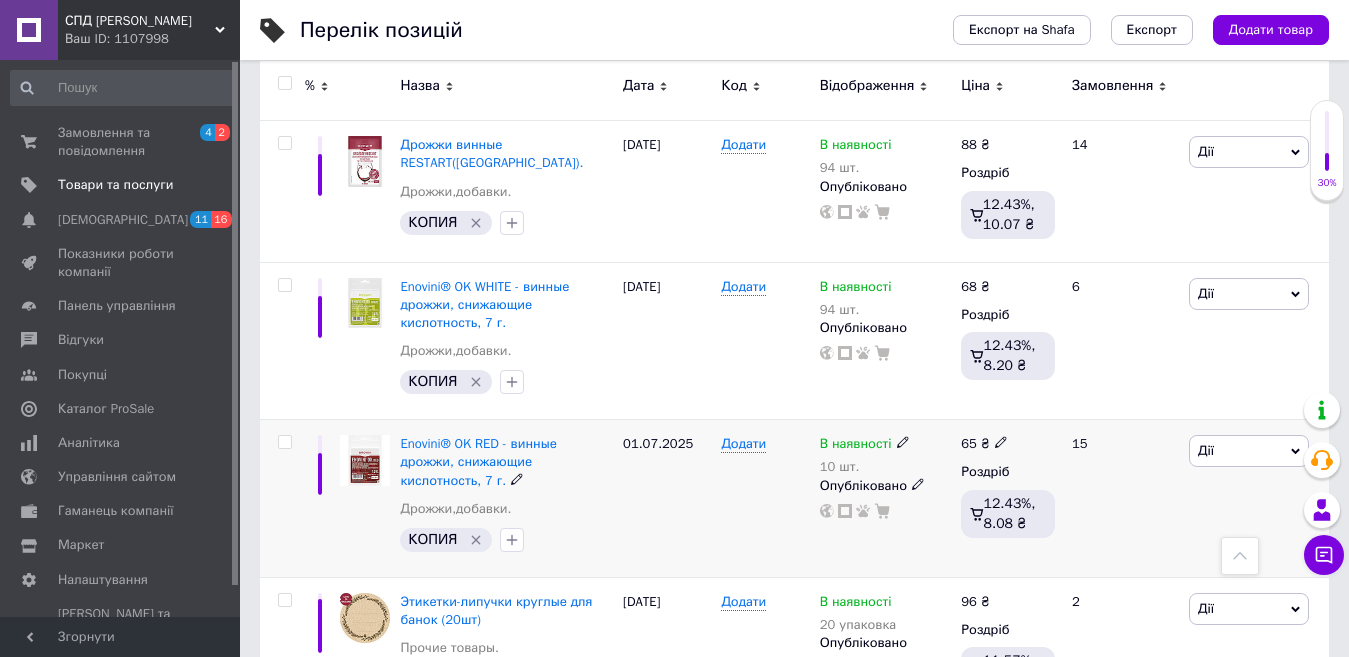 click 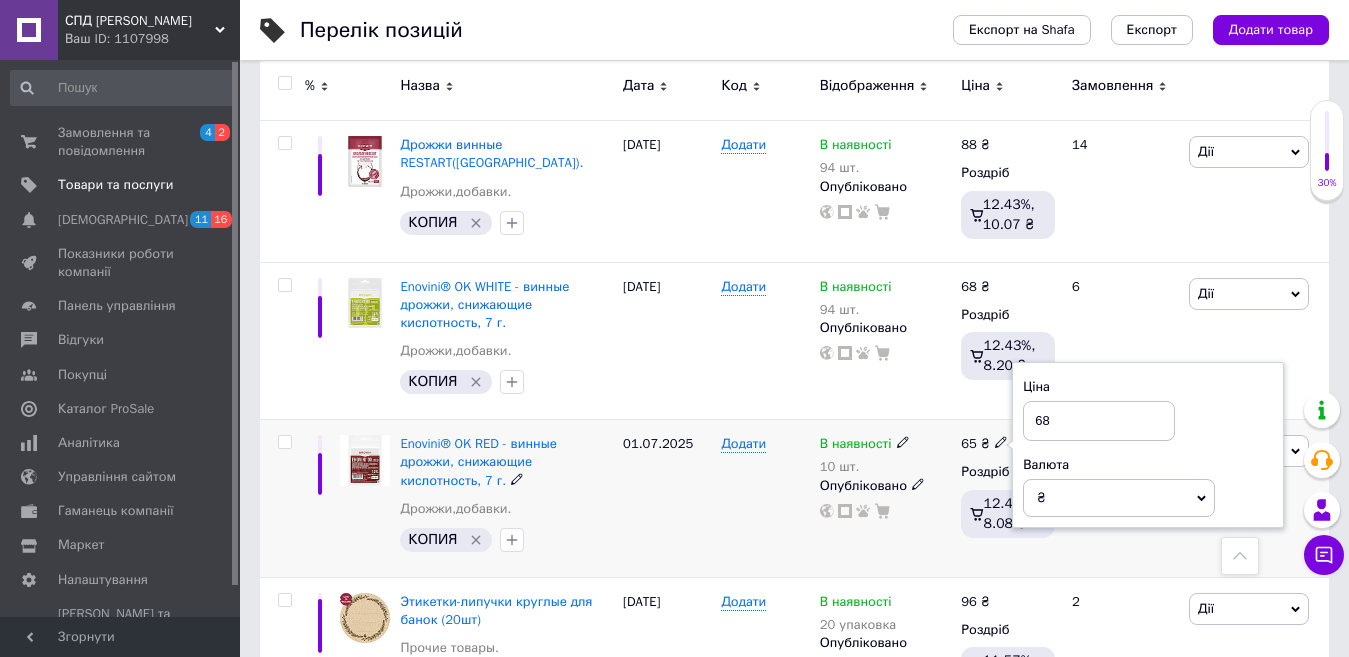 type on "68" 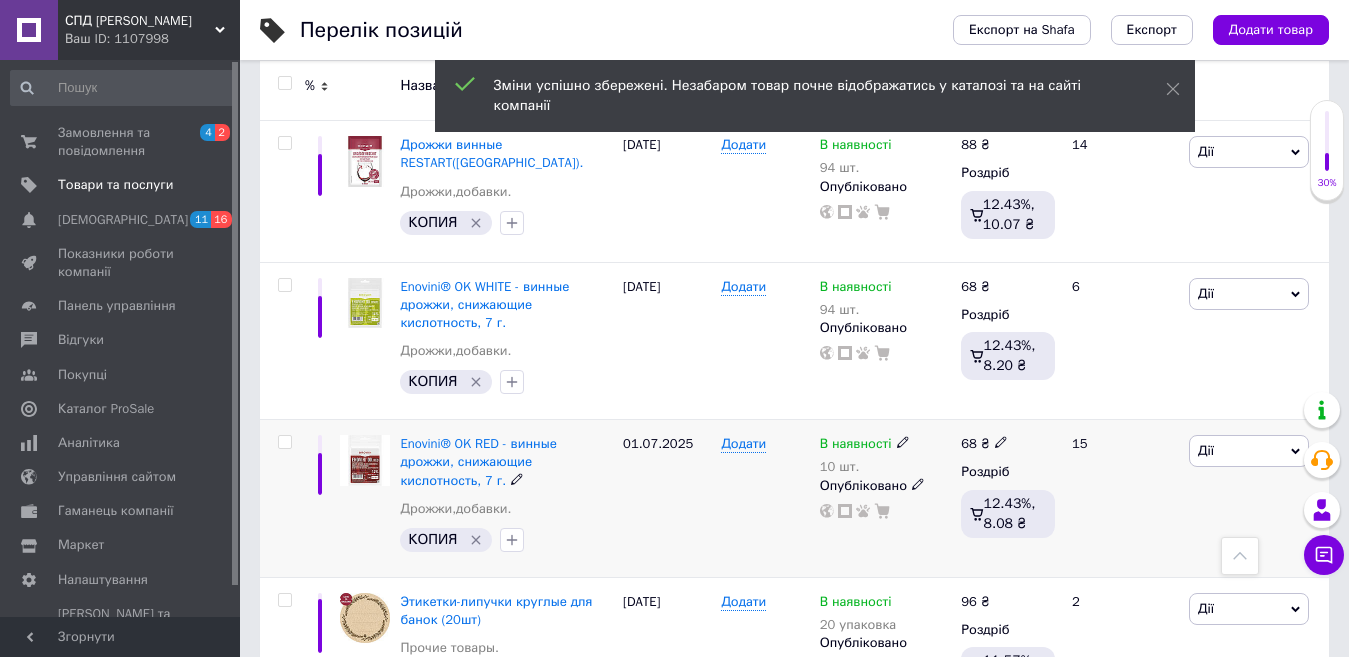 click 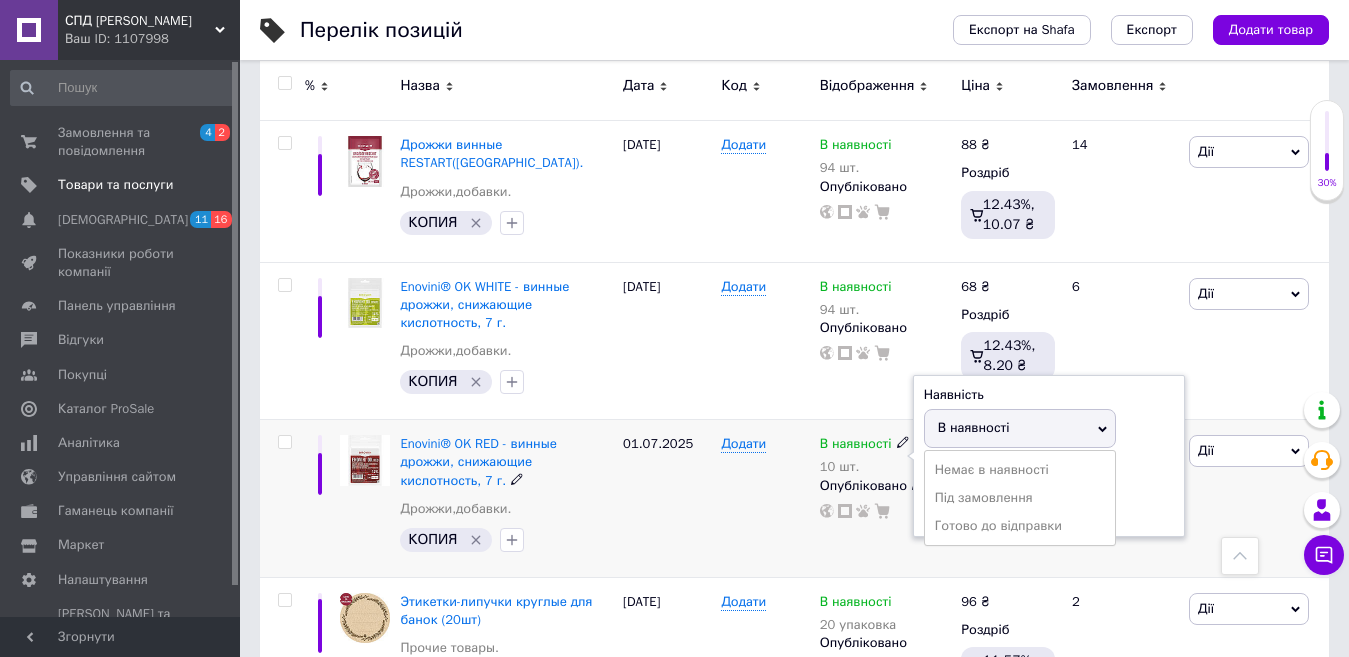 click 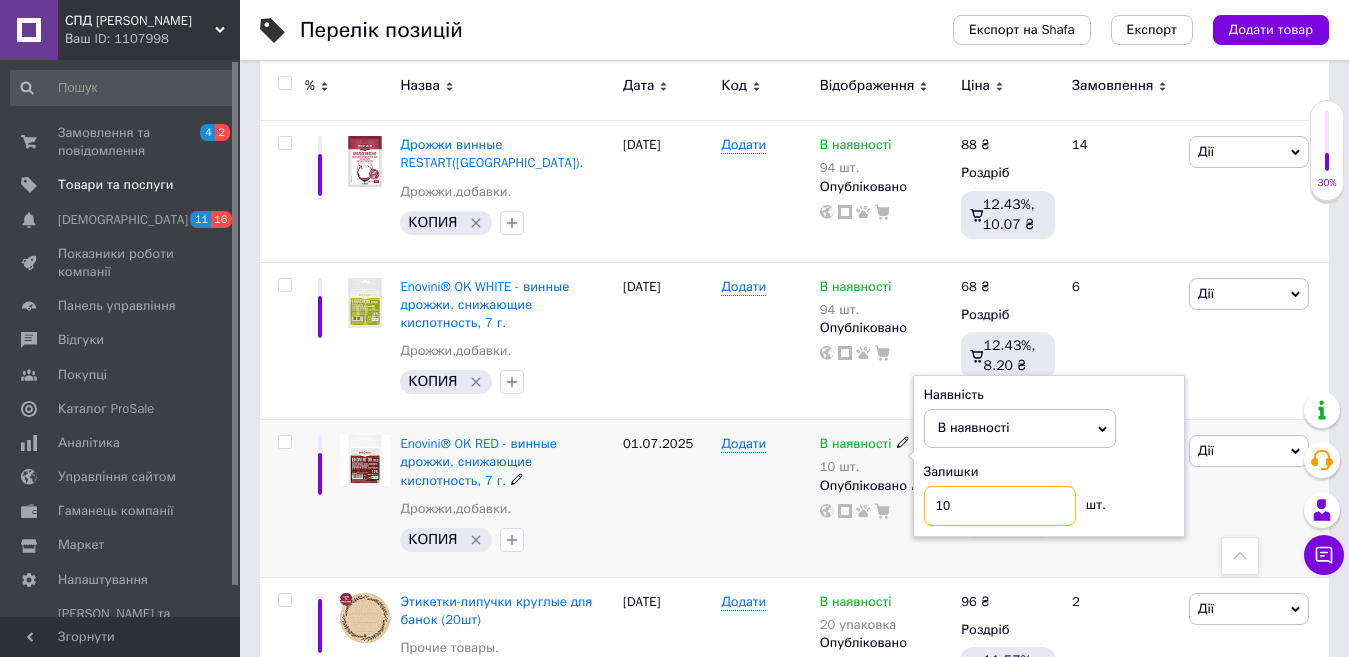 click on "10" at bounding box center (1000, 506) 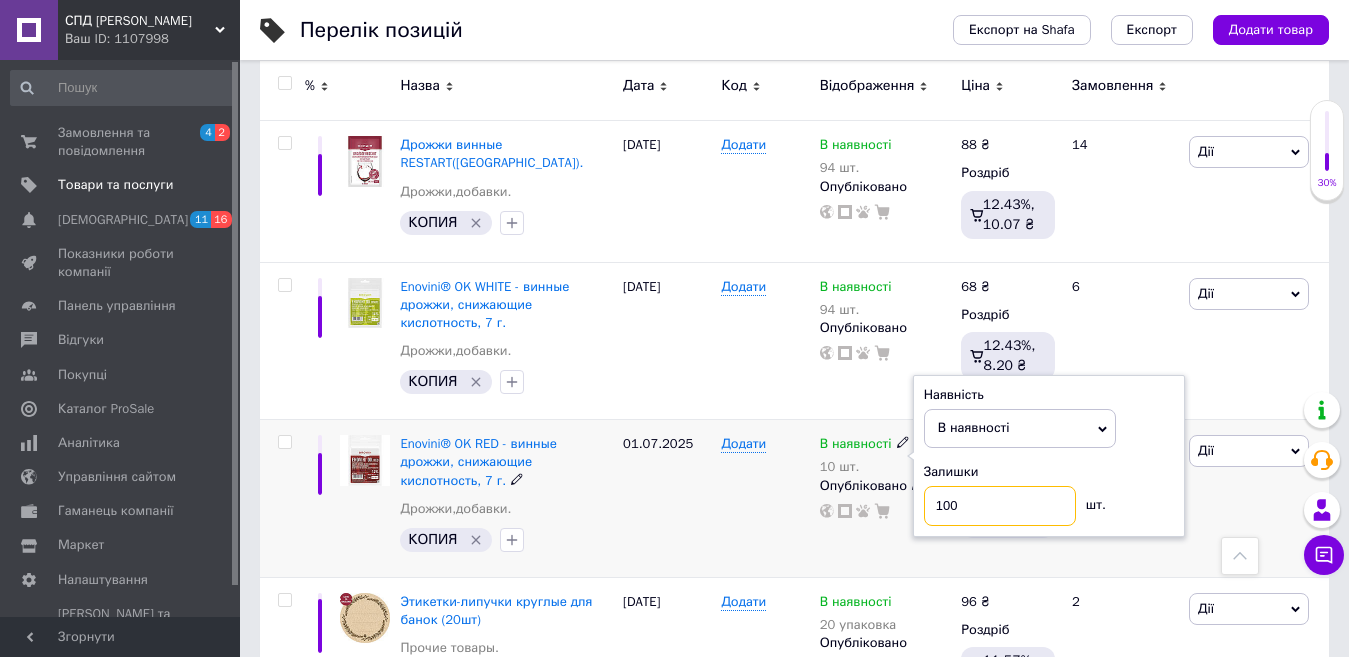 type on "100" 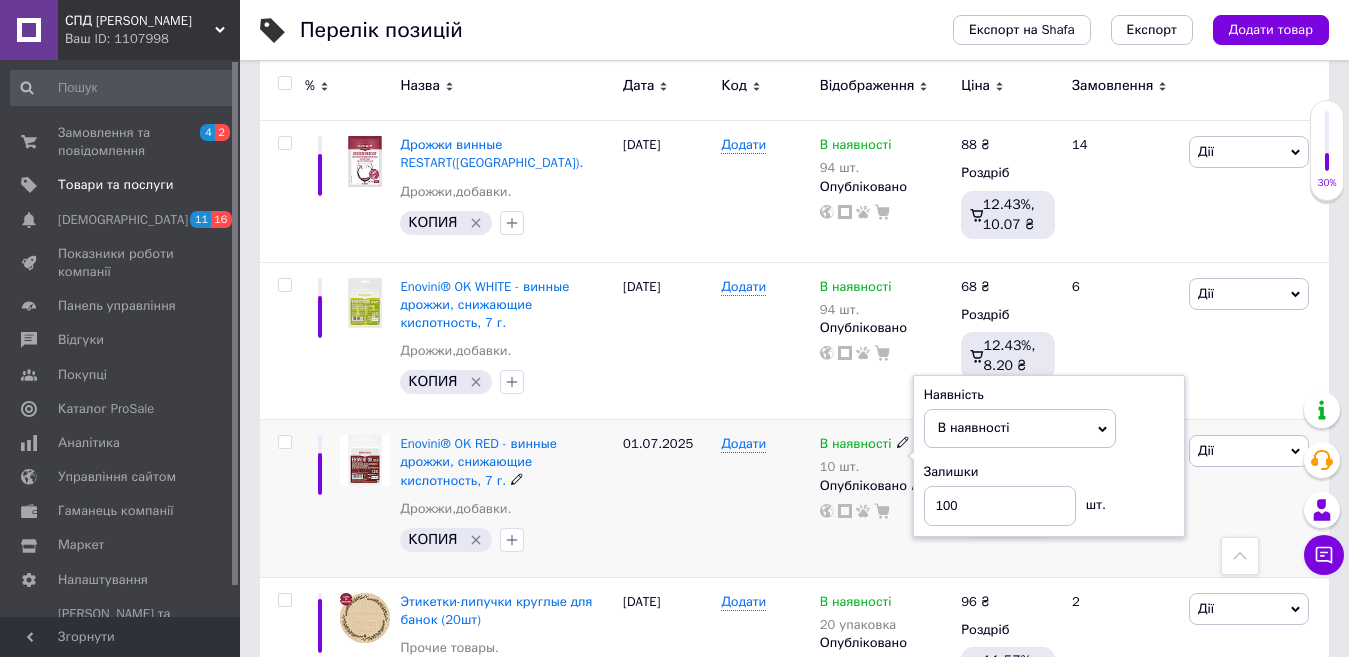 click on "В наявності 10 шт. Наявність В наявності Немає в наявності Під замовлення Готово до відправки Залишки 100 шт. Опубліковано" at bounding box center [886, 499] 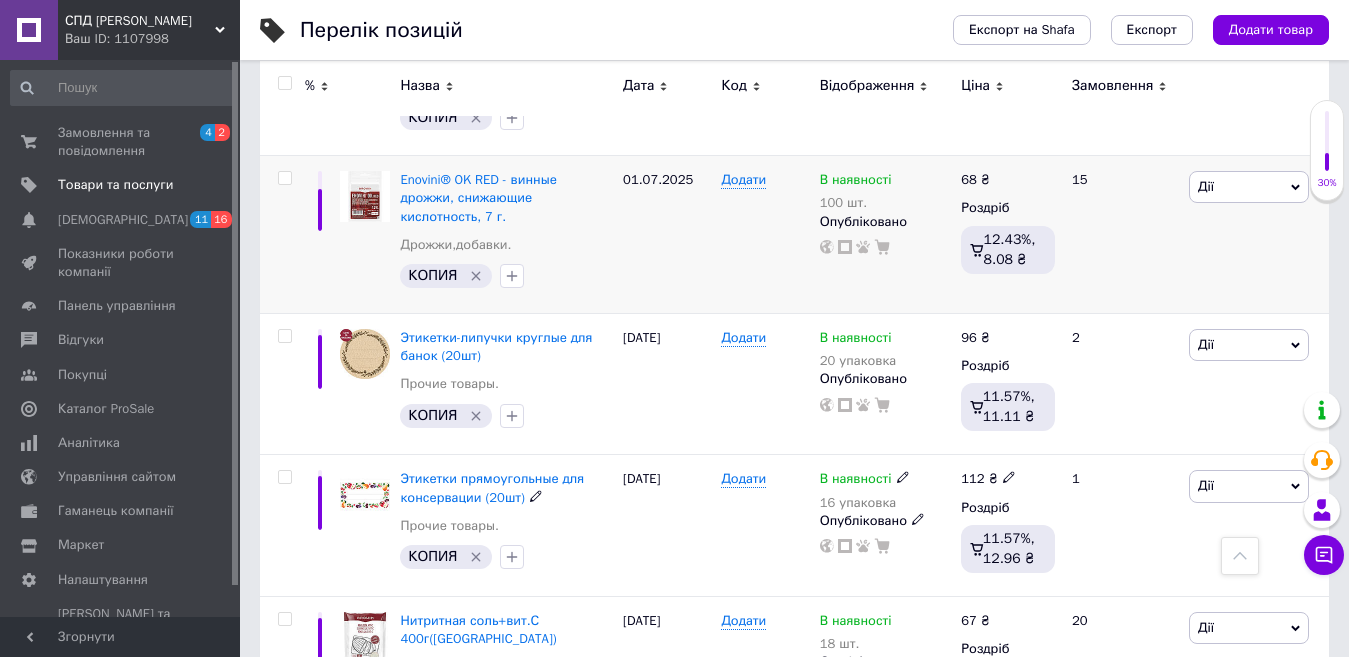 scroll, scrollTop: 1800, scrollLeft: 0, axis: vertical 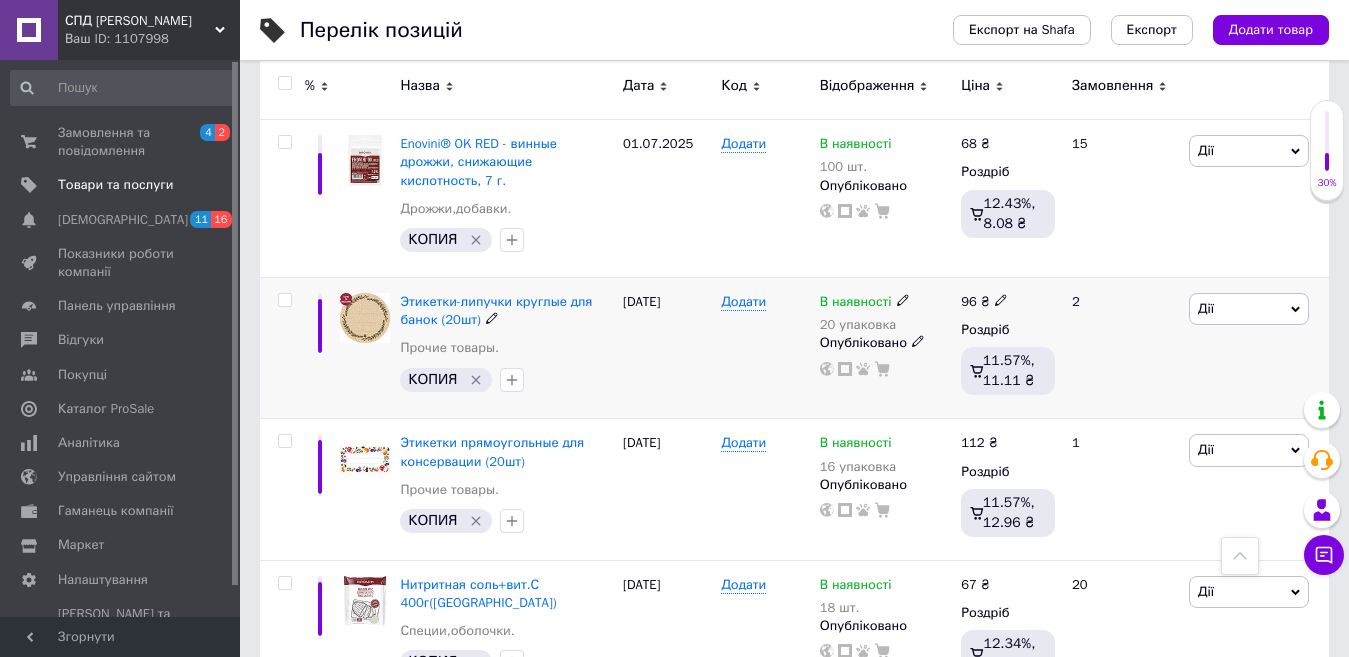 click 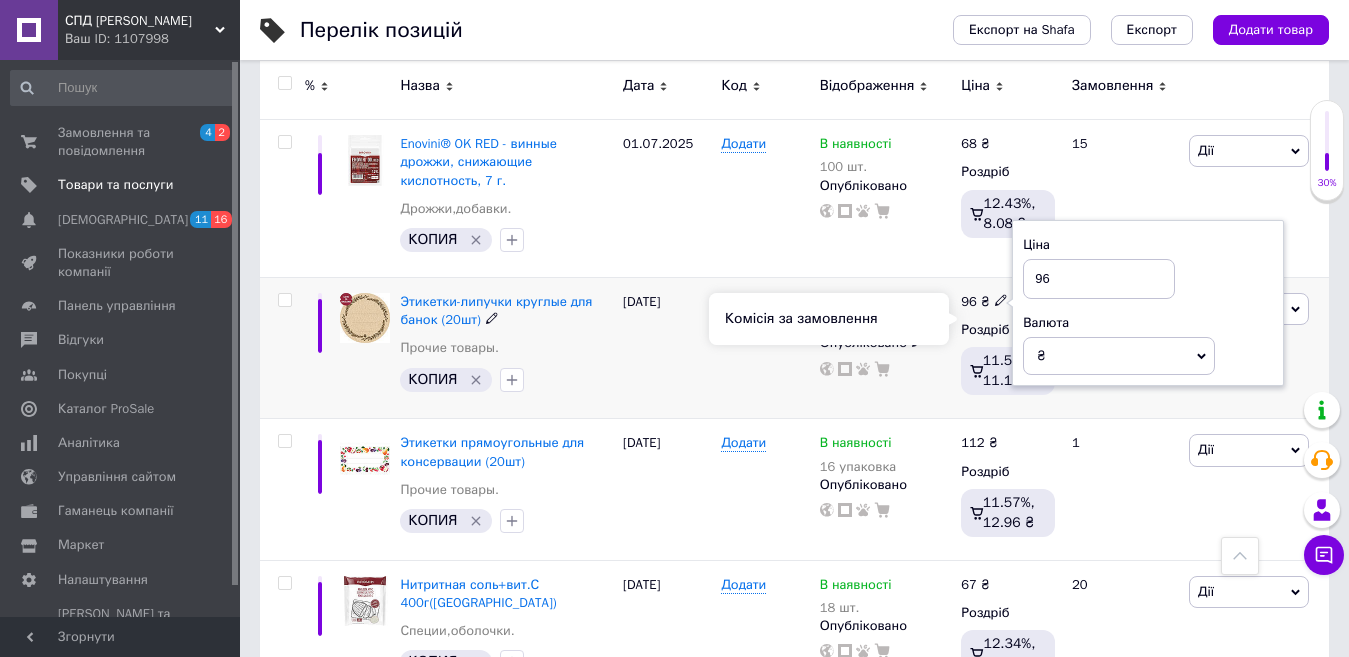 type on "9" 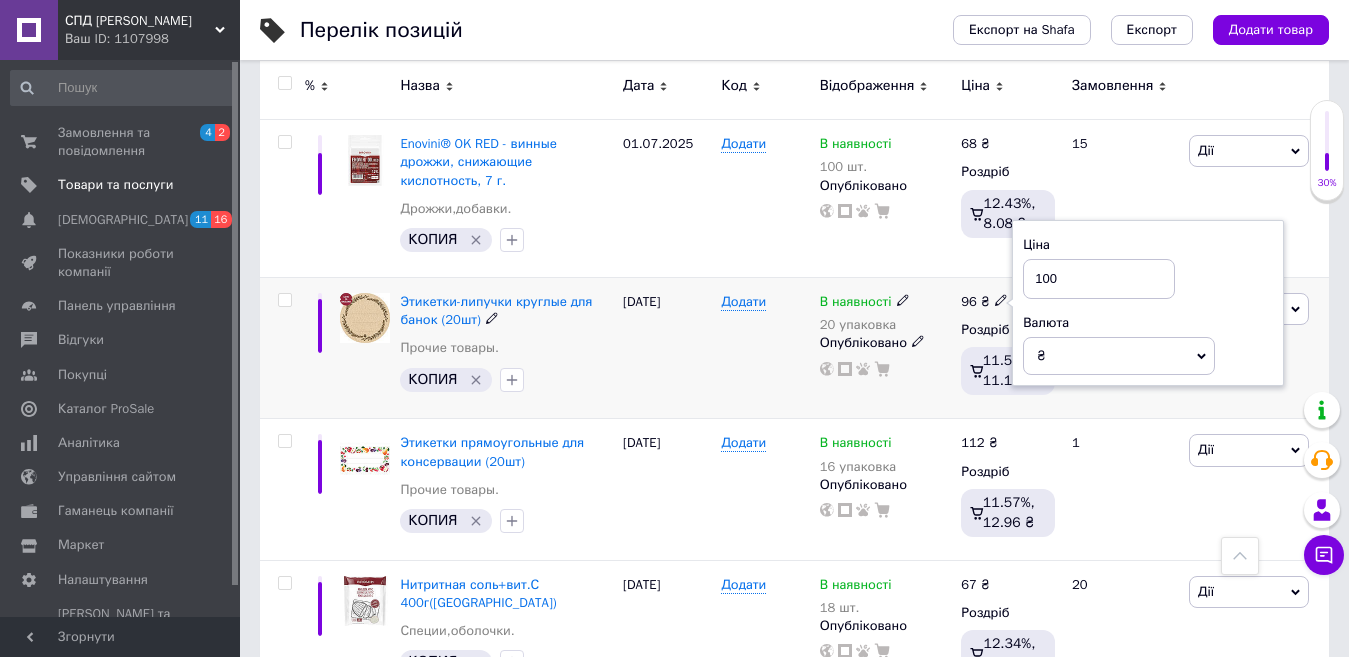 type on "100" 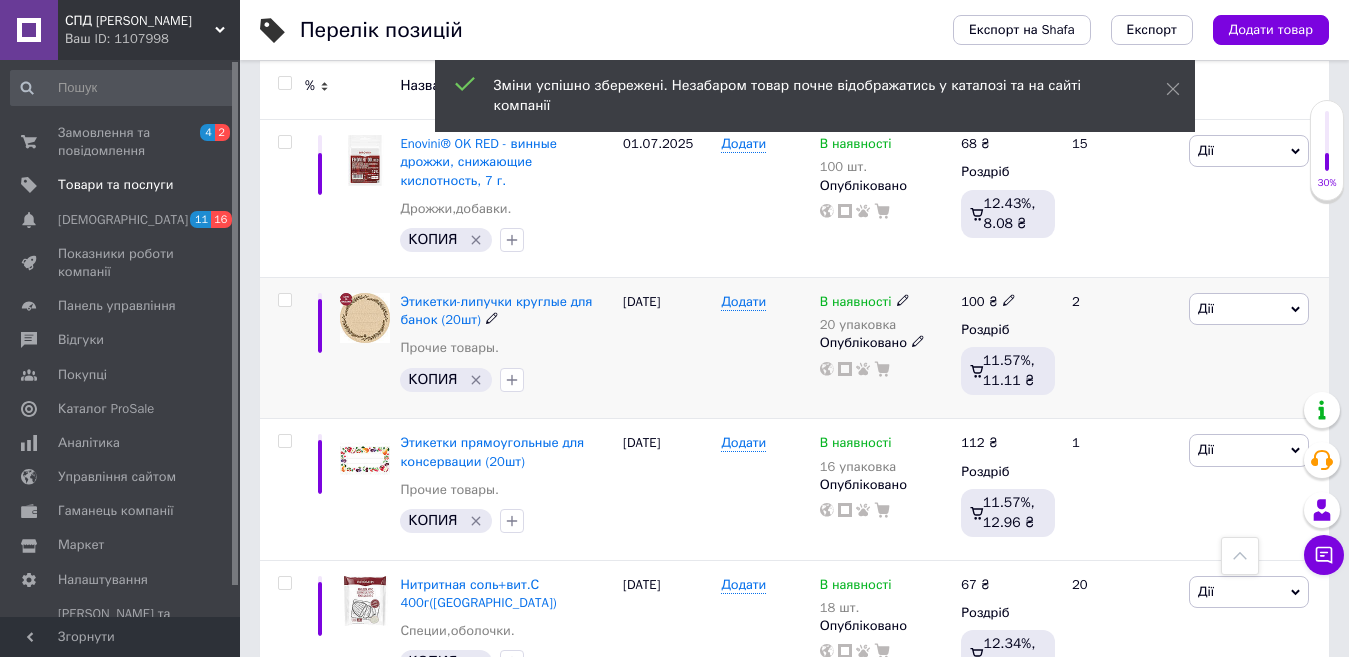 click 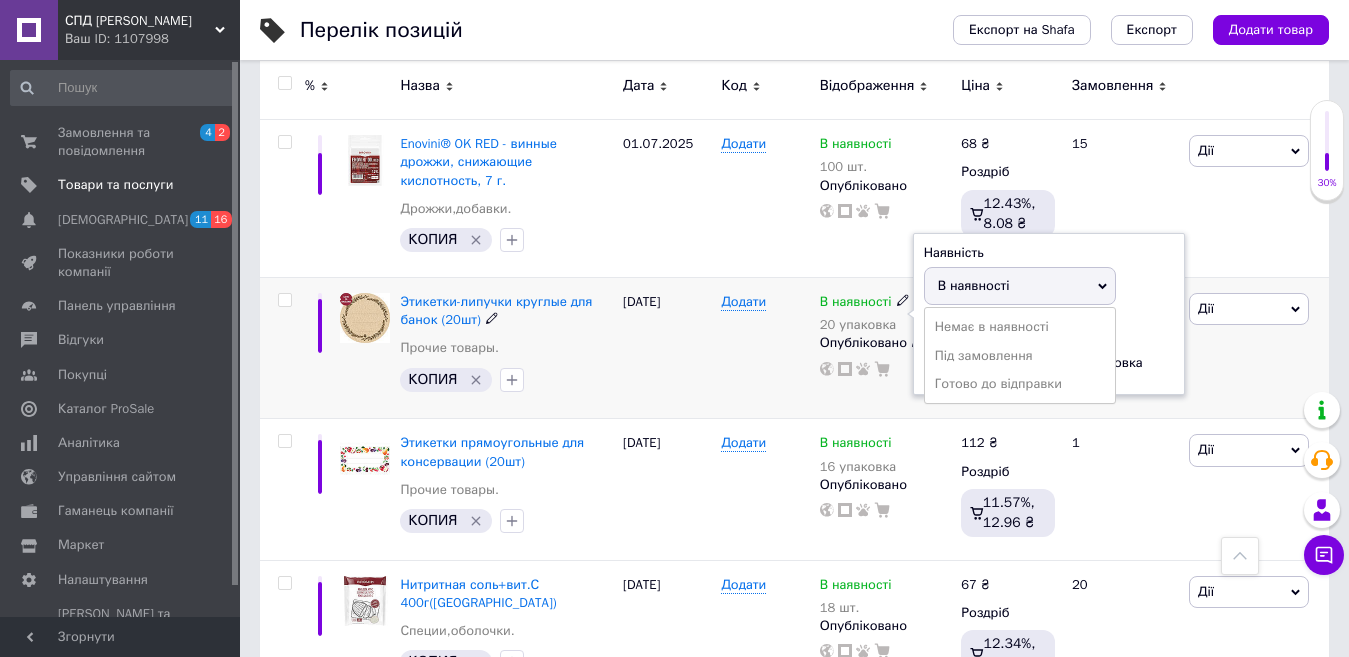 click 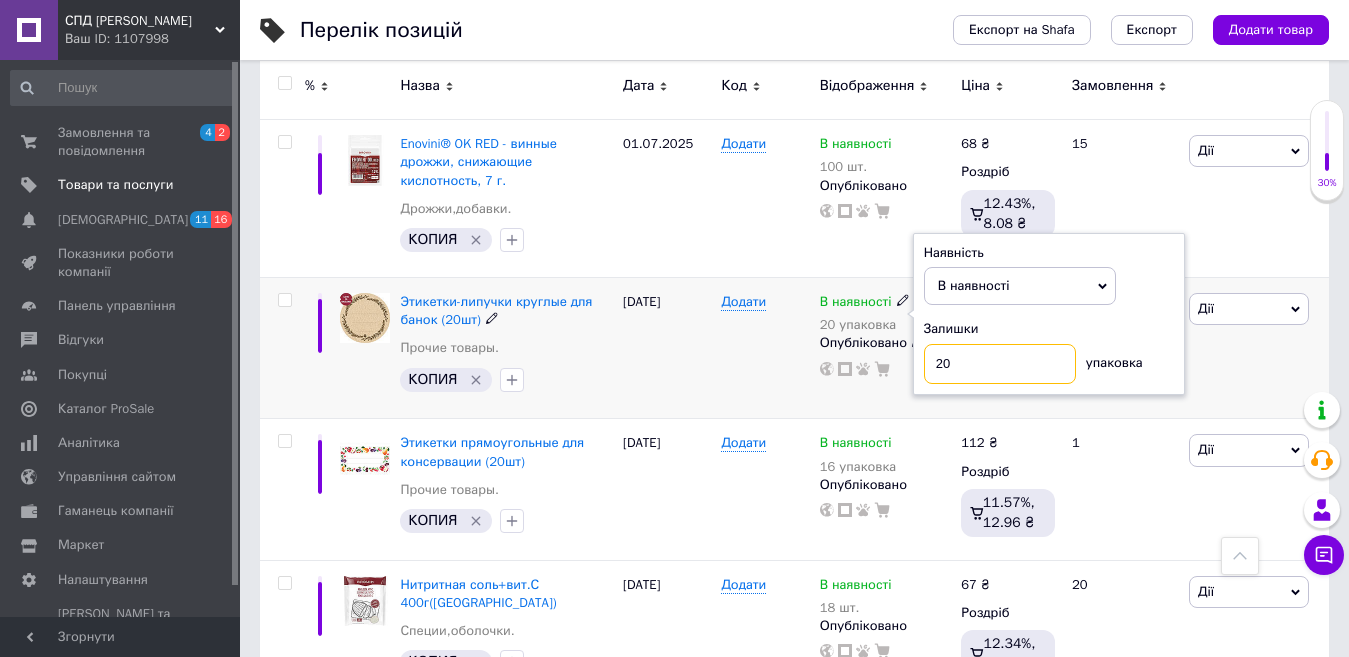 click on "20" at bounding box center [1000, 364] 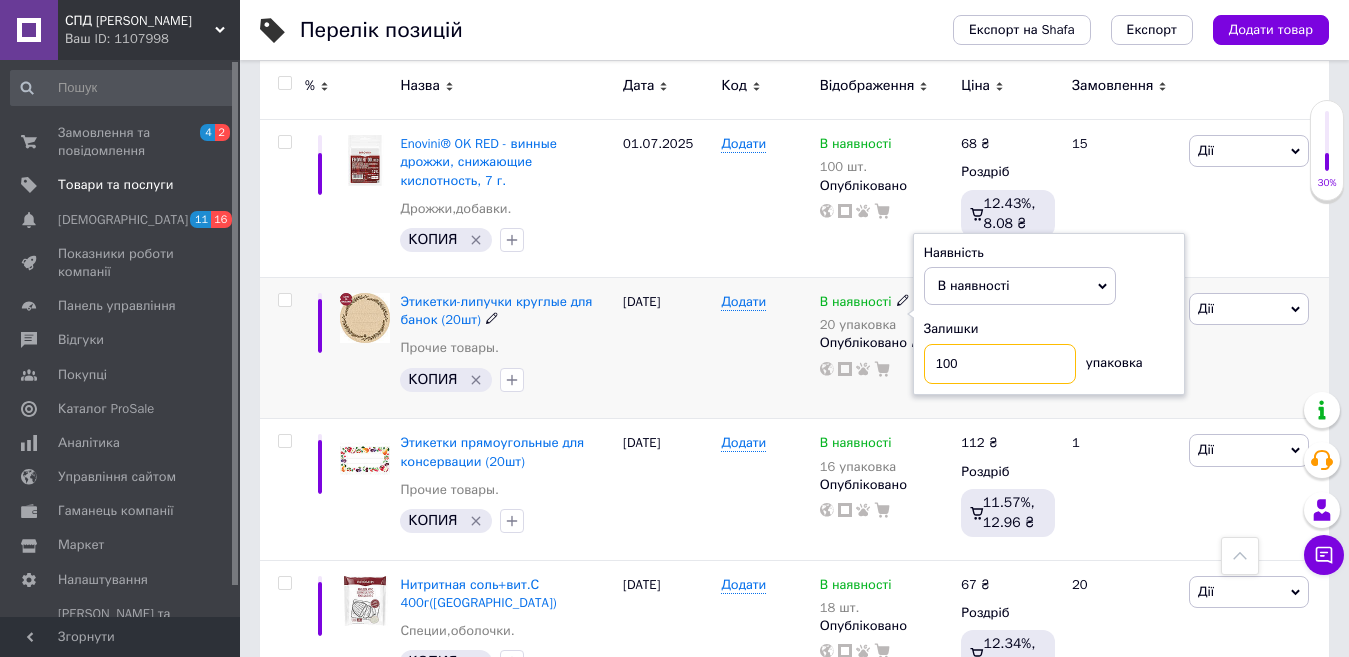 type on "100" 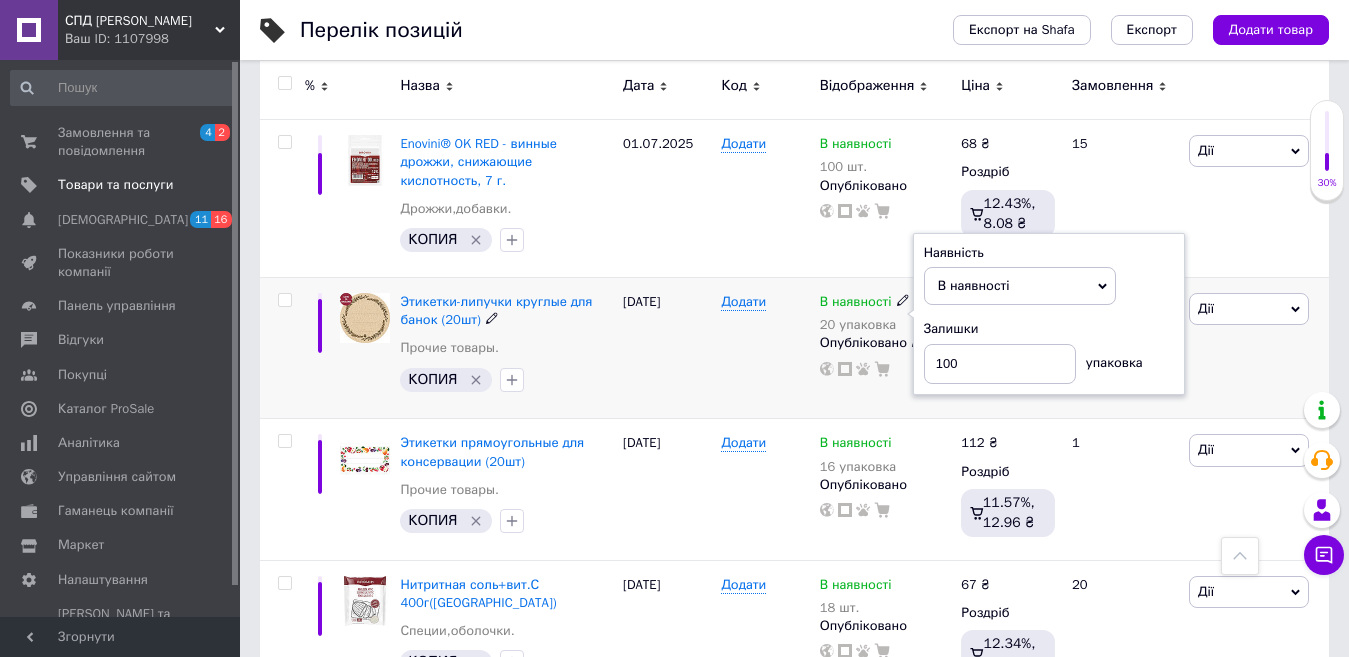 click on "В наявності 20 упаковка Наявність В наявності Немає в наявності Під замовлення Готово до відправки Залишки 100 упаковка Опубліковано" at bounding box center [886, 348] 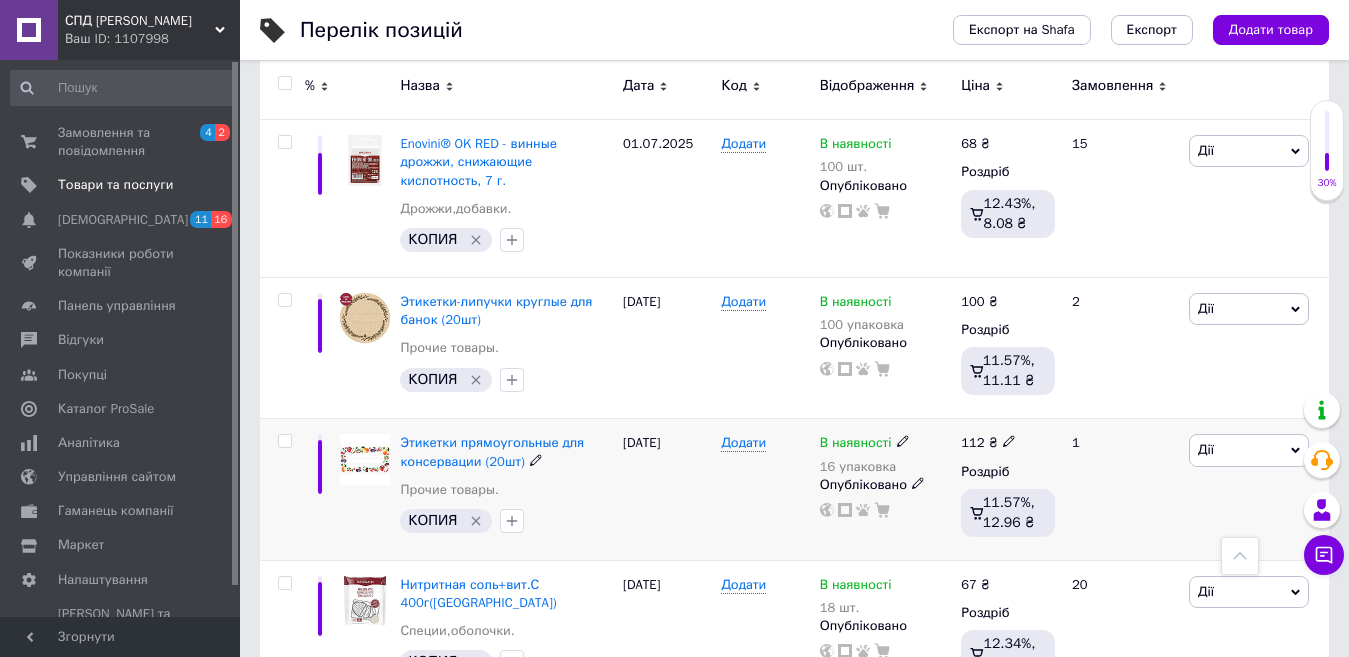 scroll, scrollTop: 1900, scrollLeft: 0, axis: vertical 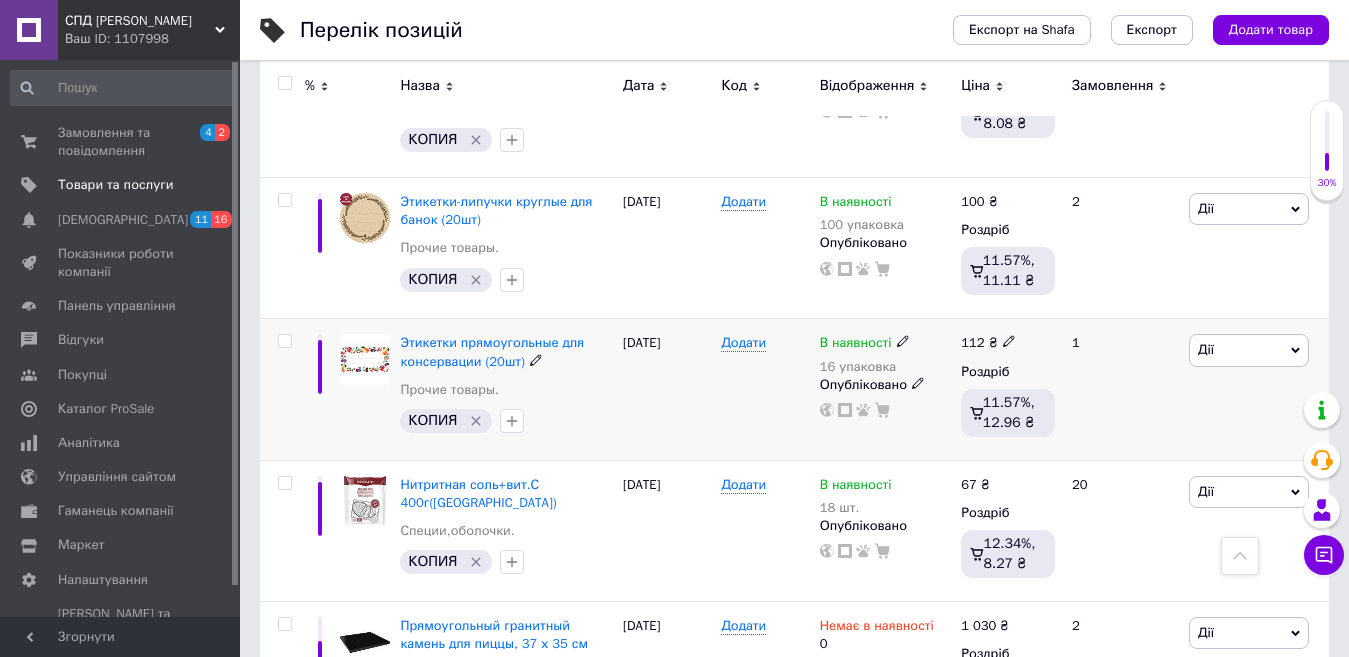 click 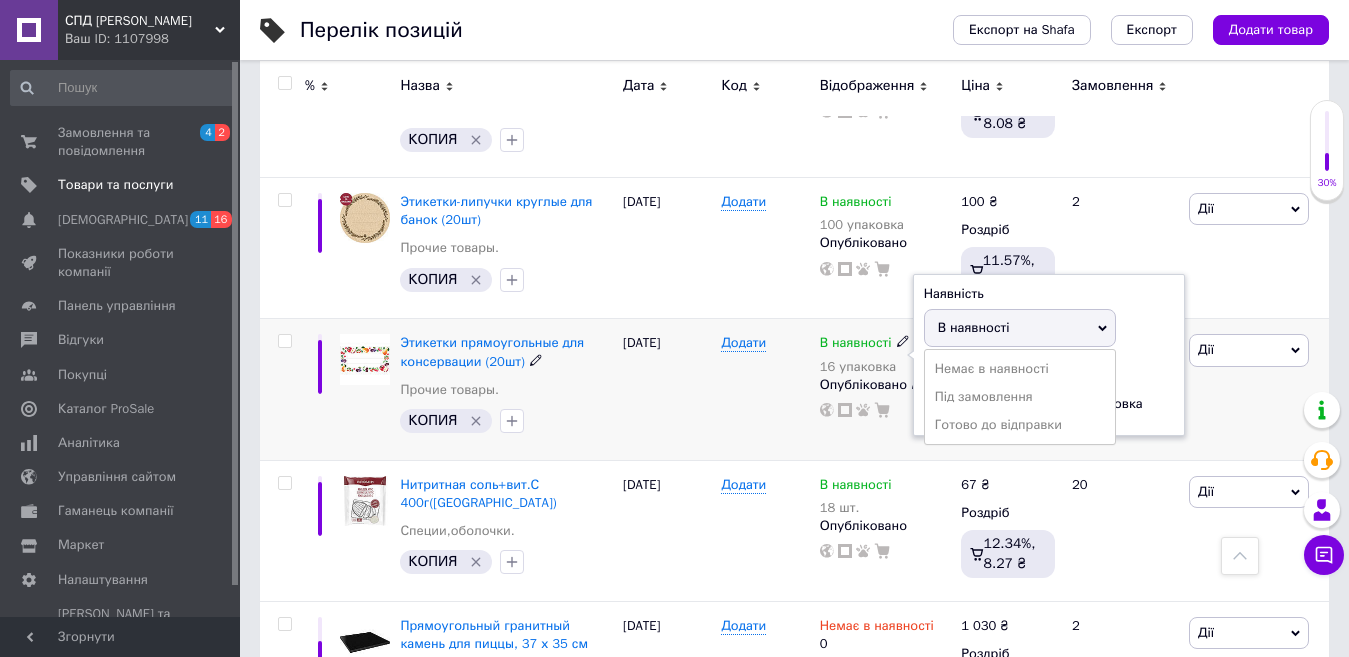 click 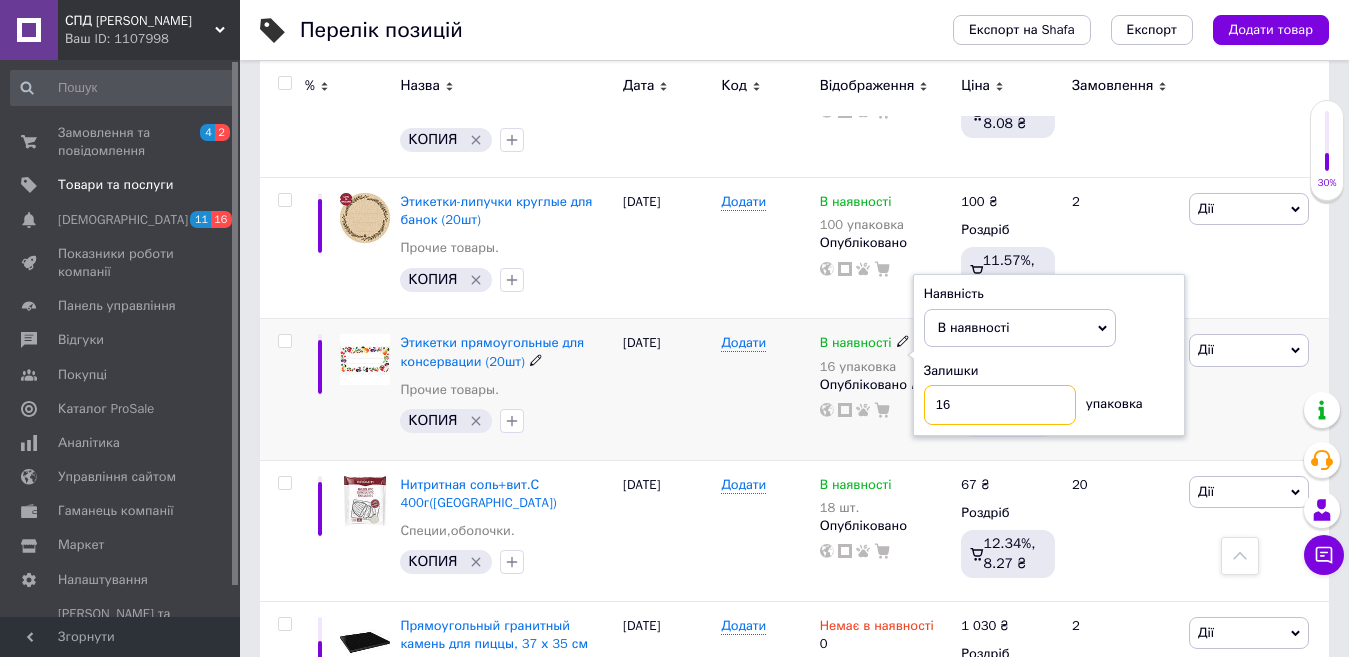 click on "16" at bounding box center [1000, 405] 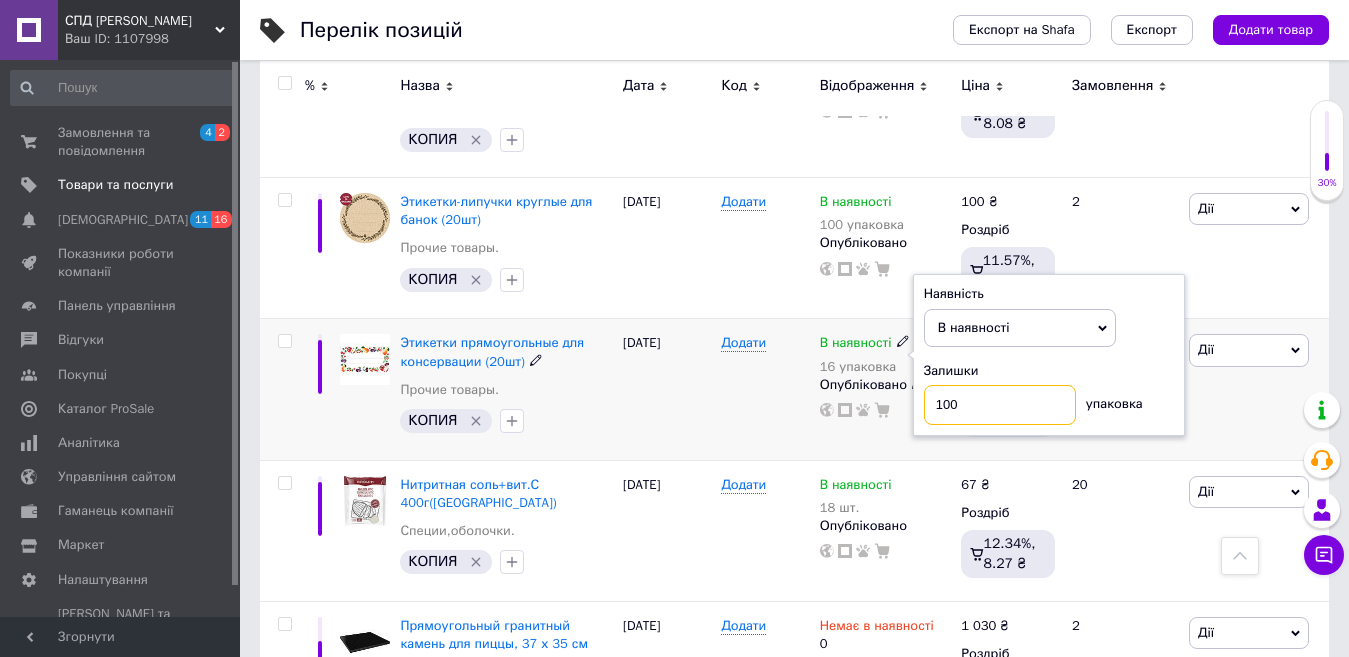 type on "100" 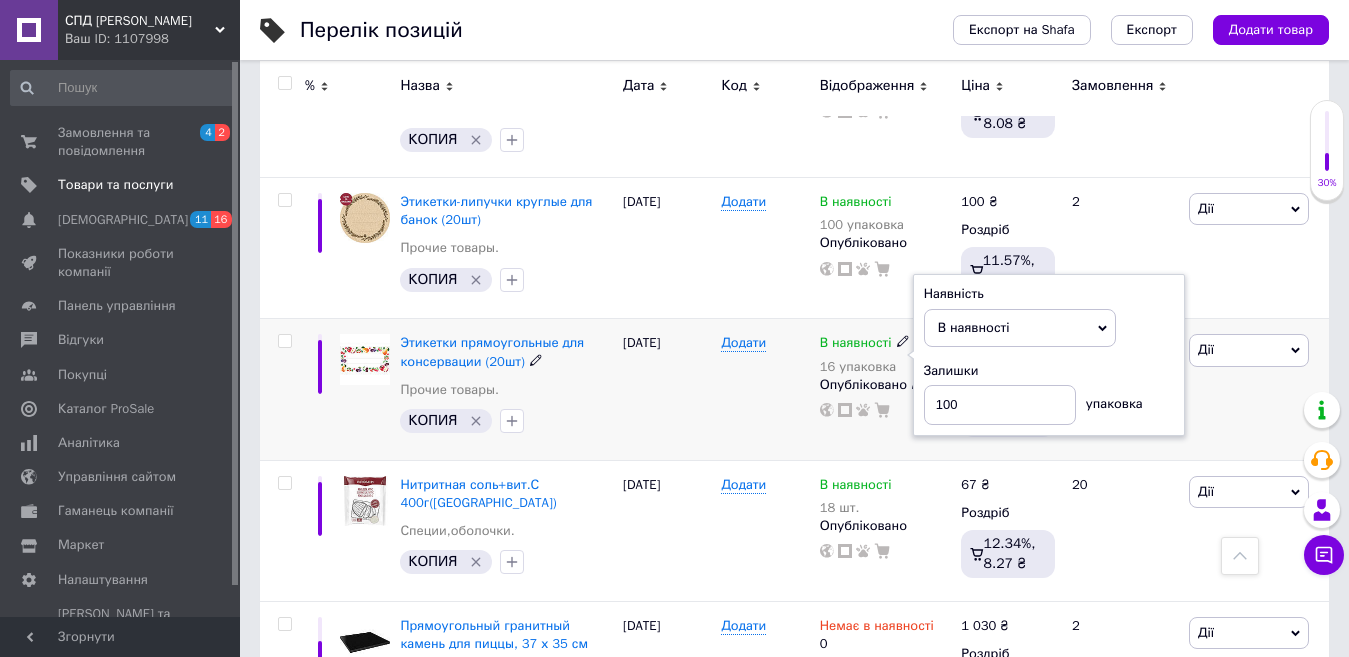 click on "В наявності 16 упаковка Наявність В наявності Немає в наявності Під замовлення Готово до відправки Залишки 100 упаковка Опубліковано" at bounding box center [886, 389] 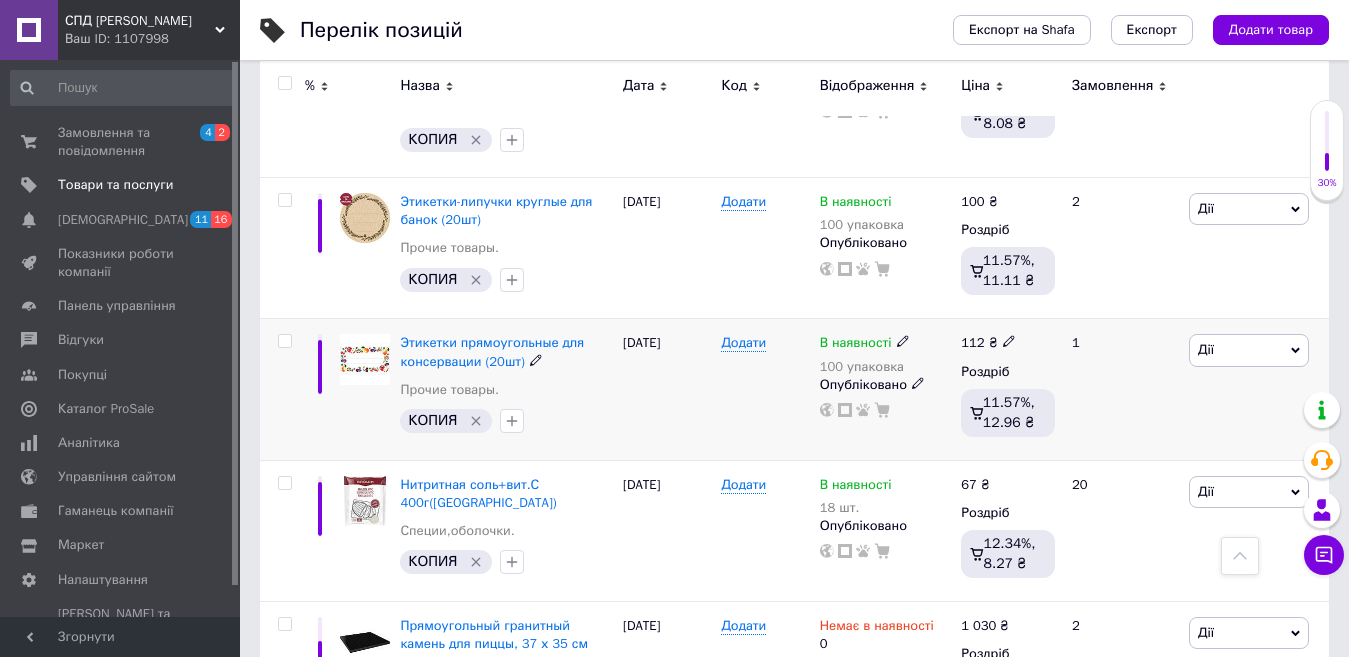 click 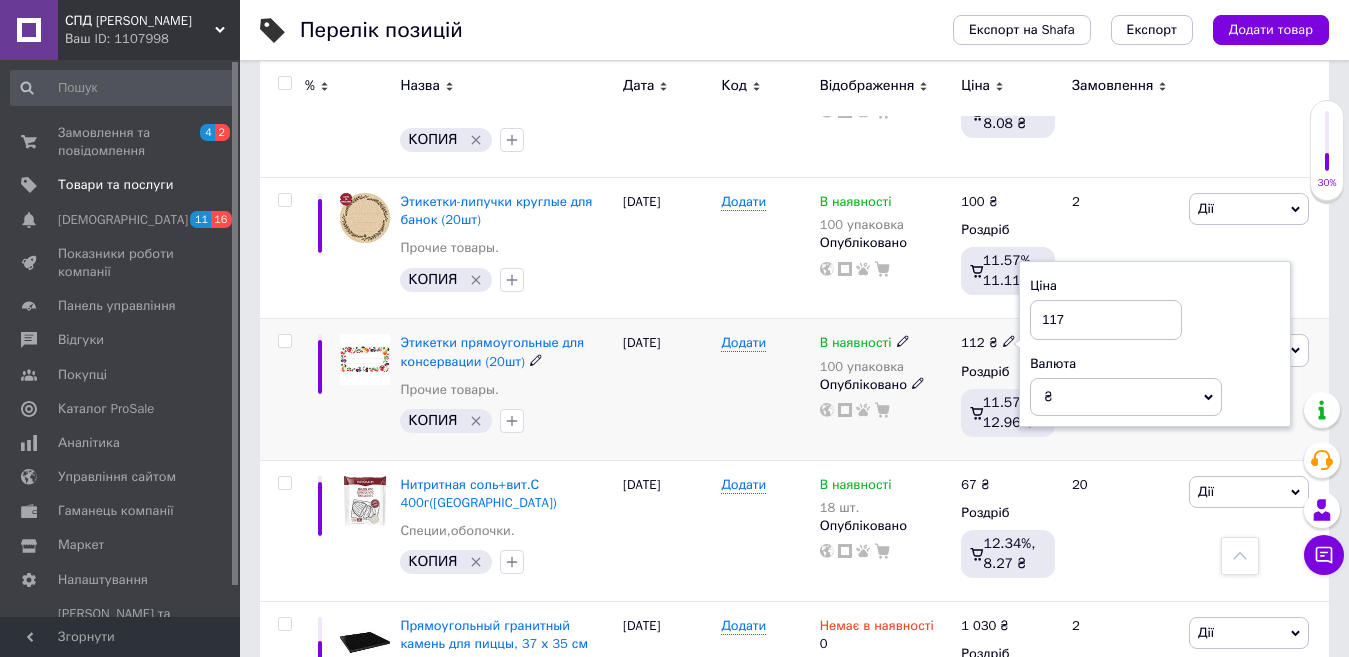 type on "117" 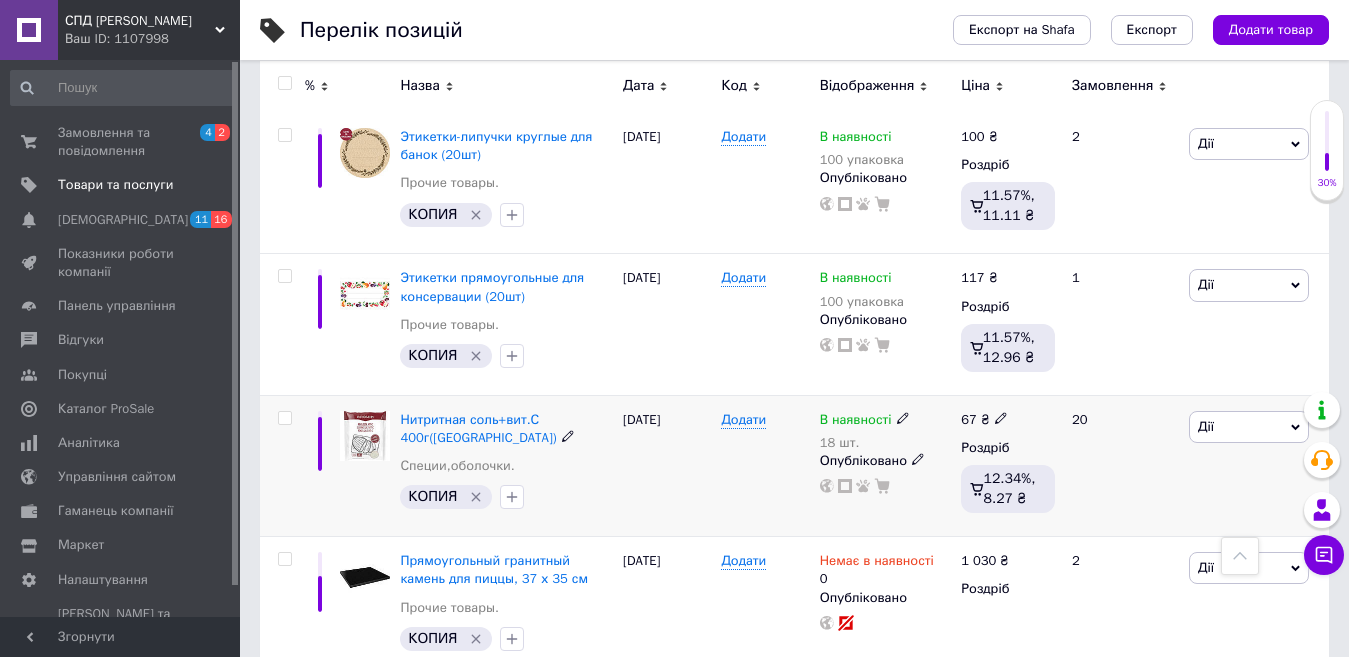 scroll, scrollTop: 2000, scrollLeft: 0, axis: vertical 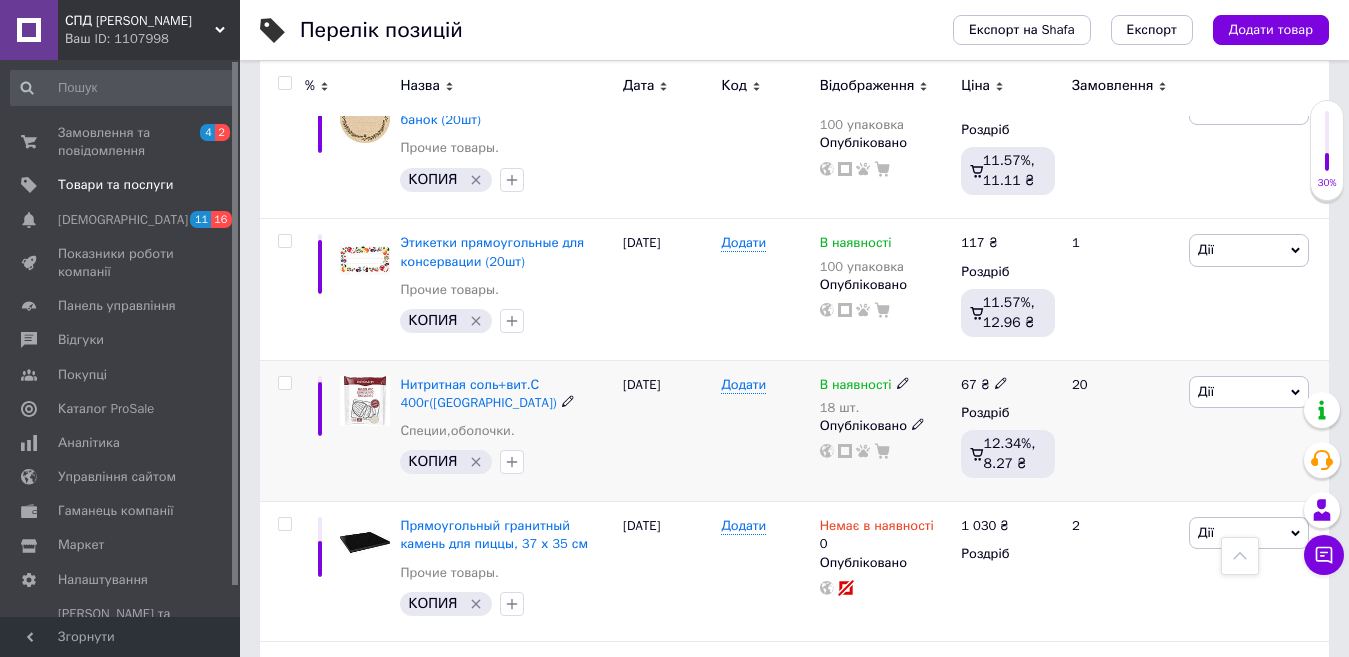 click 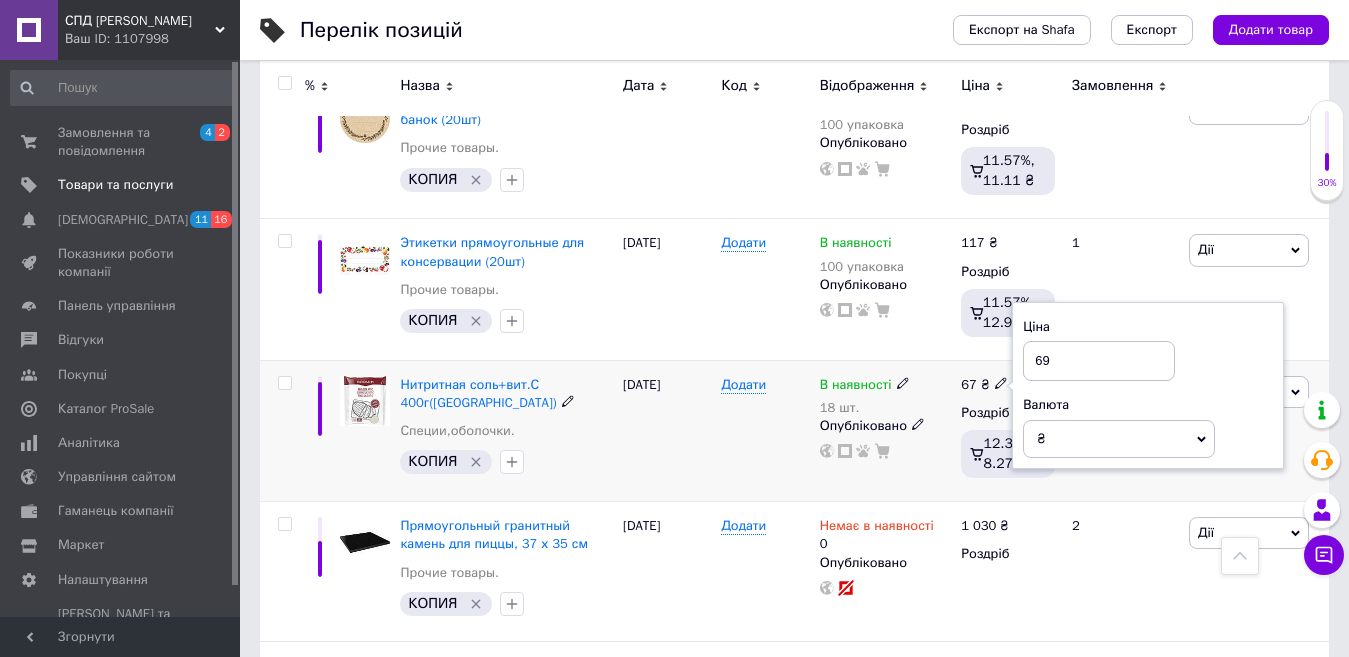type on "69" 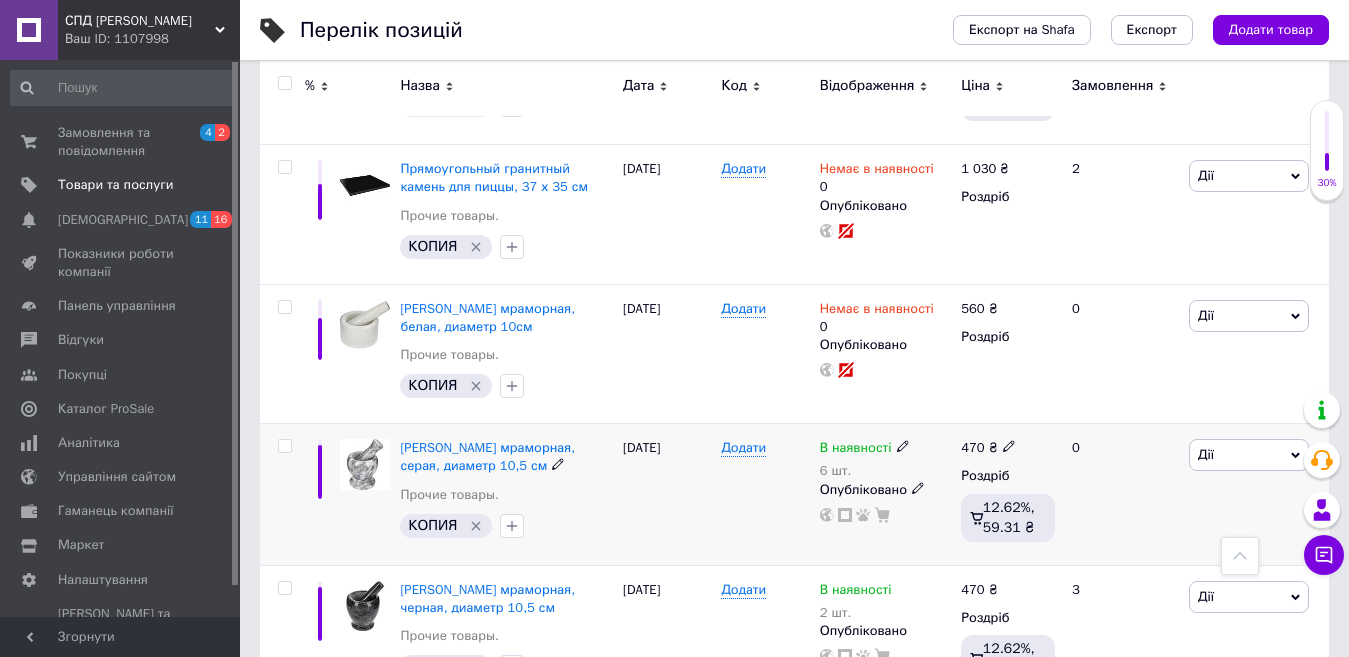 scroll, scrollTop: 2500, scrollLeft: 0, axis: vertical 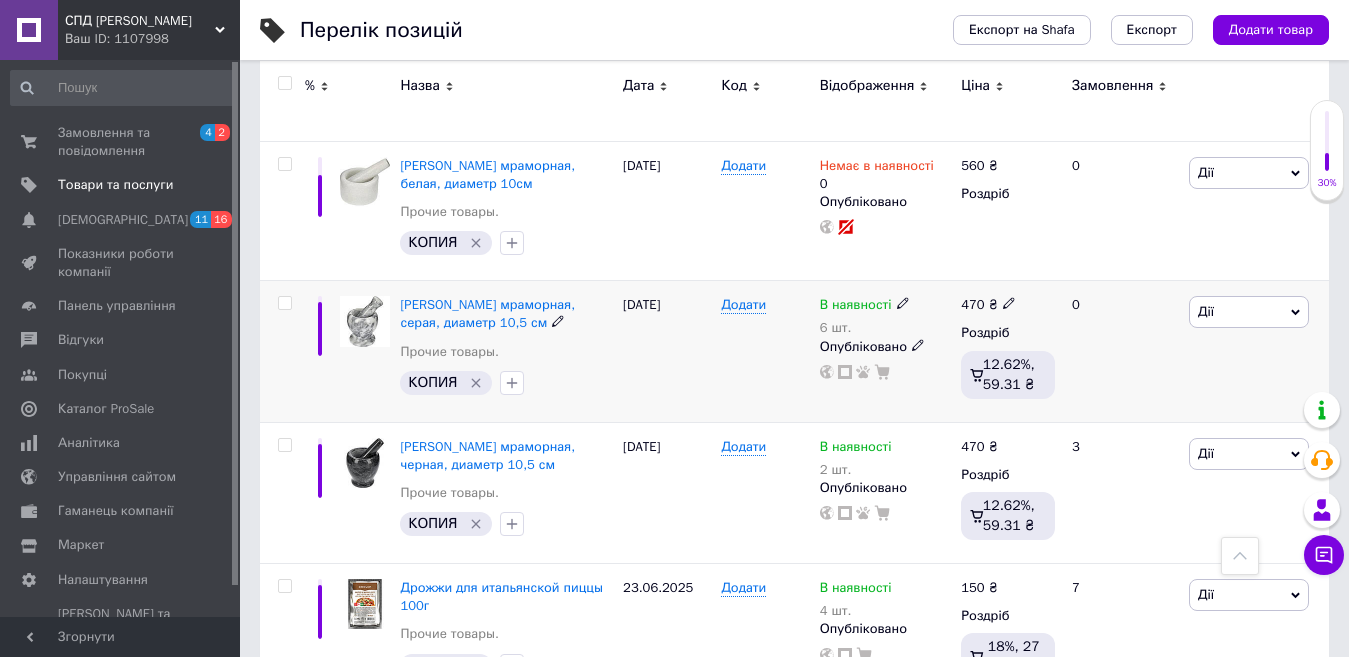 click 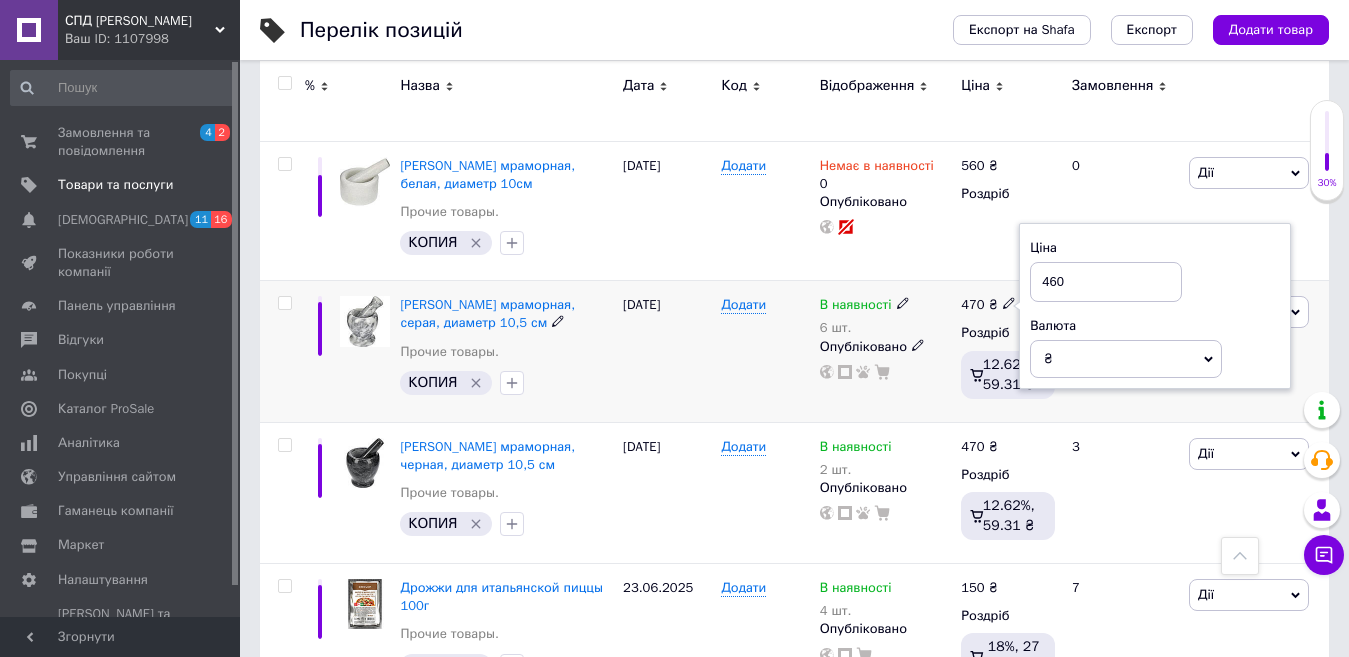 type on "460" 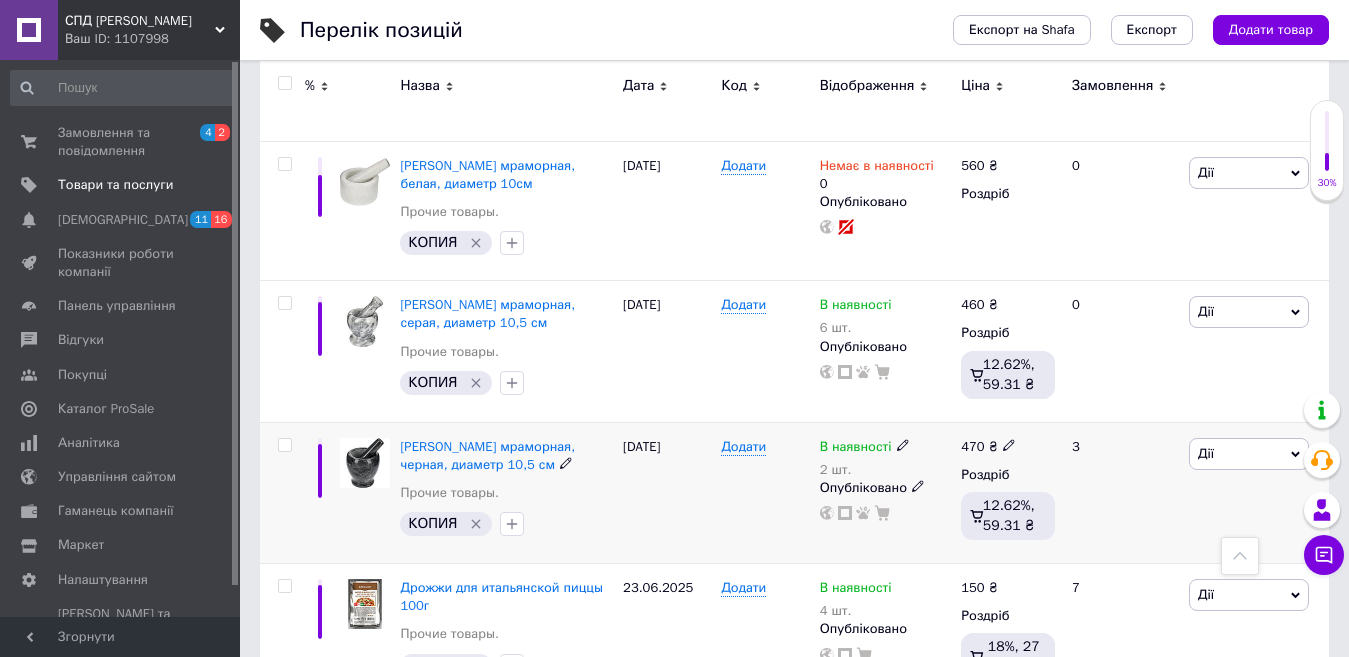 click 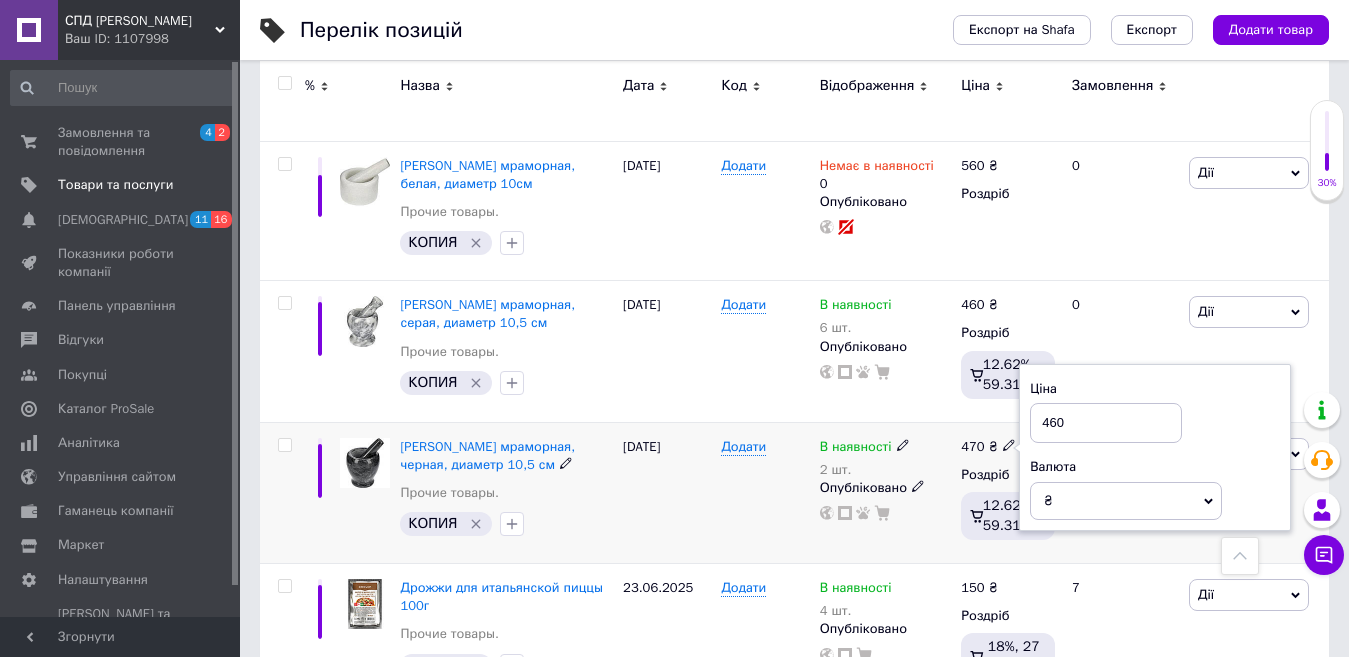 type on "460" 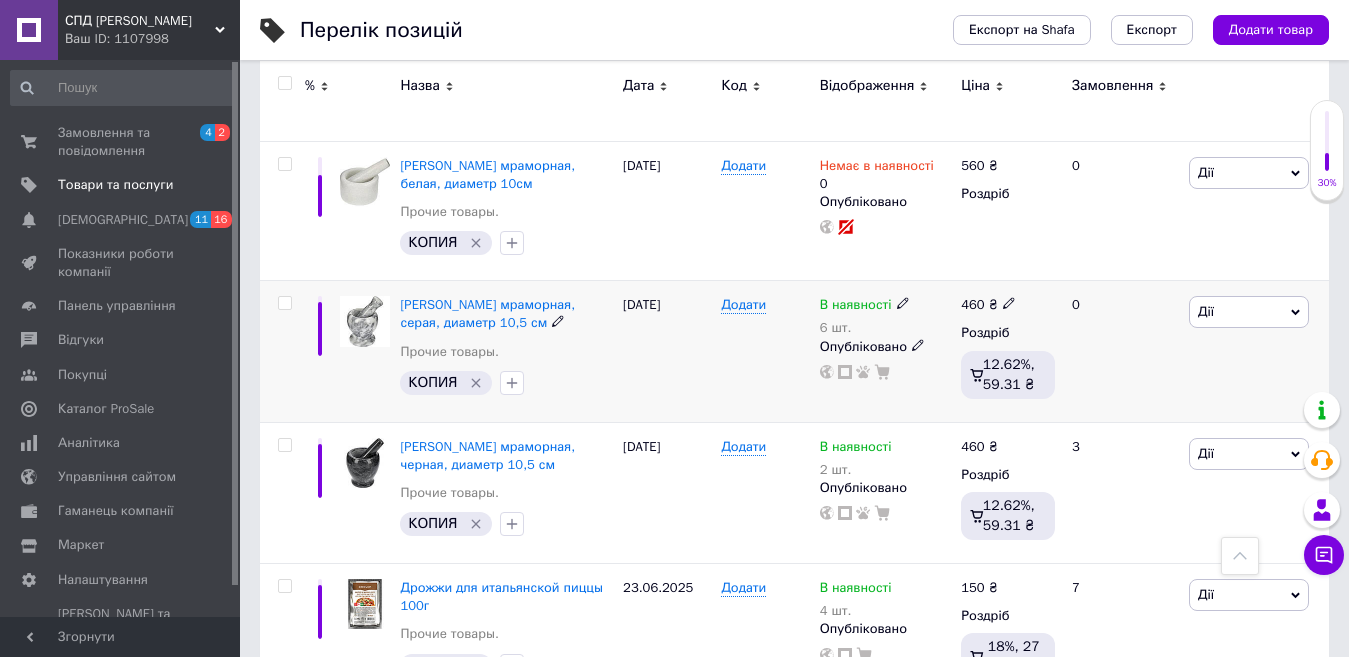 click on "В наявності 6 шт. Опубліковано" at bounding box center [886, 351] 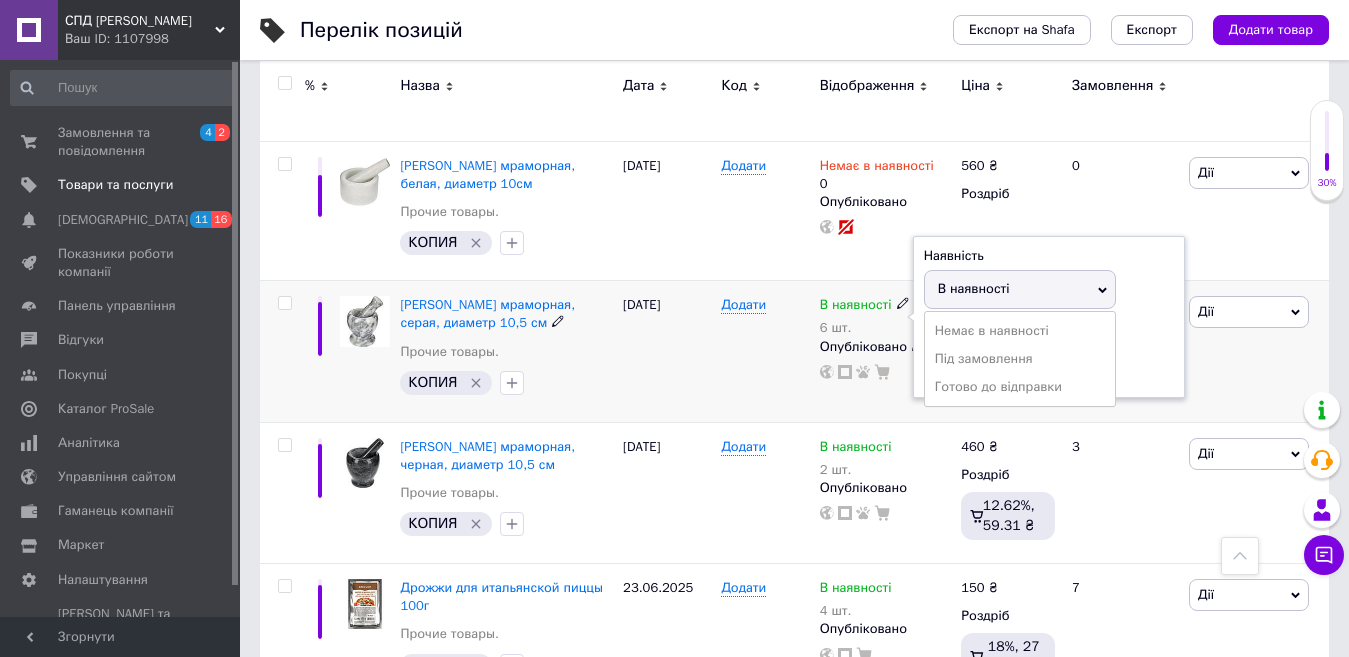 click 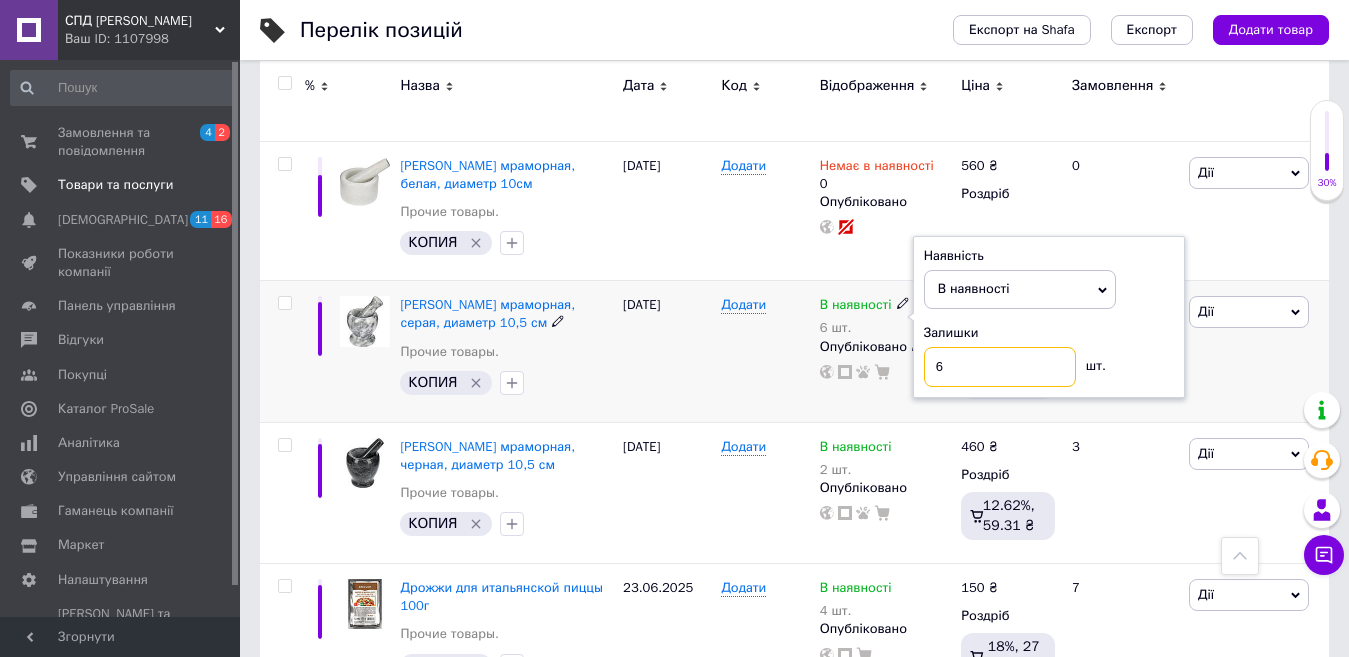 click on "6" at bounding box center [1000, 367] 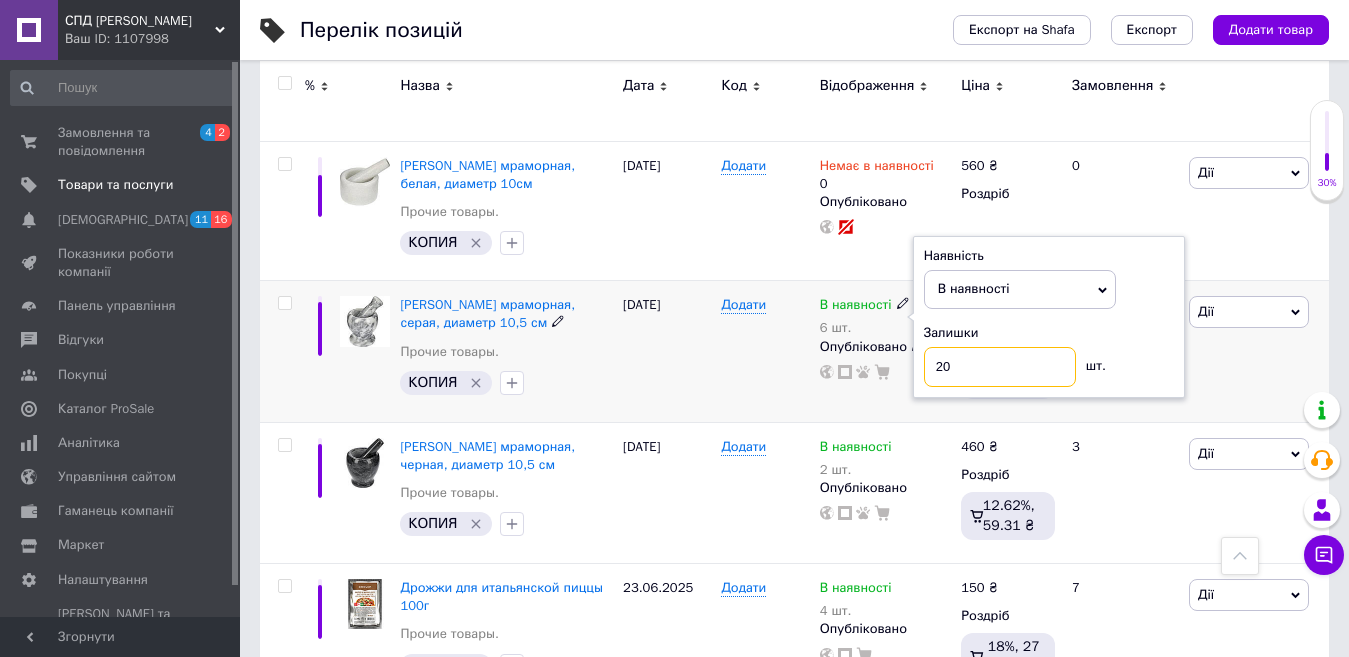 type on "20" 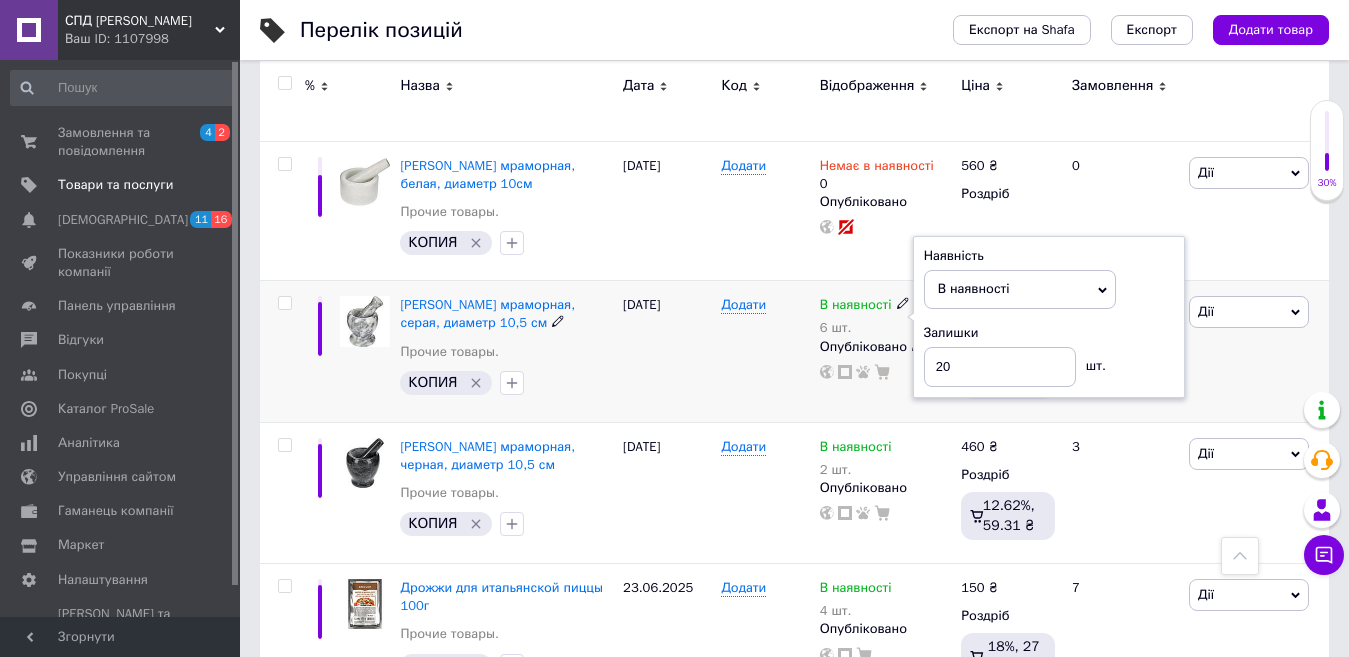 click on "Додати" at bounding box center [765, 351] 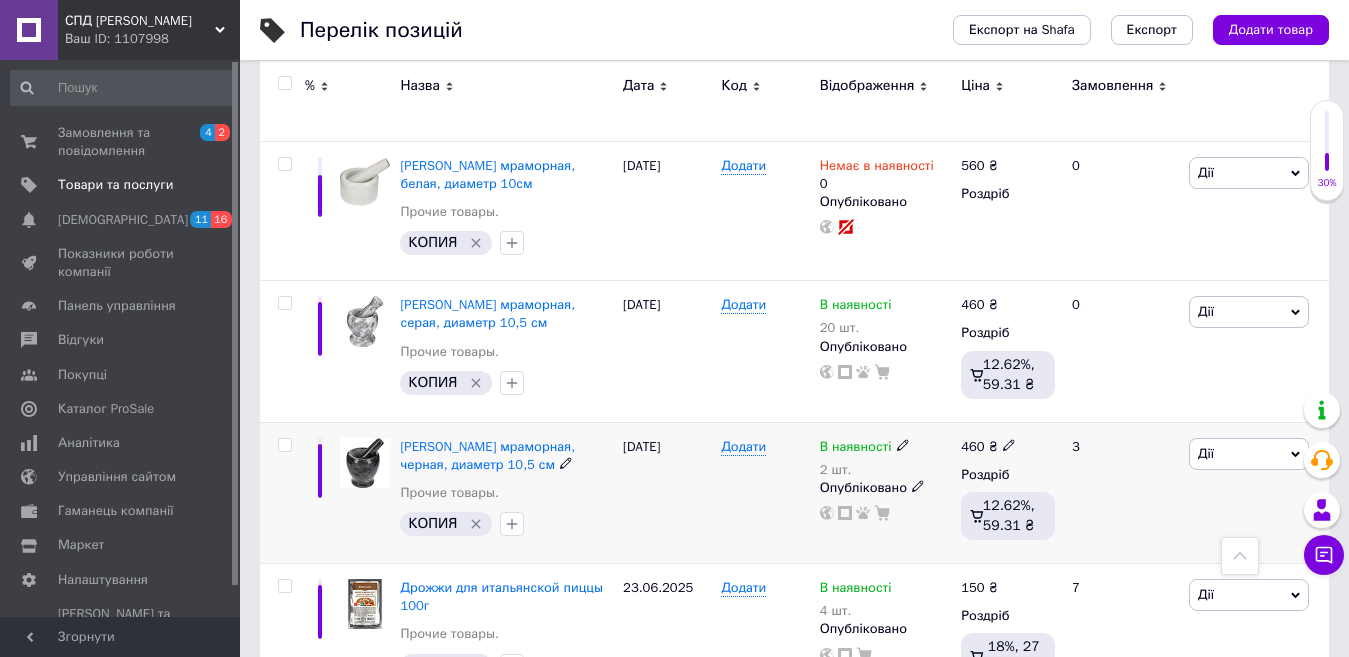 click 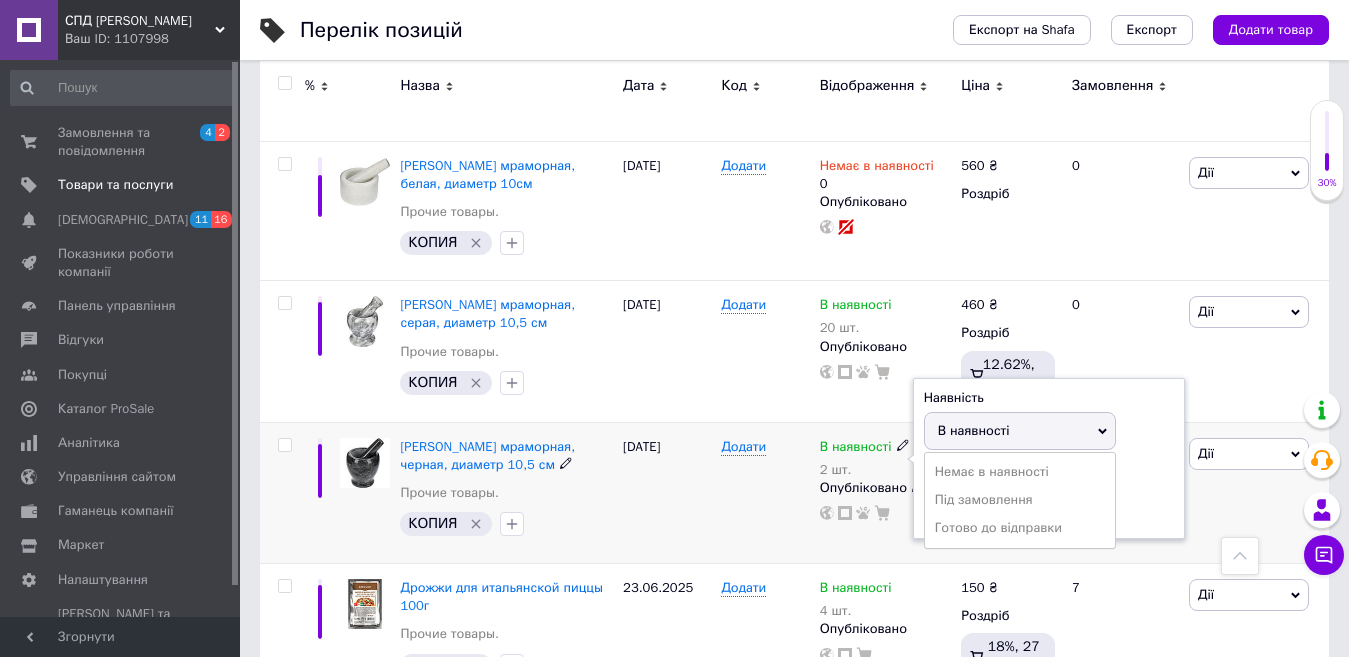 click 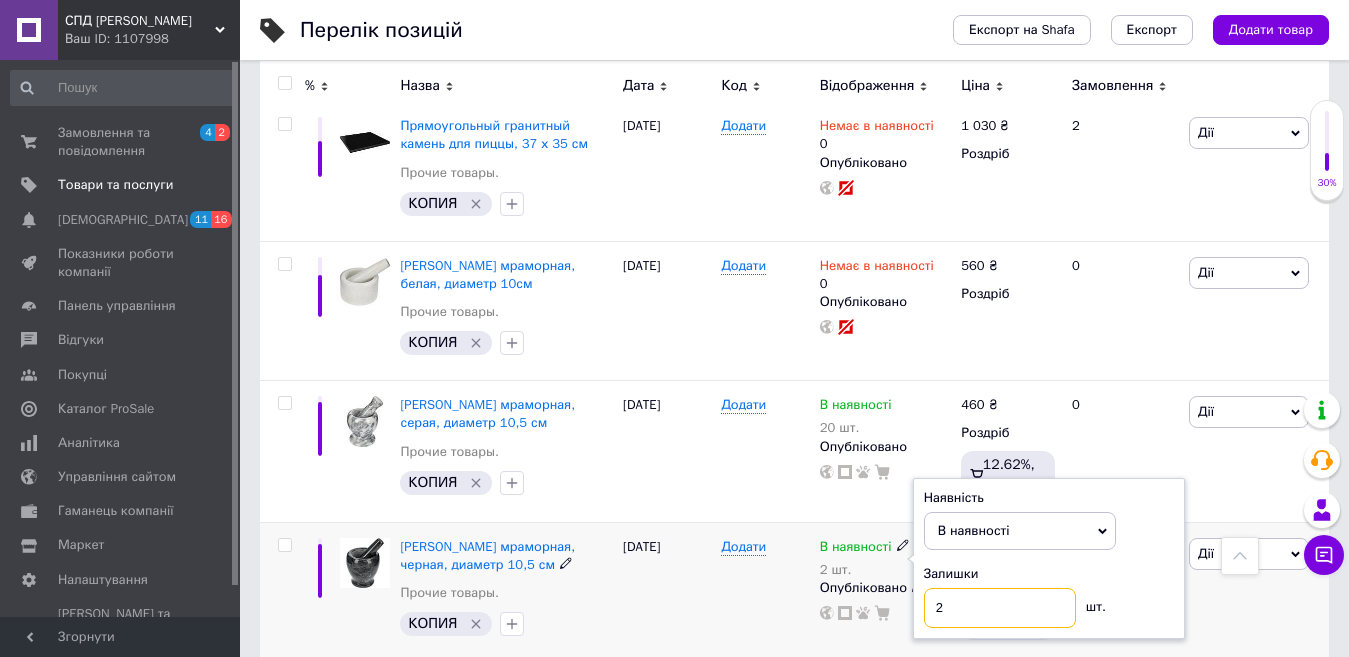 click on "Наявність В наявності Немає в наявності Під замовлення Готово до відправки Залишки 2 шт." at bounding box center (1049, 559) 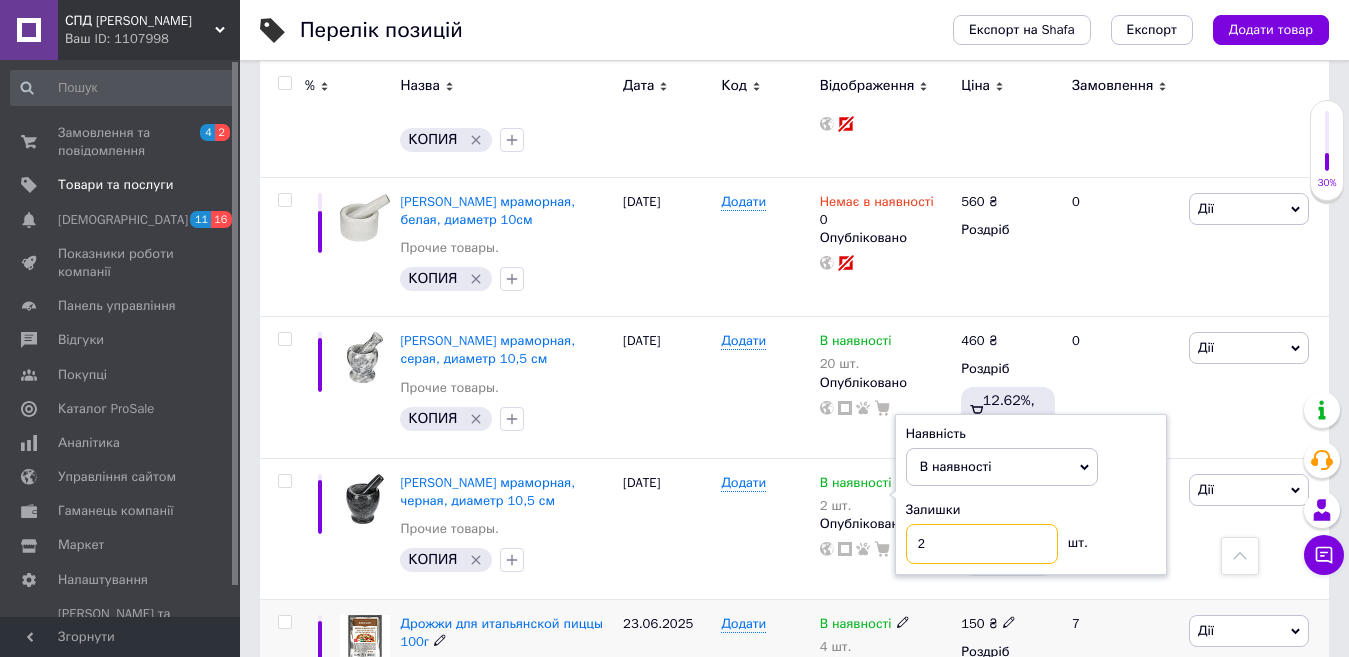 scroll, scrollTop: 2500, scrollLeft: 0, axis: vertical 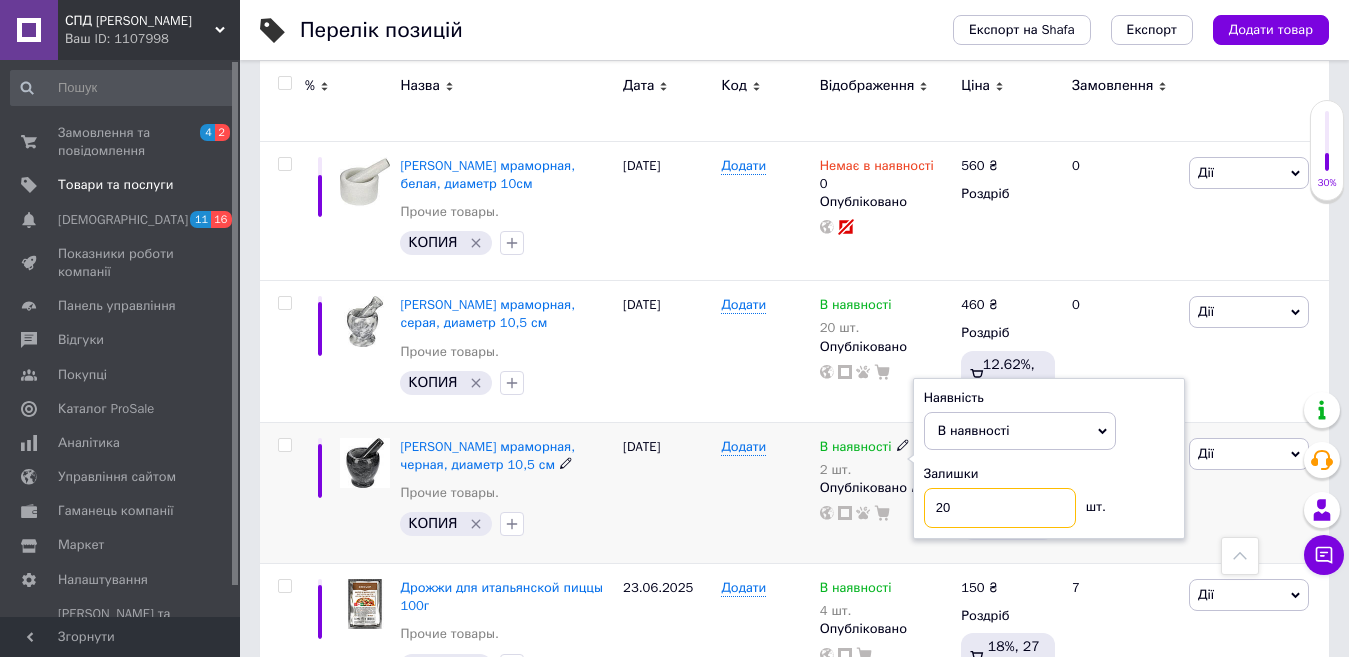 type on "20" 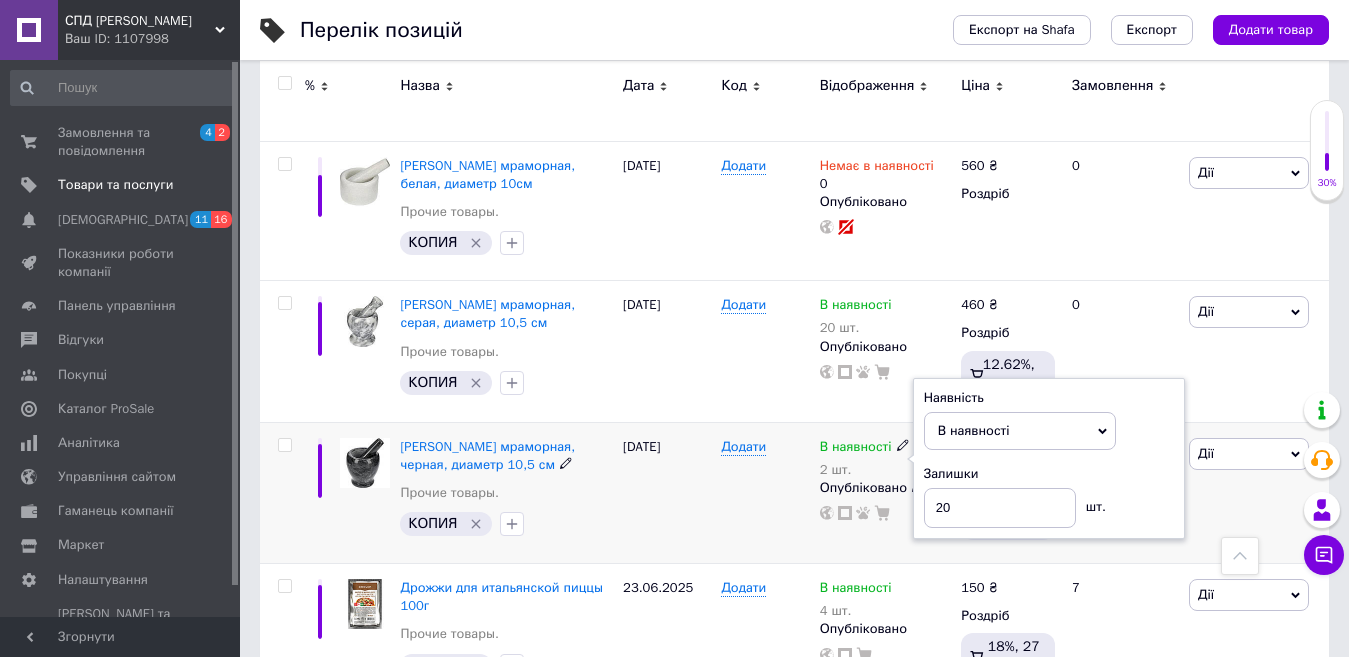 click on "Додати" at bounding box center [765, 492] 